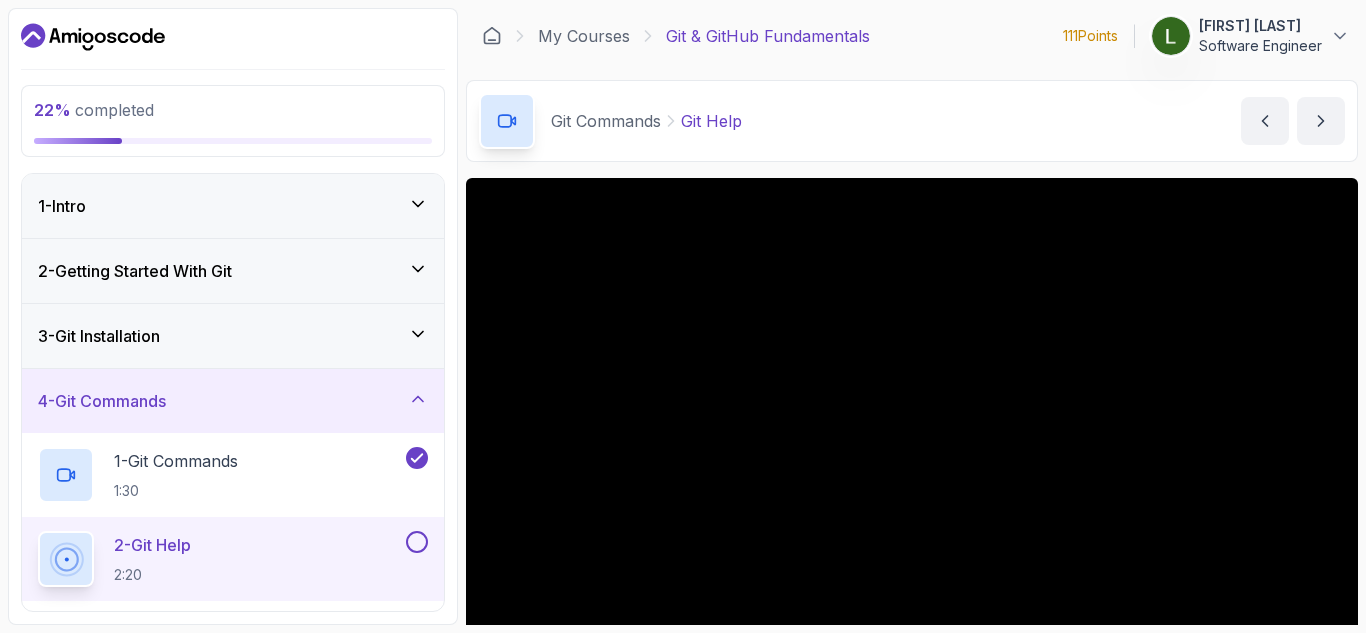 scroll, scrollTop: 0, scrollLeft: 0, axis: both 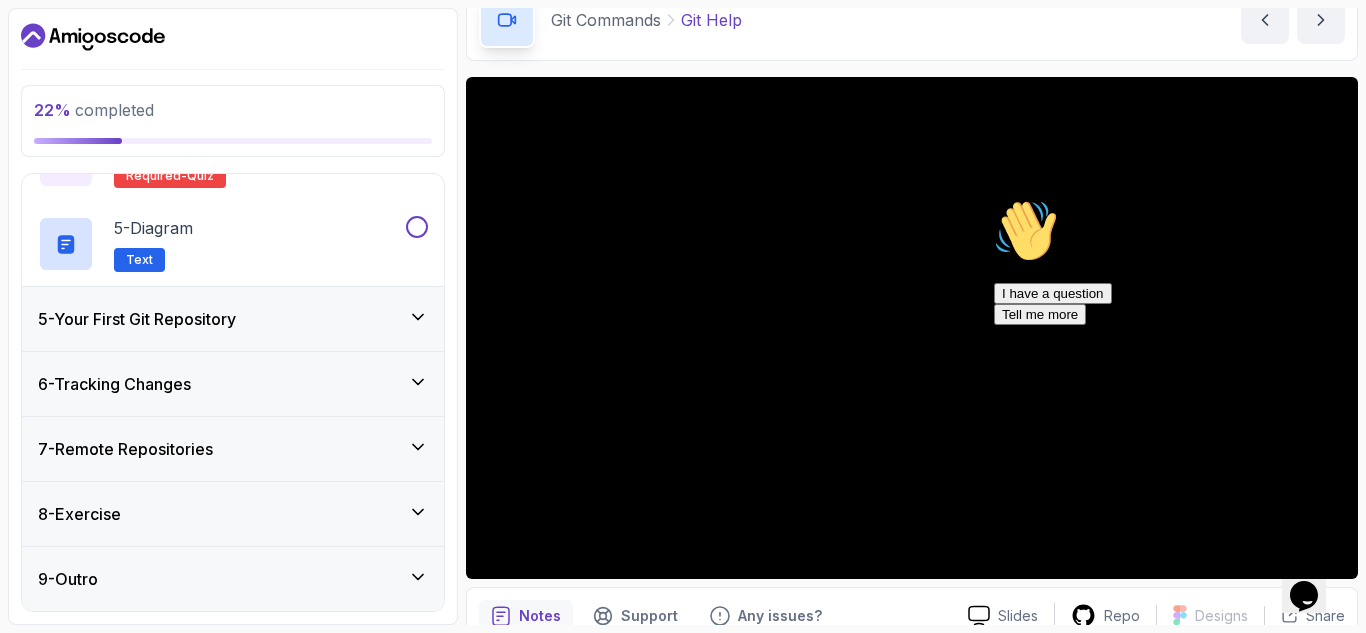 click 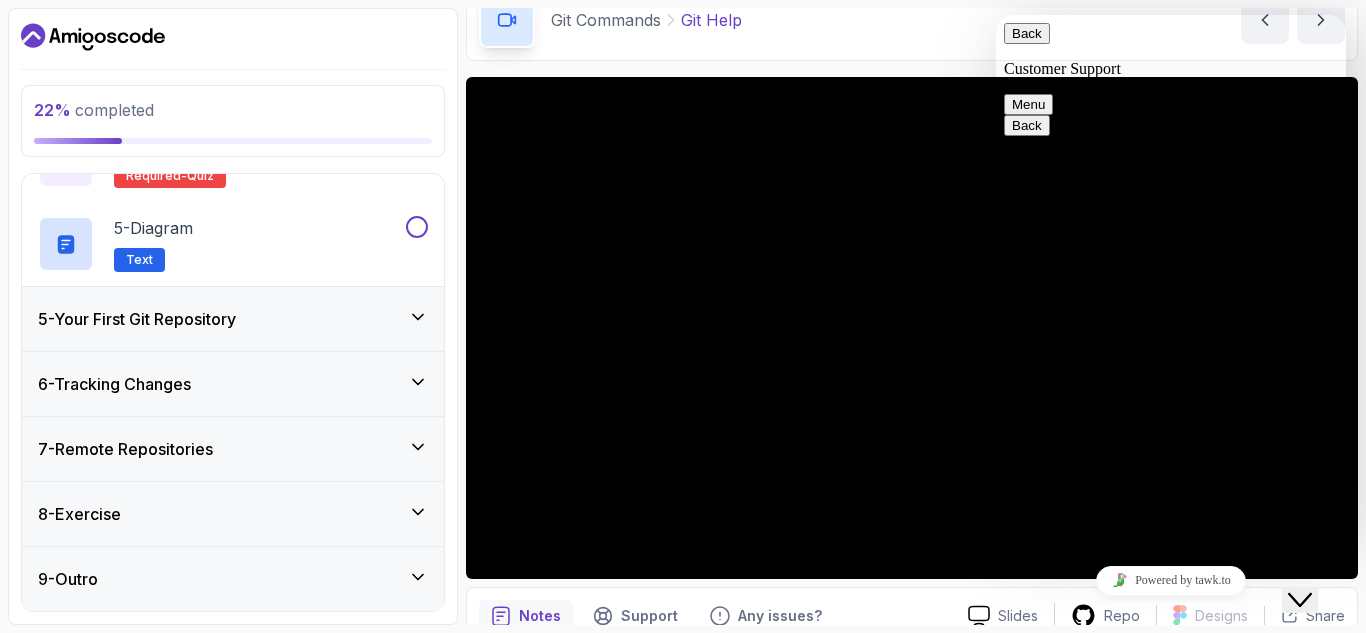 click 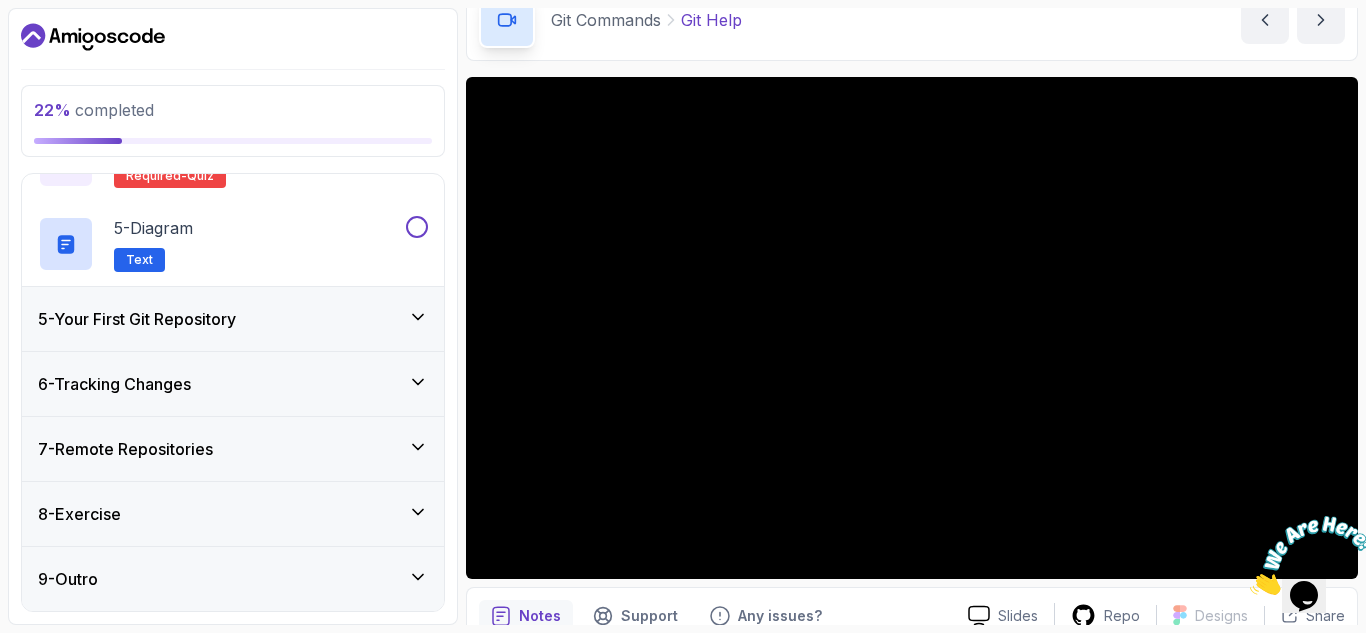click on "Git Commands Git Help Git Help by  nelson" at bounding box center (912, 20) 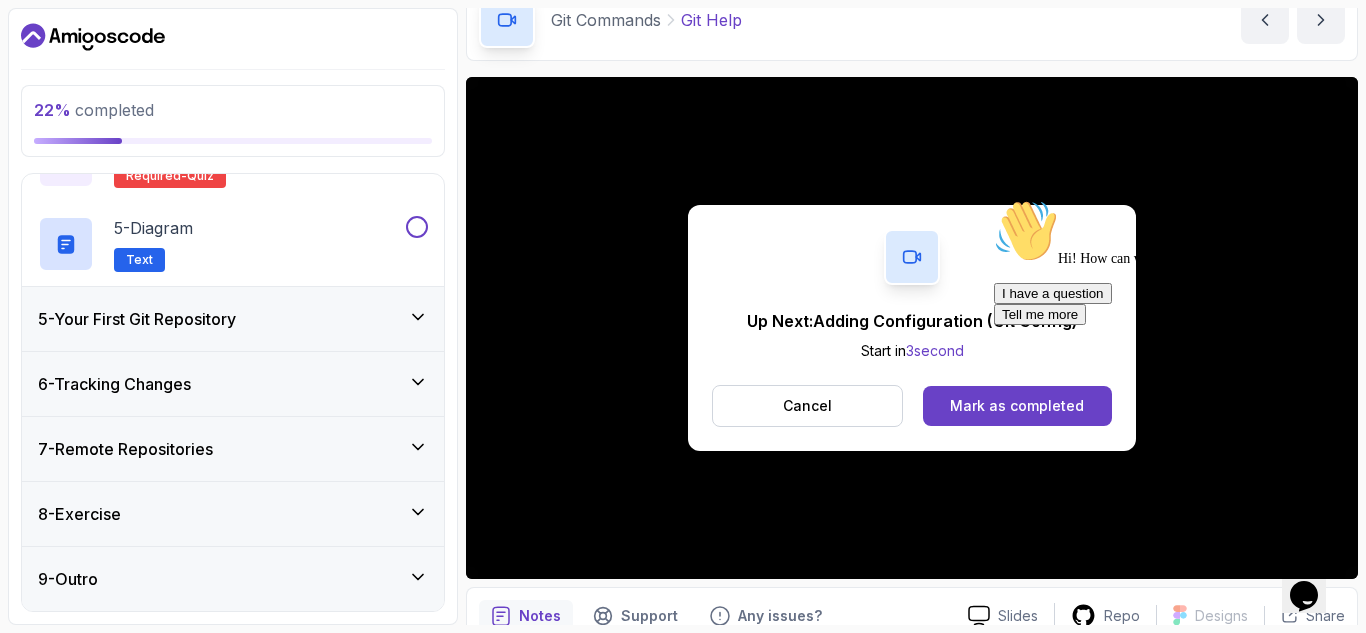 click on "Hi! How can we help?" at bounding box center (1174, 233) 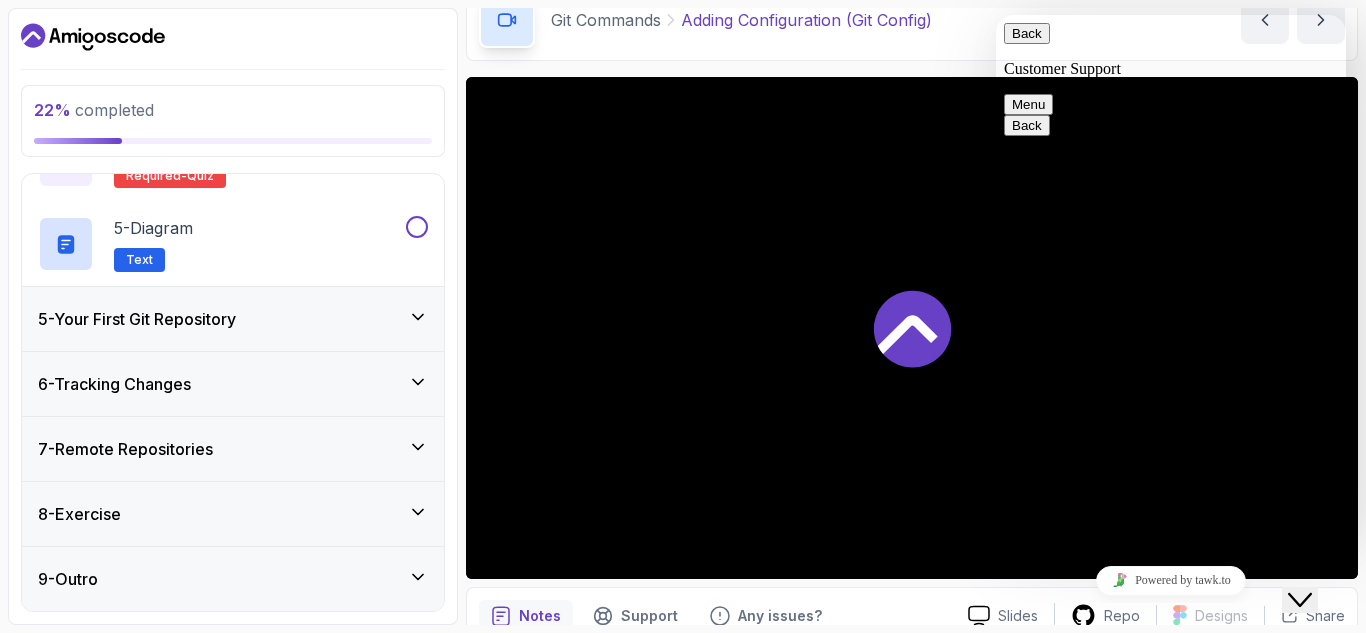 click on "Back" at bounding box center [1027, 33] 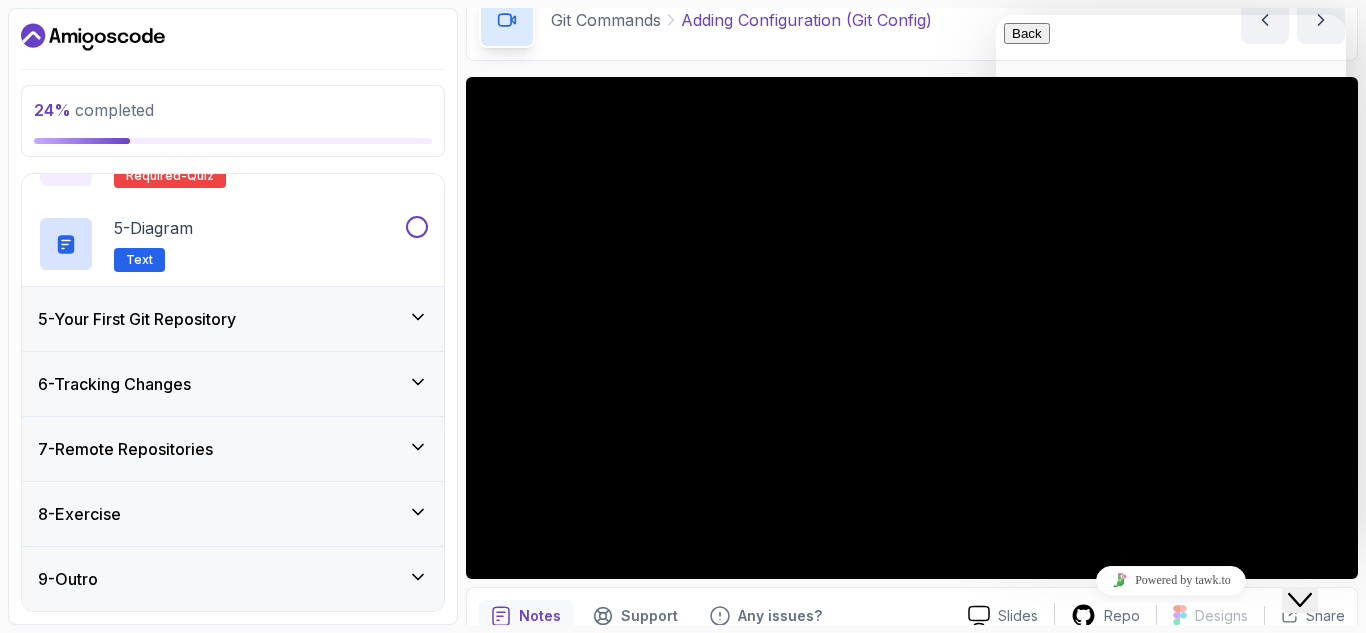 click on "Close Chat This icon closes the chat window." 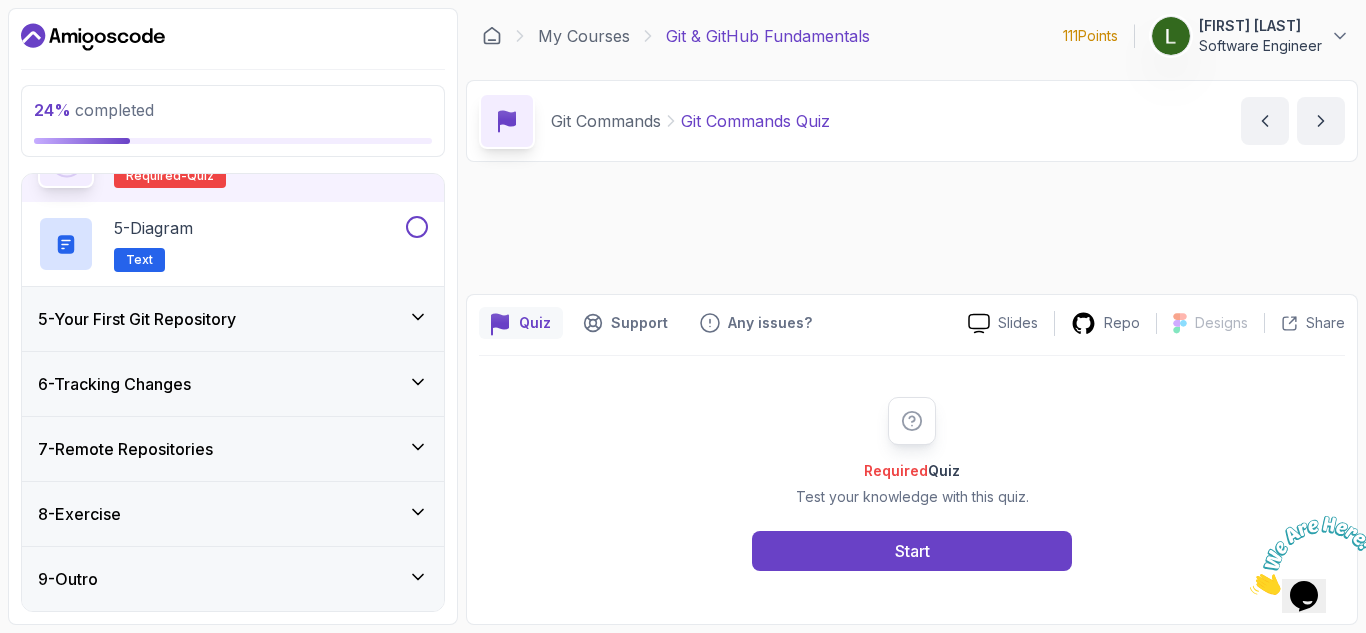 scroll, scrollTop: 0, scrollLeft: 0, axis: both 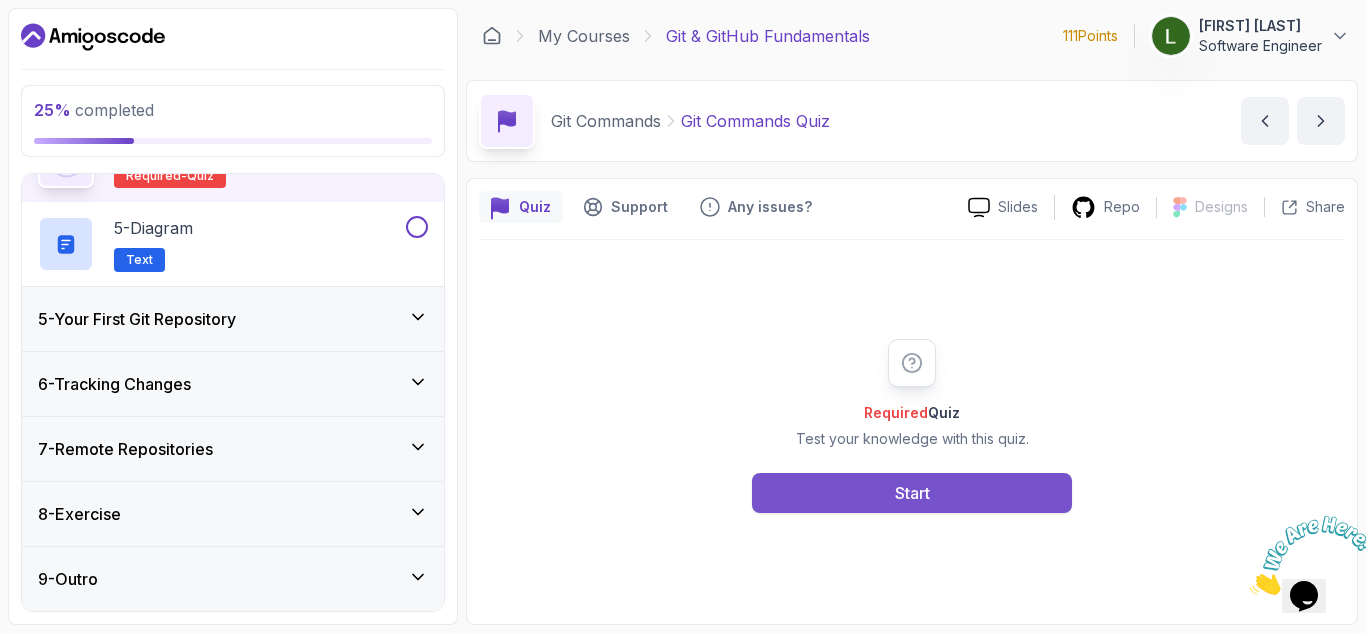 click on "Start" at bounding box center (912, 493) 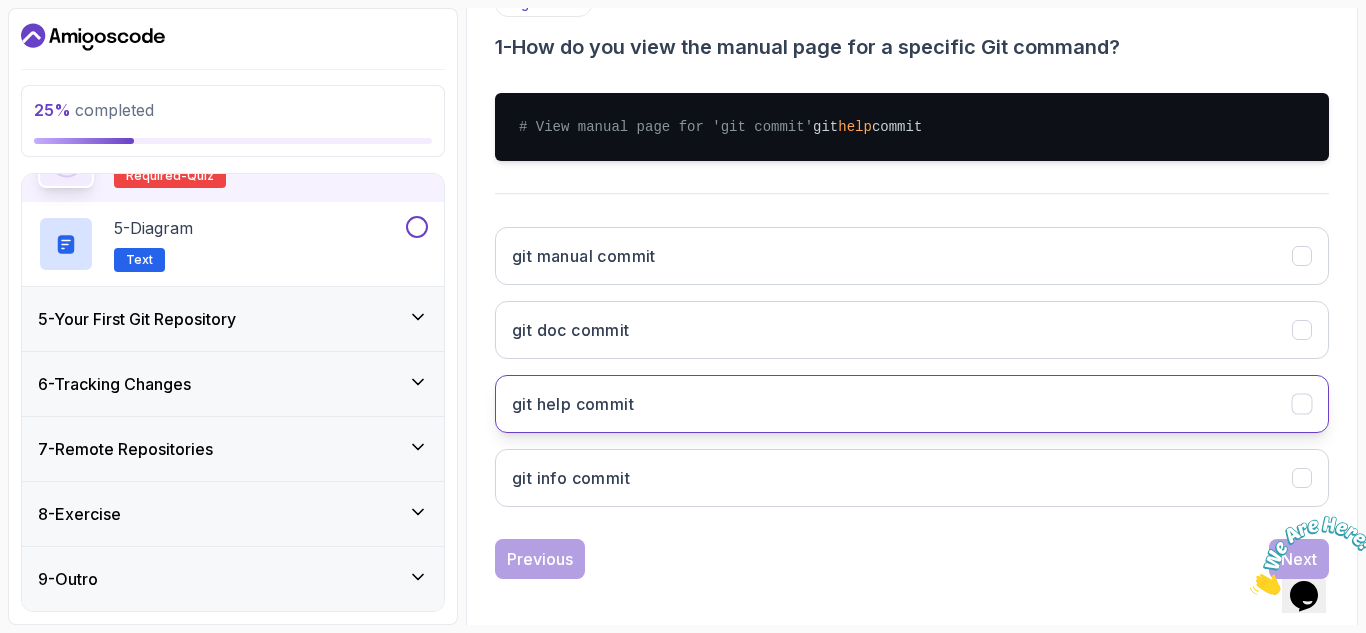 scroll, scrollTop: 398, scrollLeft: 0, axis: vertical 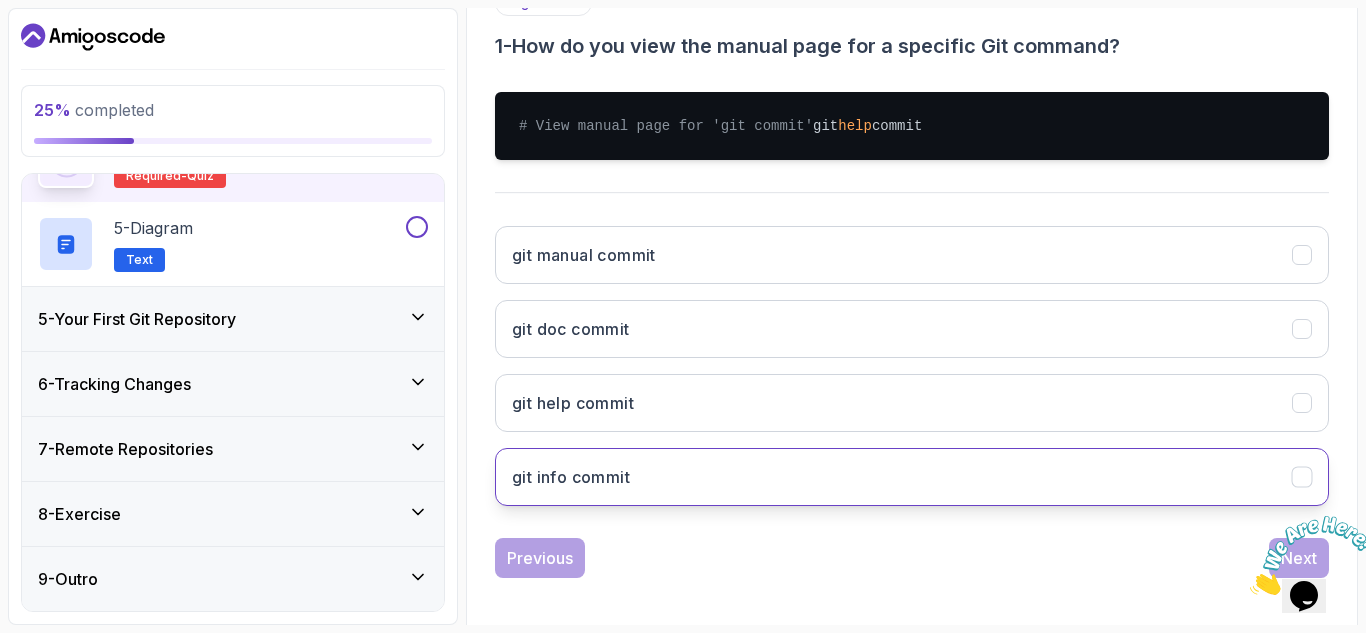 click 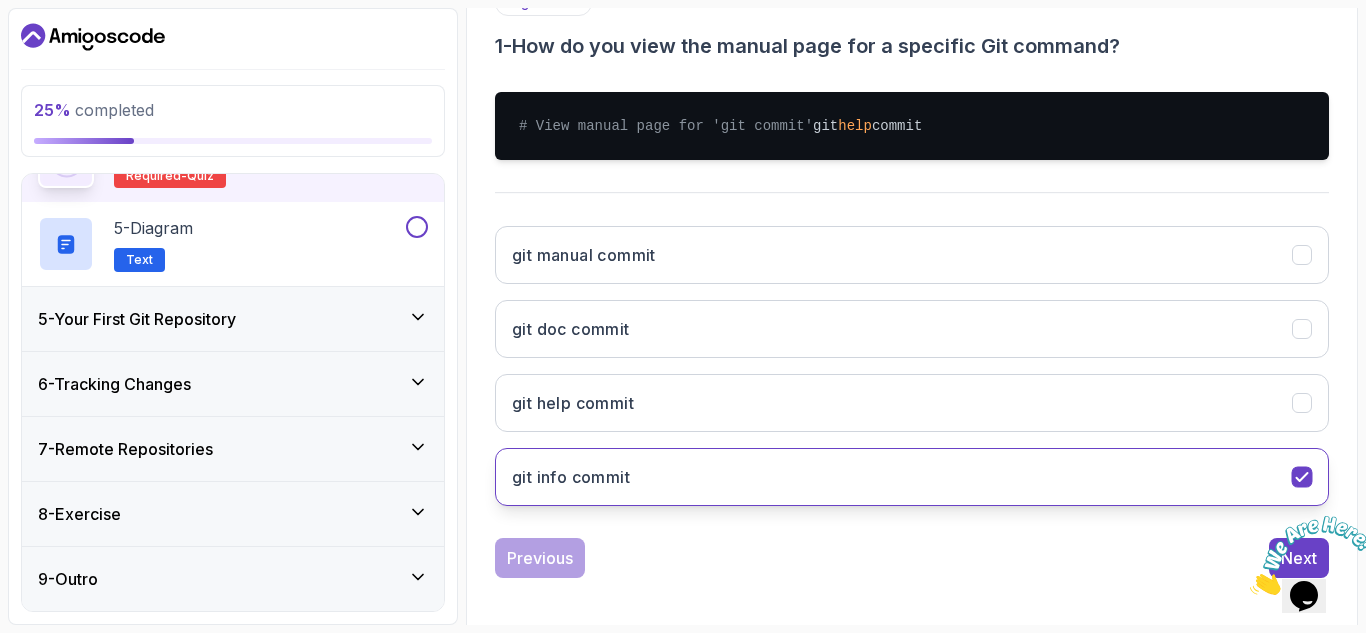 click 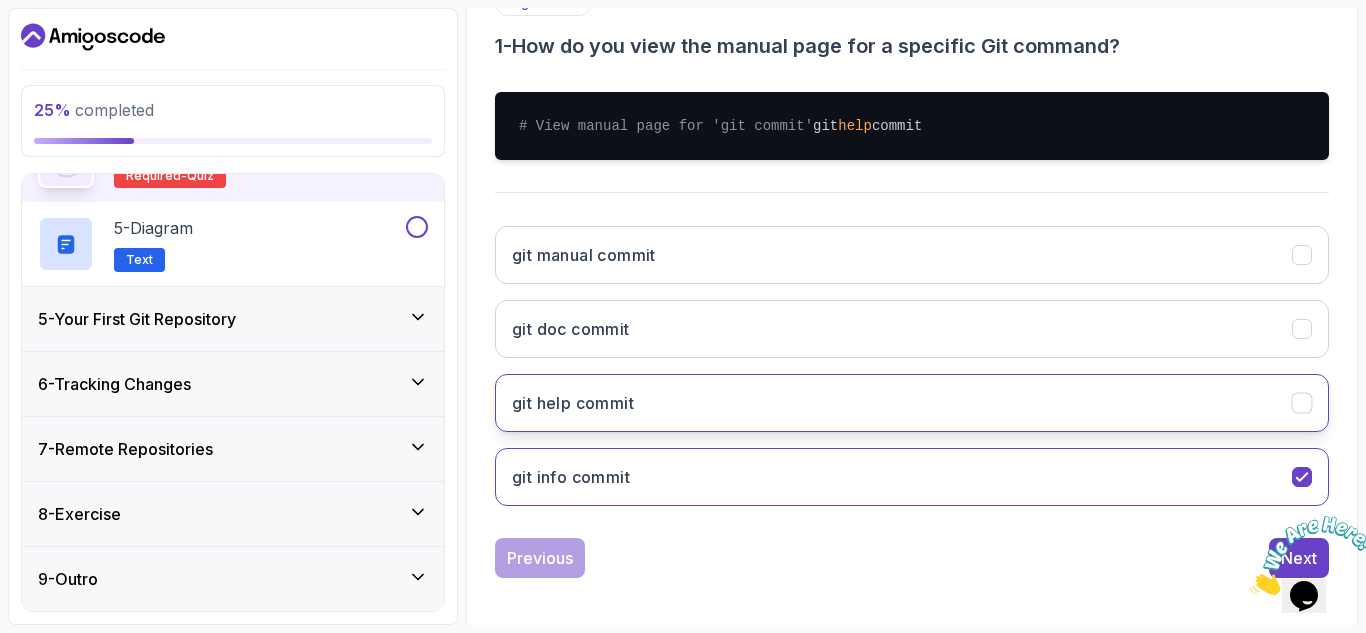 click 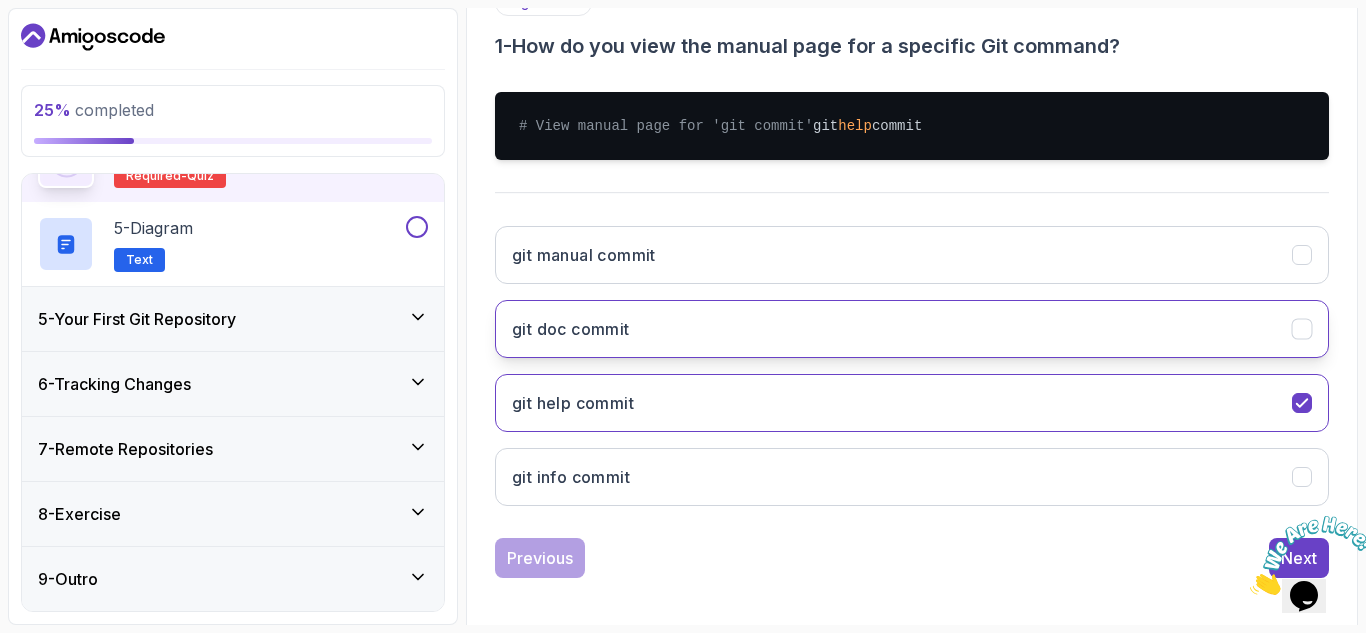 click 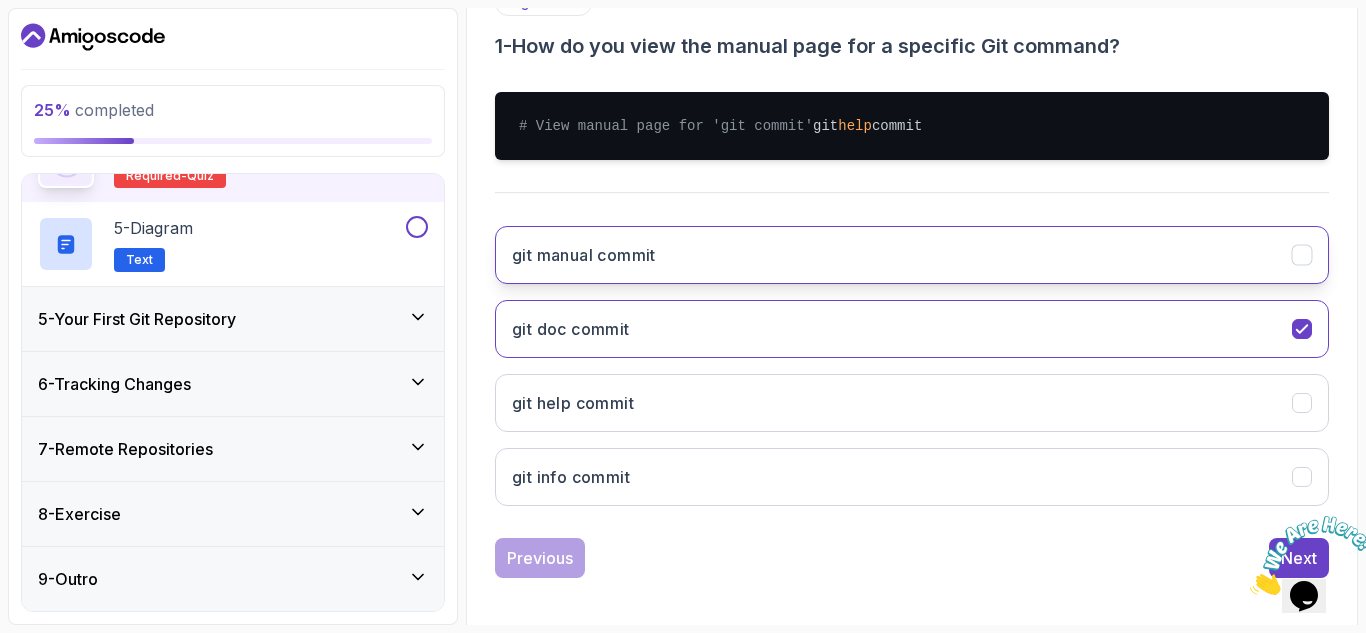 click 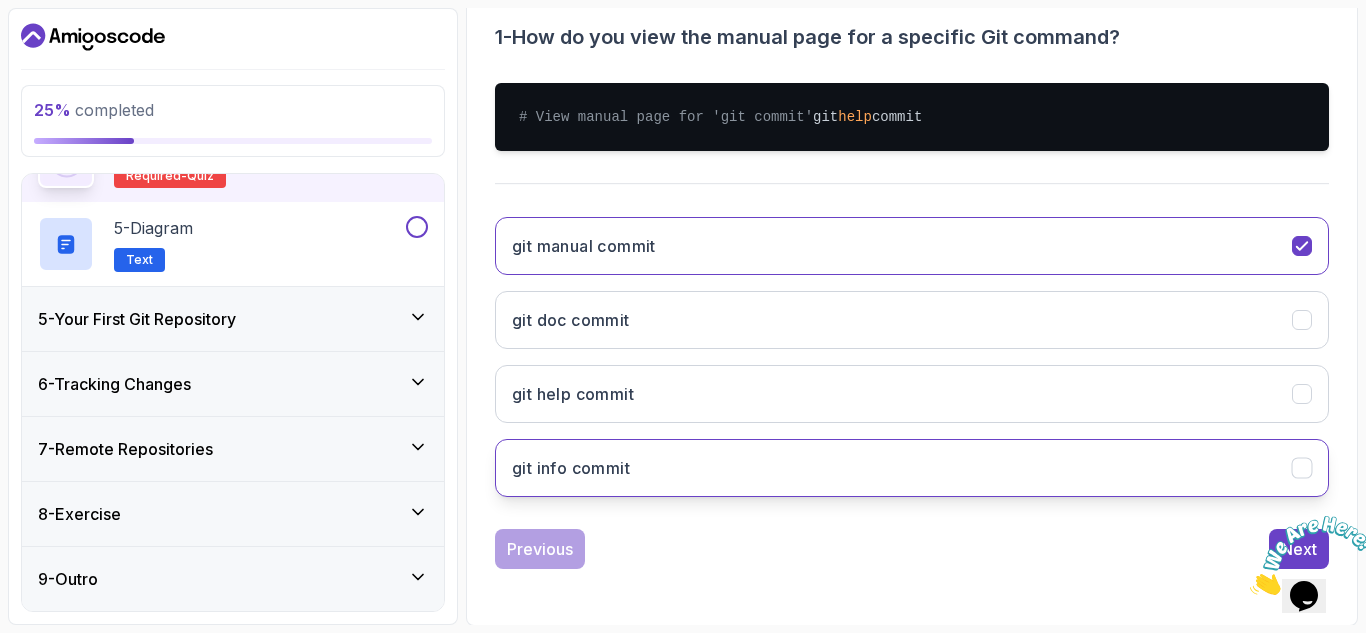 scroll, scrollTop: 428, scrollLeft: 0, axis: vertical 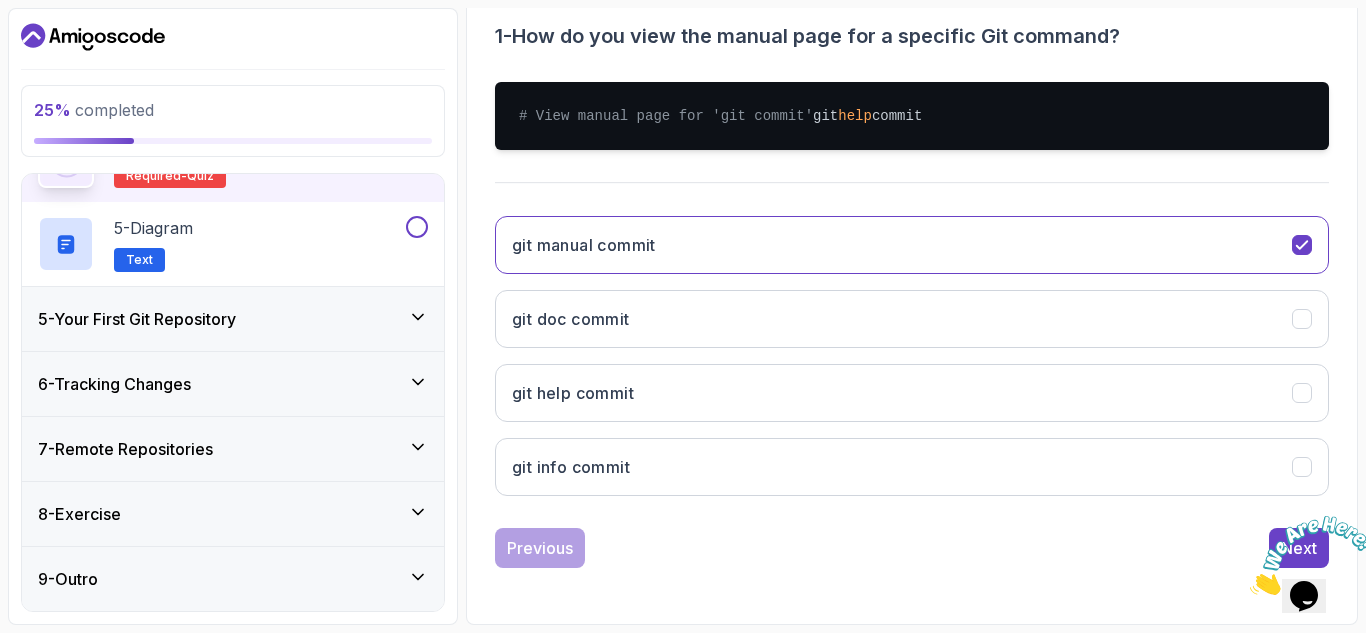 click at bounding box center [1312, 555] 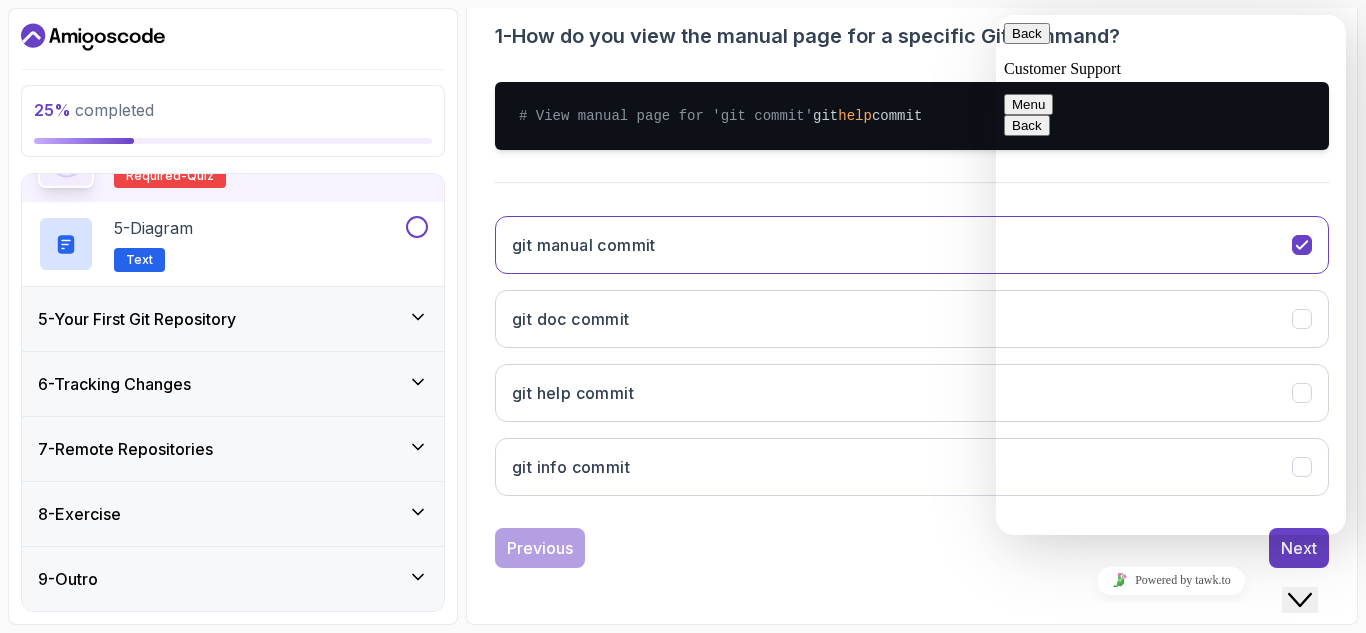 click on "Back  Customer Support" at bounding box center (1171, 50) 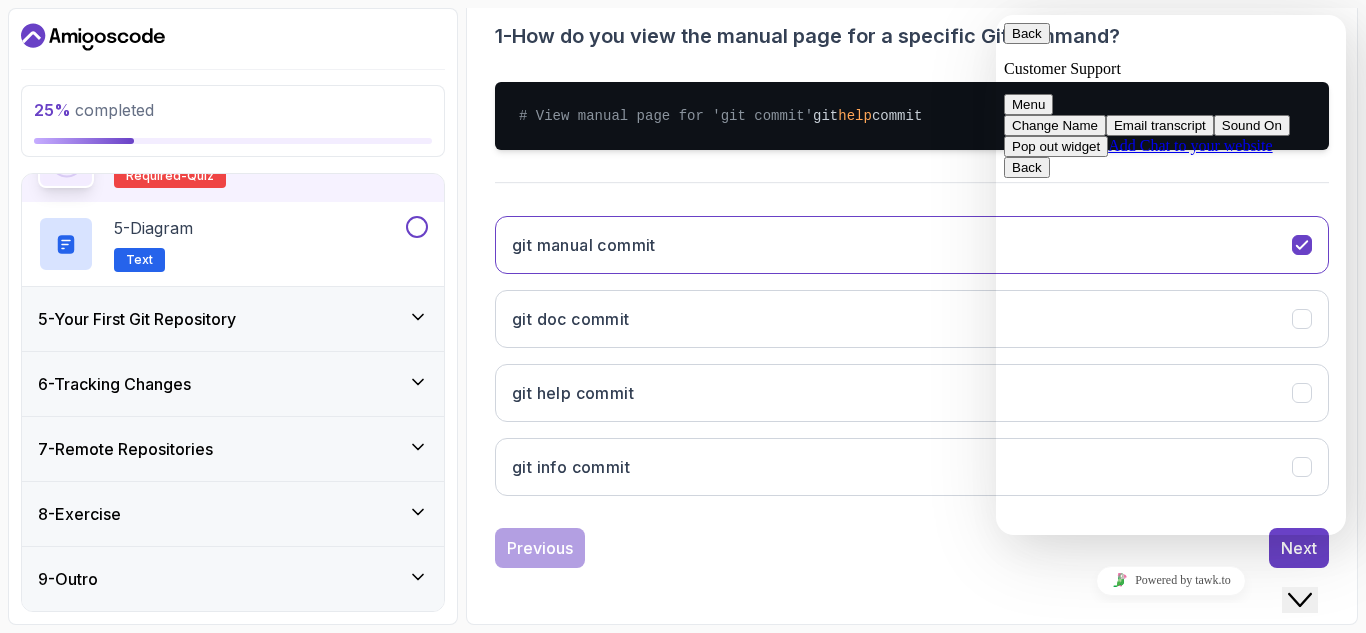 click on "Menu" at bounding box center (1028, 104) 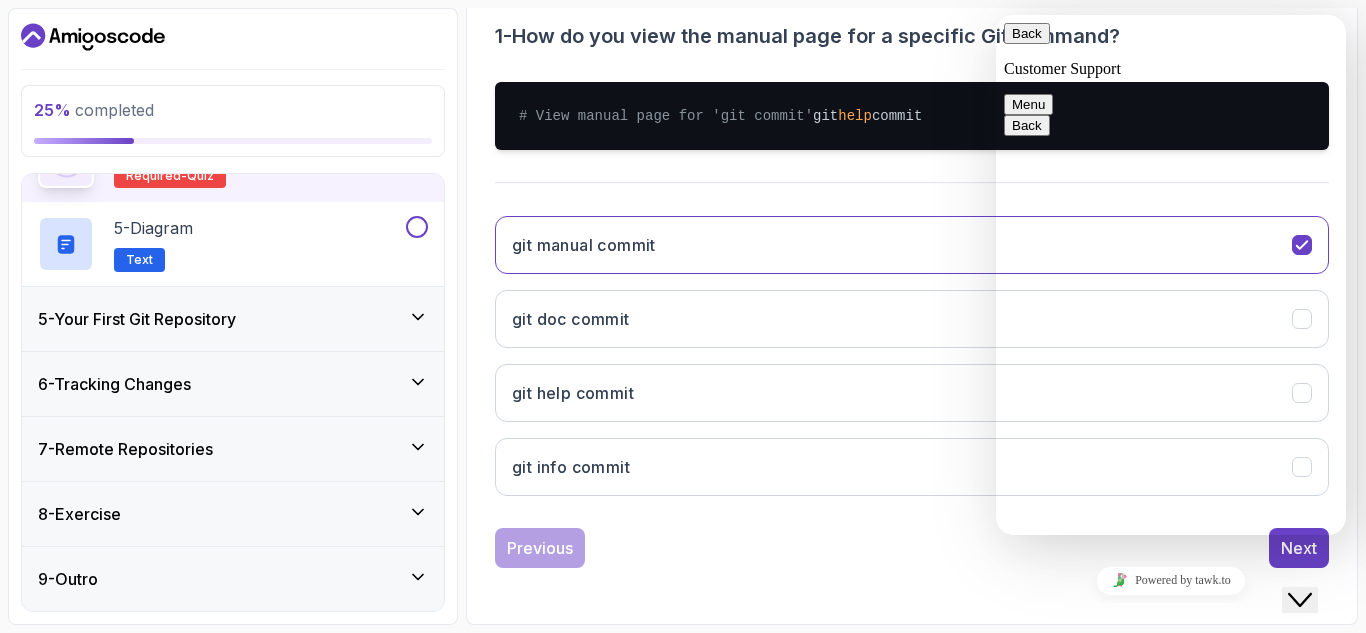 click on "Close Chat This icon closes the chat window." 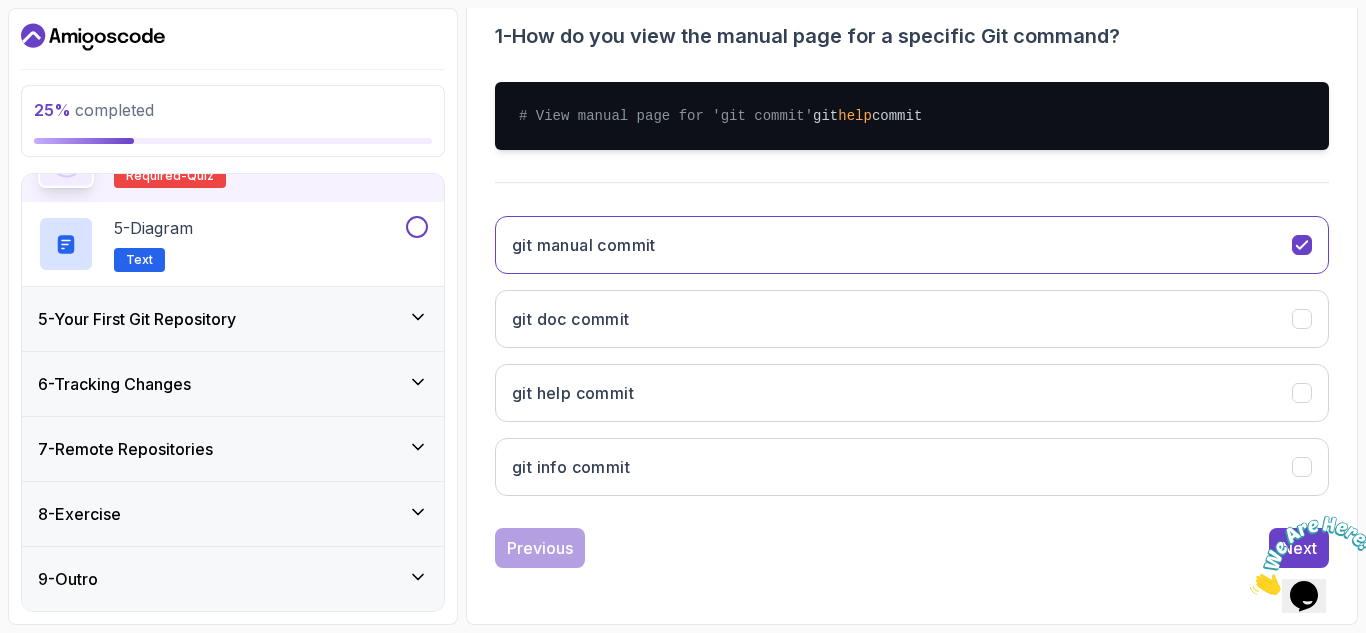 drag, startPoint x: 1350, startPoint y: 516, endPoint x: 2592, endPoint y: 1023, distance: 1341.4966 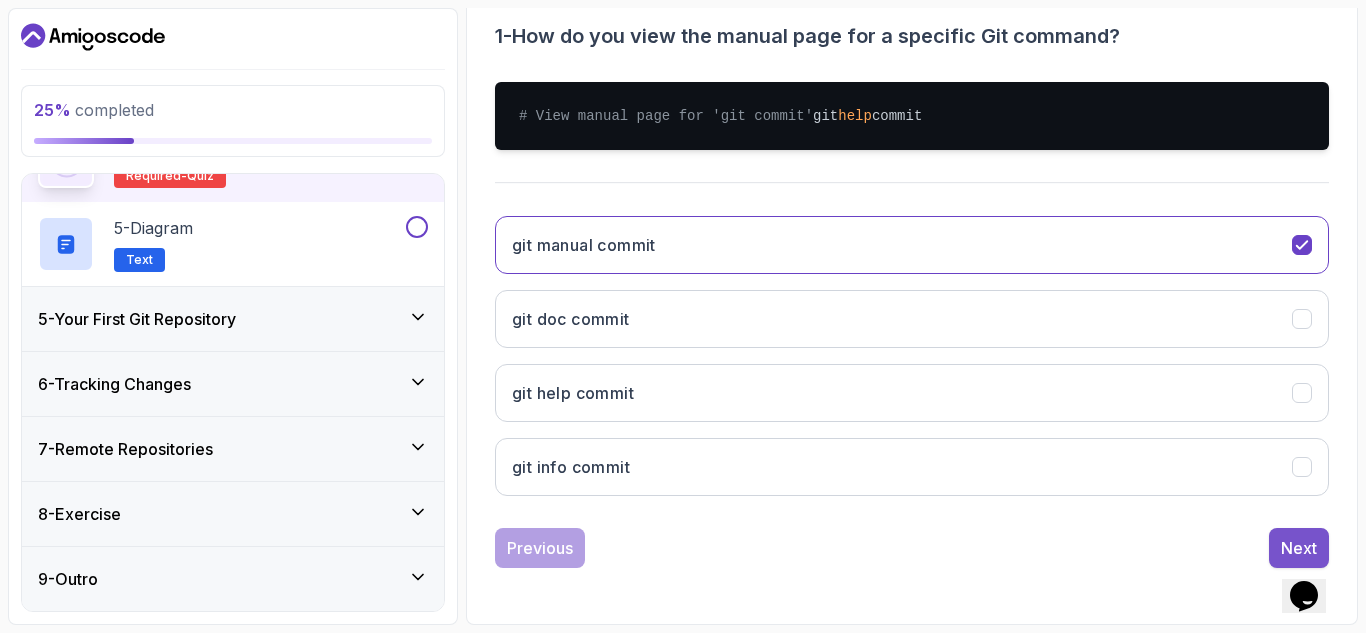 click on "Next" at bounding box center [1299, 548] 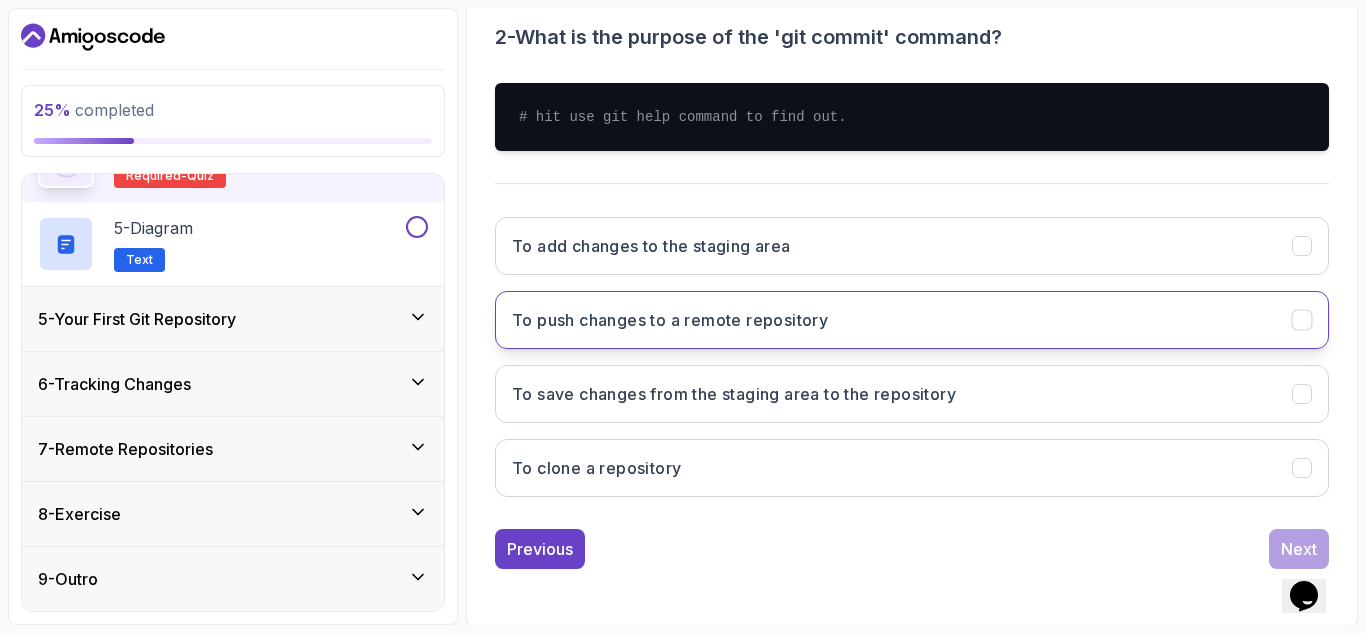 scroll, scrollTop: 408, scrollLeft: 0, axis: vertical 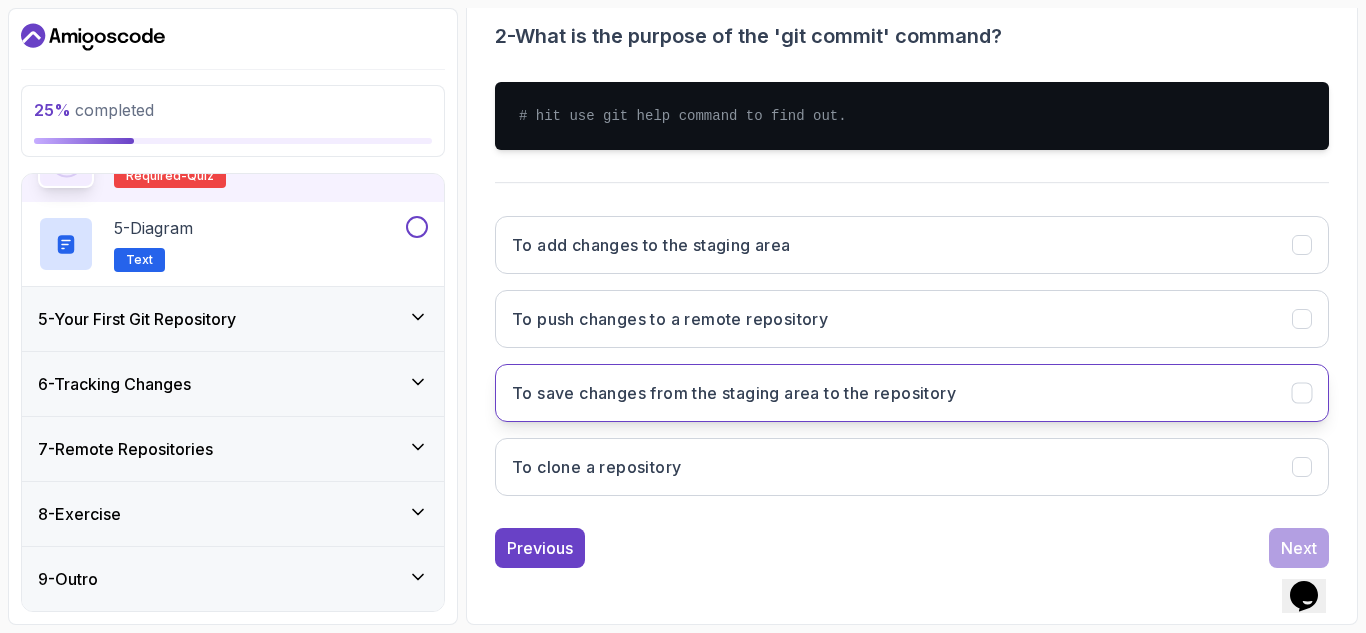 click 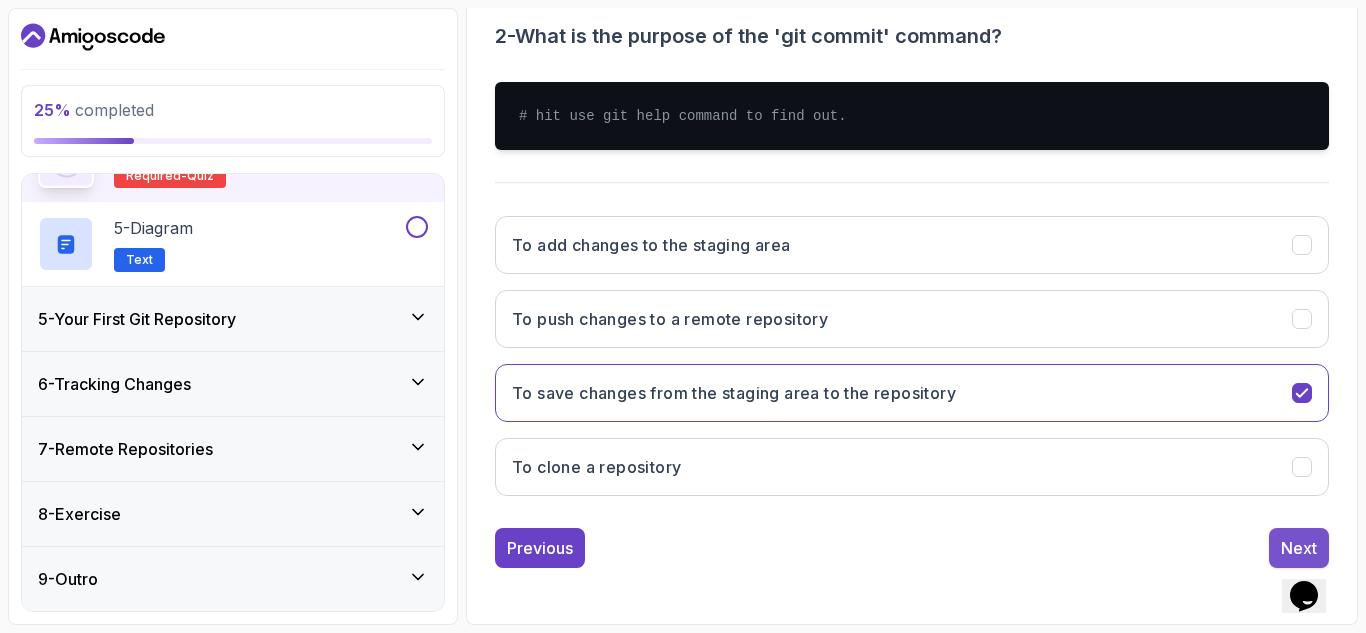 click on "Next" at bounding box center (1299, 548) 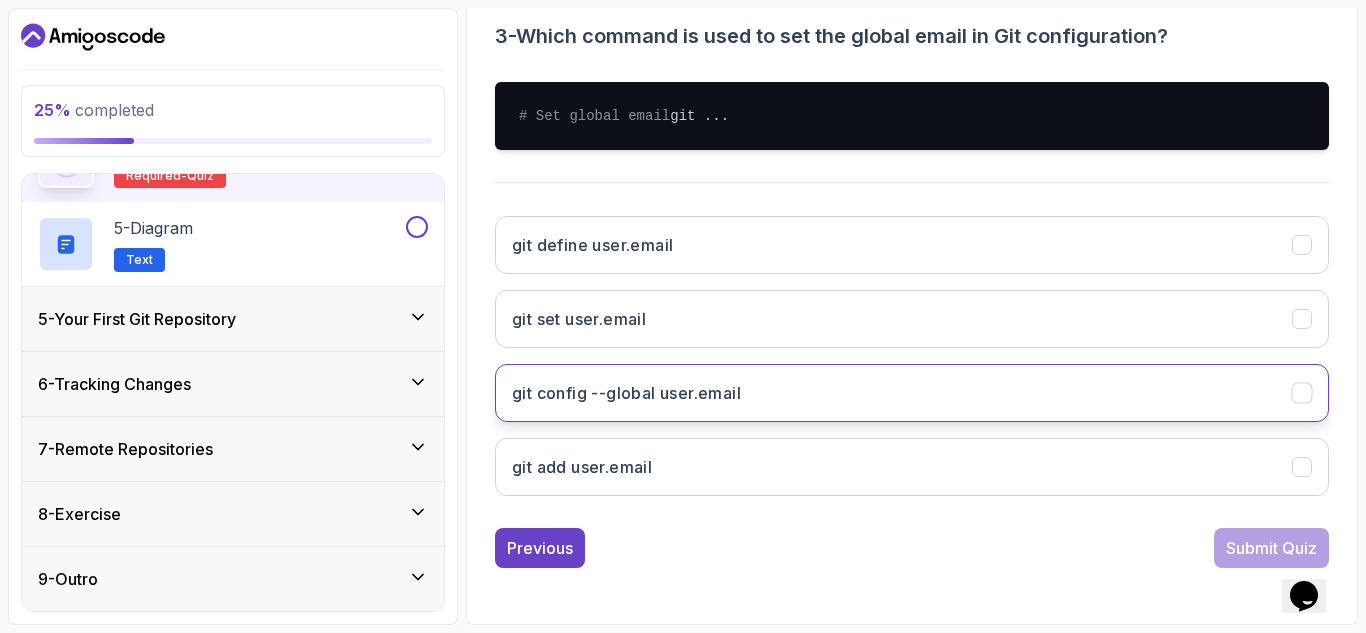 click 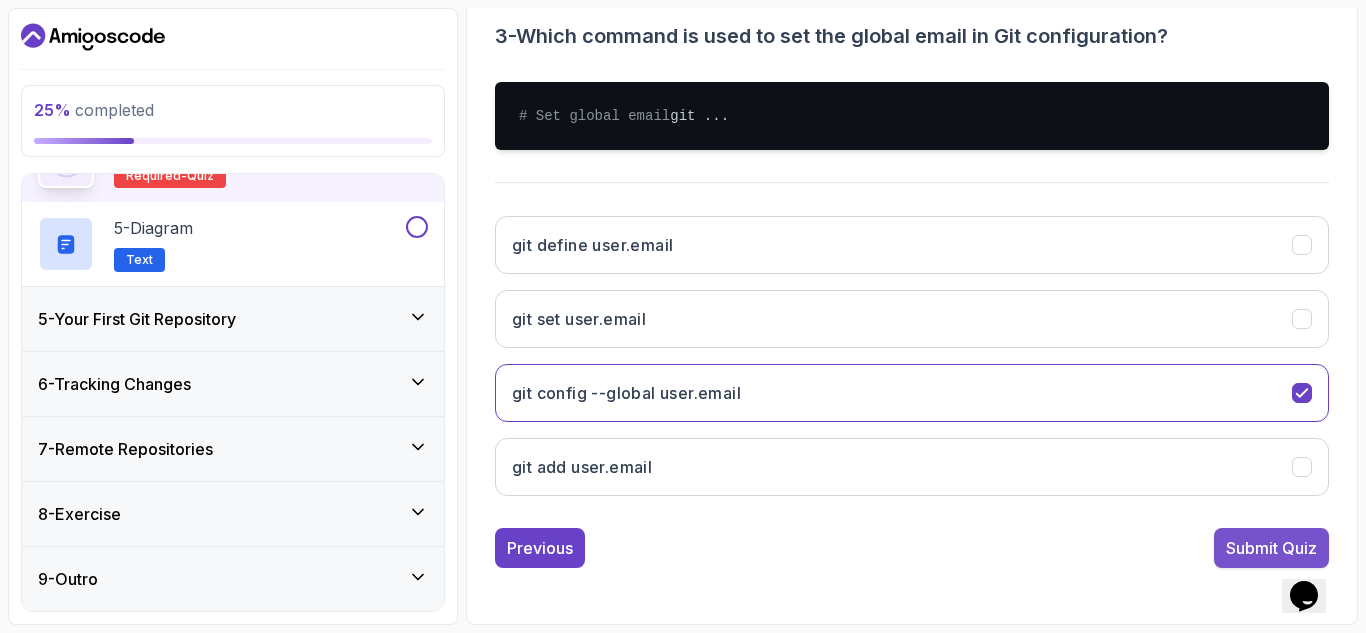click on "Submit Quiz" at bounding box center (1271, 548) 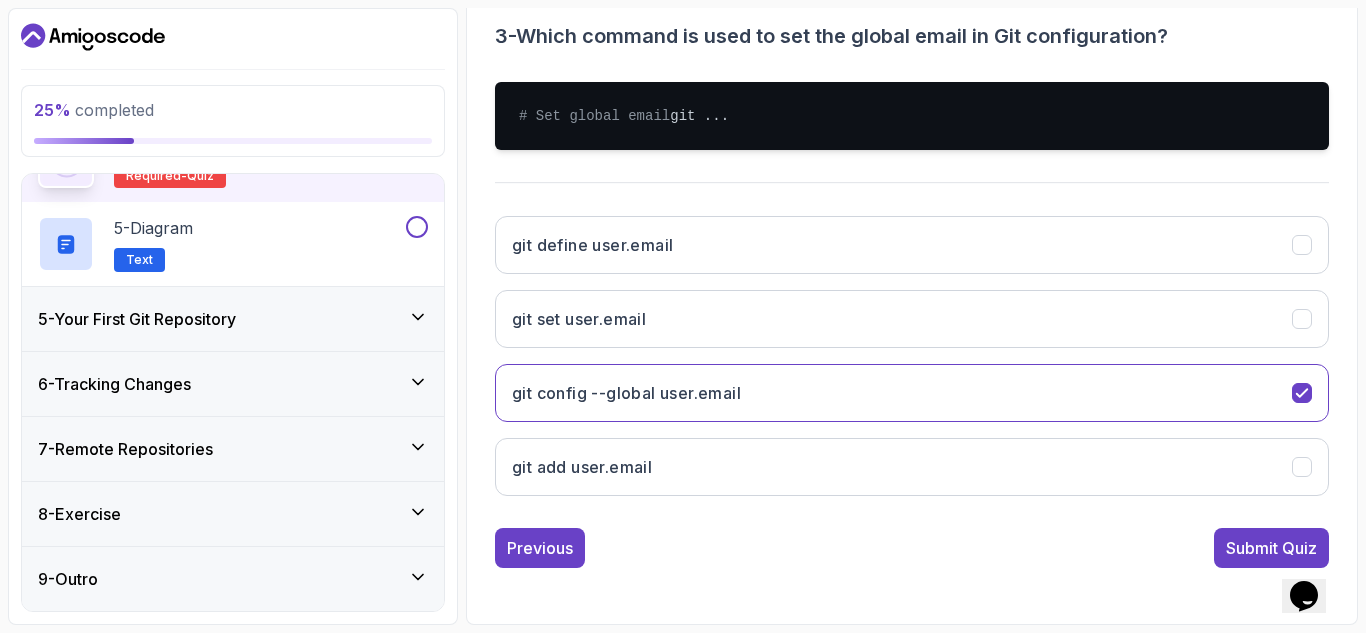 scroll, scrollTop: 326, scrollLeft: 0, axis: vertical 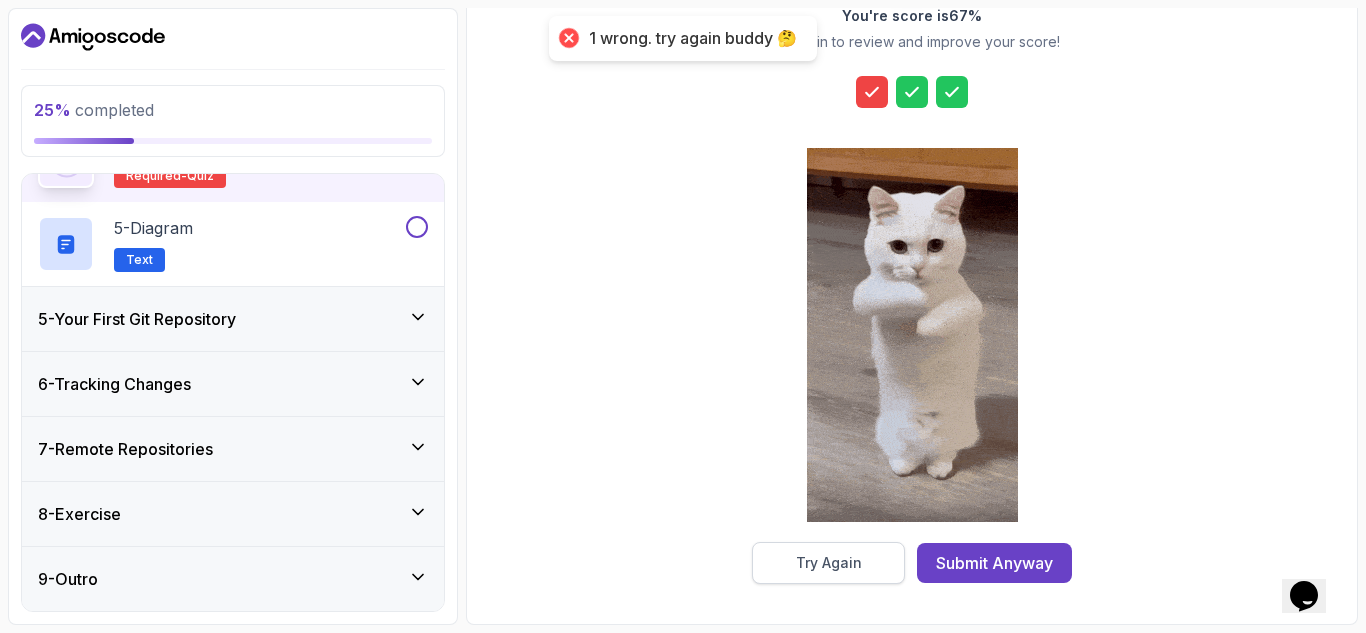click on "Try Again" at bounding box center [829, 563] 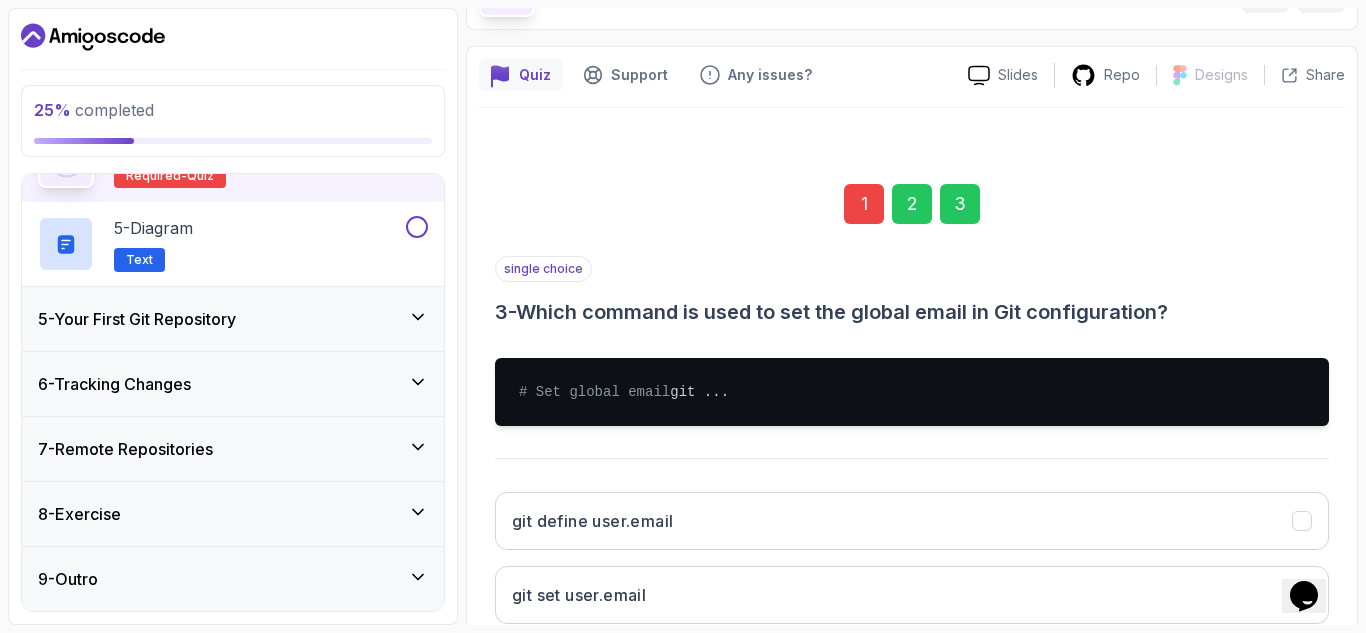 click on "1" at bounding box center [864, 204] 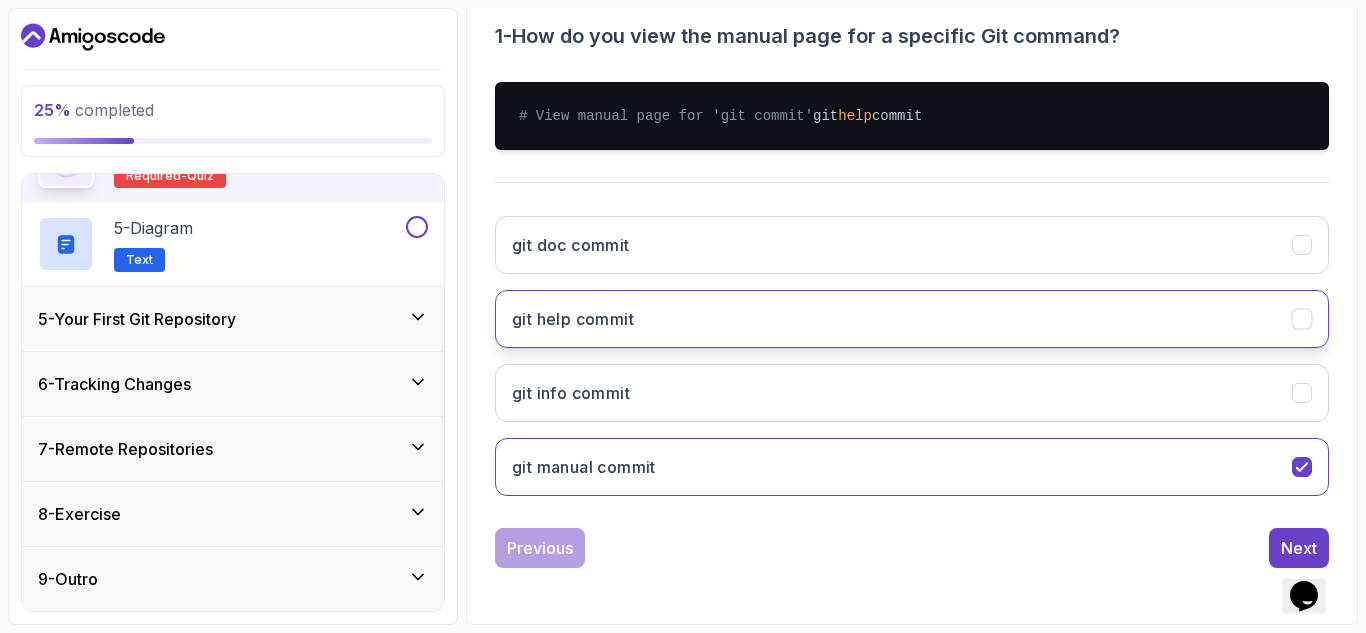 scroll, scrollTop: 425, scrollLeft: 0, axis: vertical 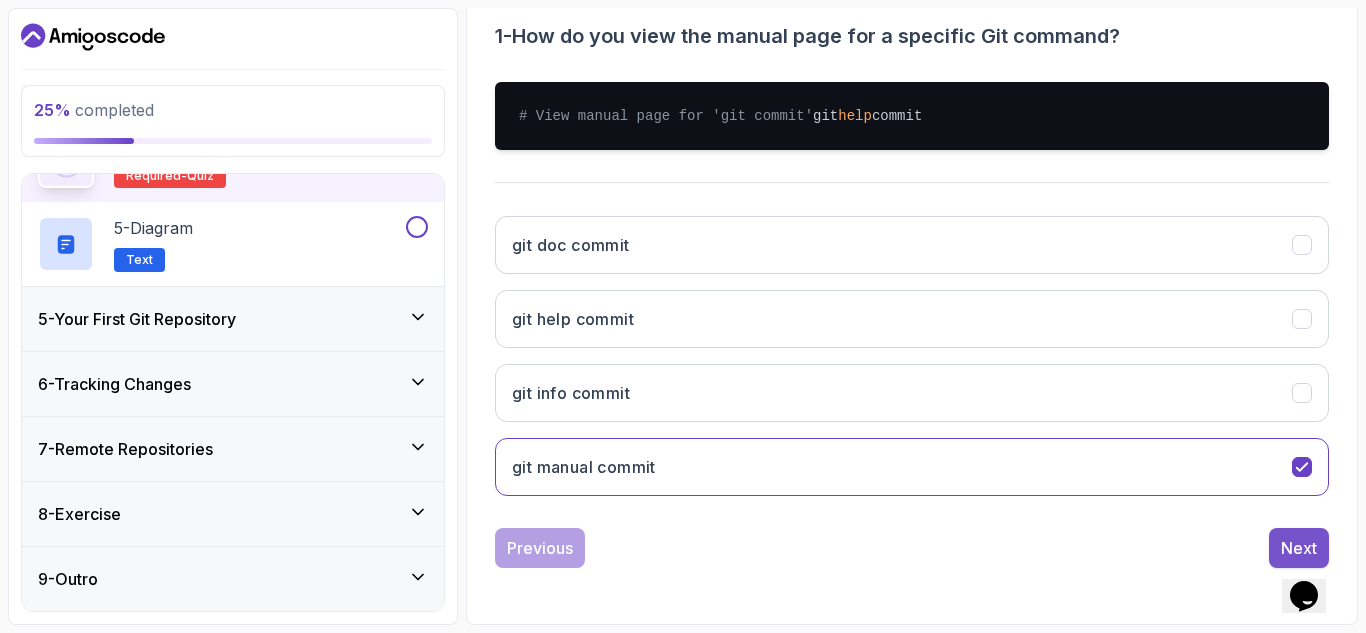 click on "Next" at bounding box center [1299, 548] 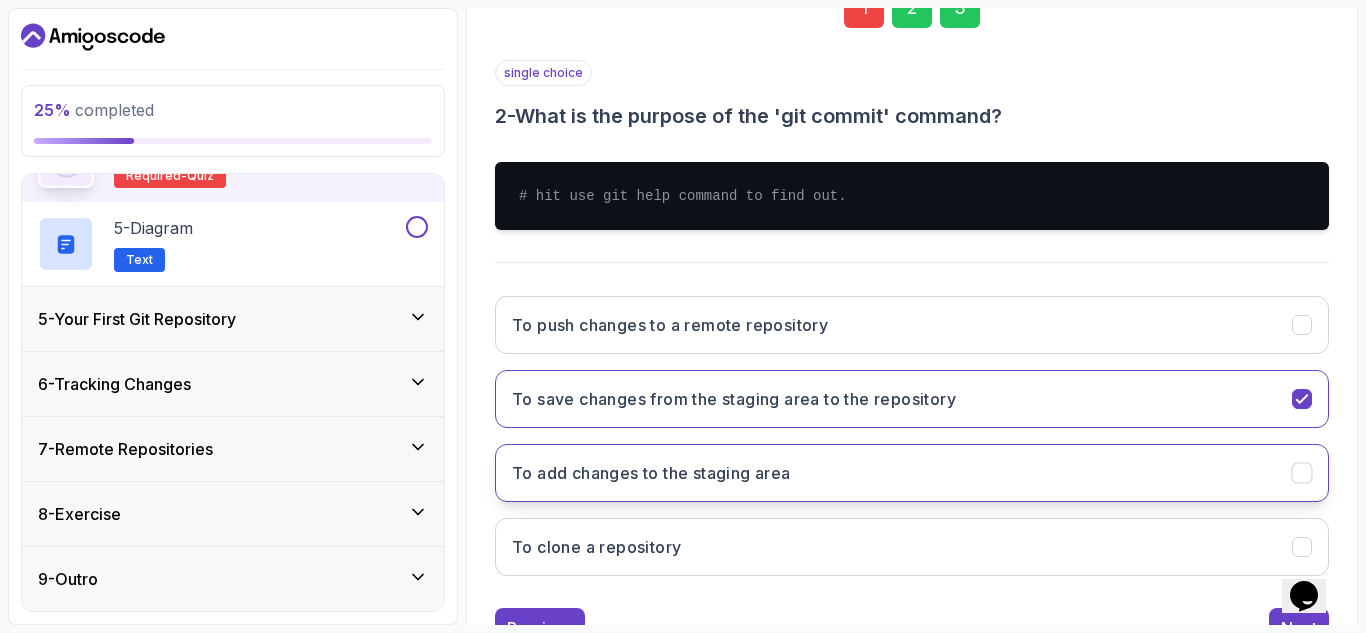 scroll, scrollTop: 408, scrollLeft: 0, axis: vertical 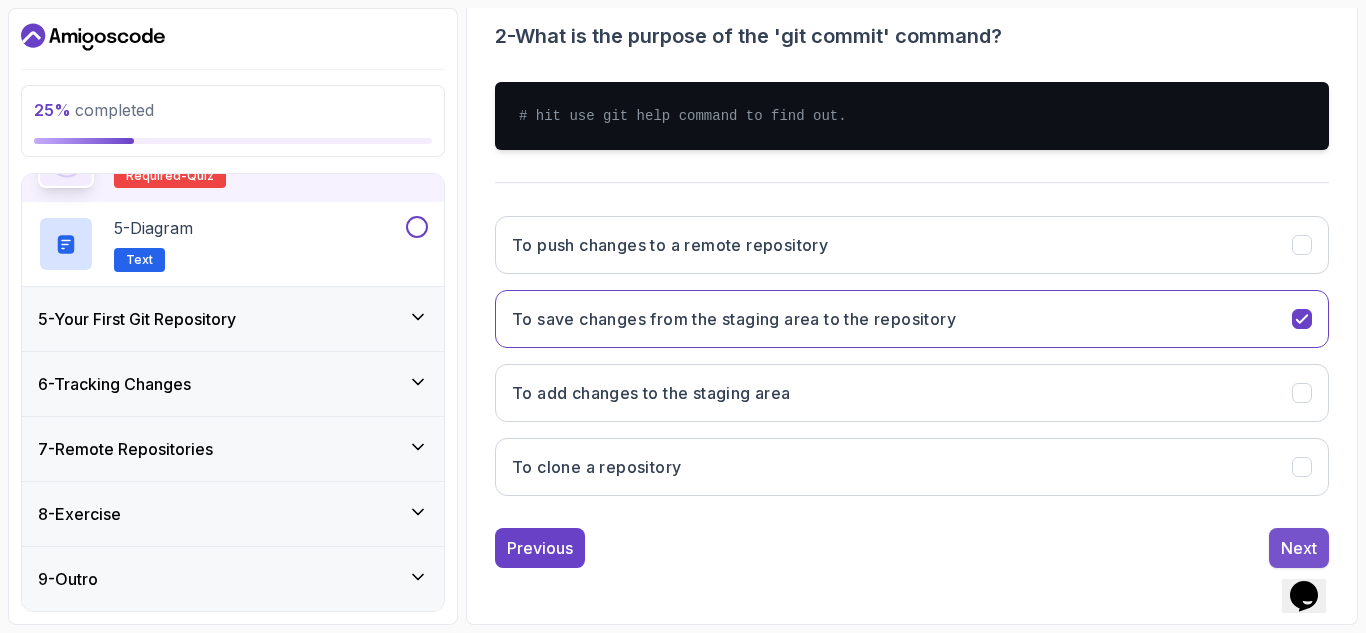 click on "Next" at bounding box center [1299, 548] 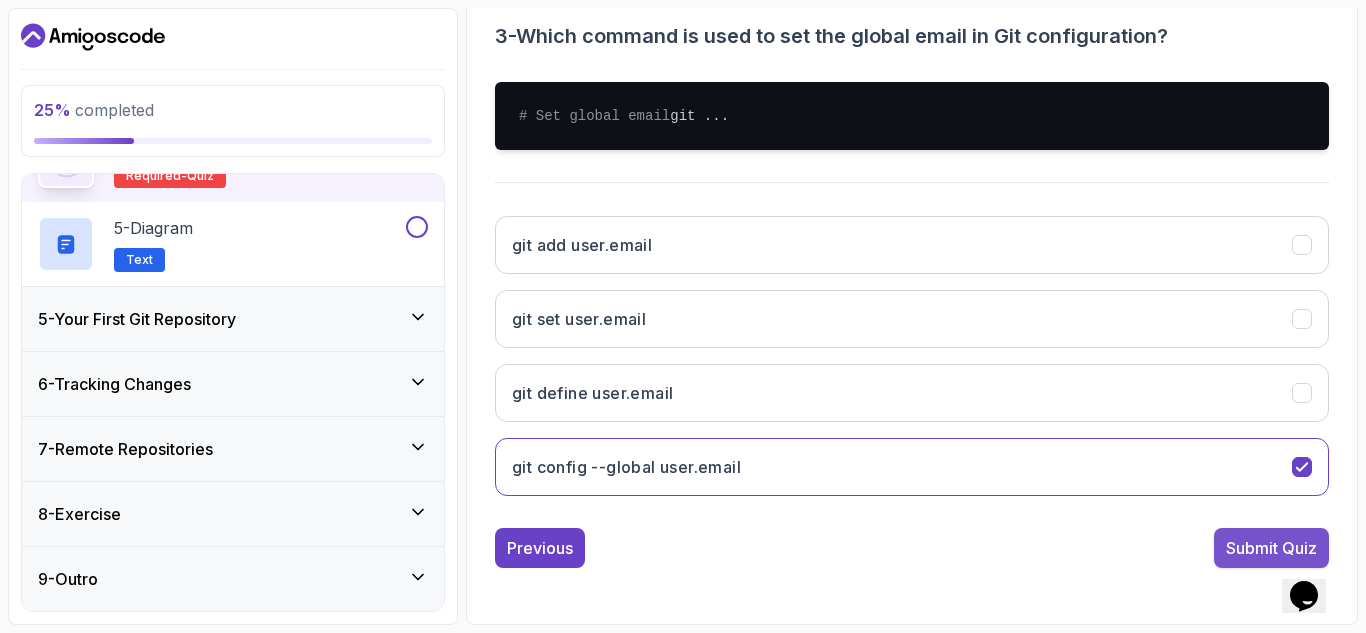 click on "Submit Quiz" at bounding box center [1271, 548] 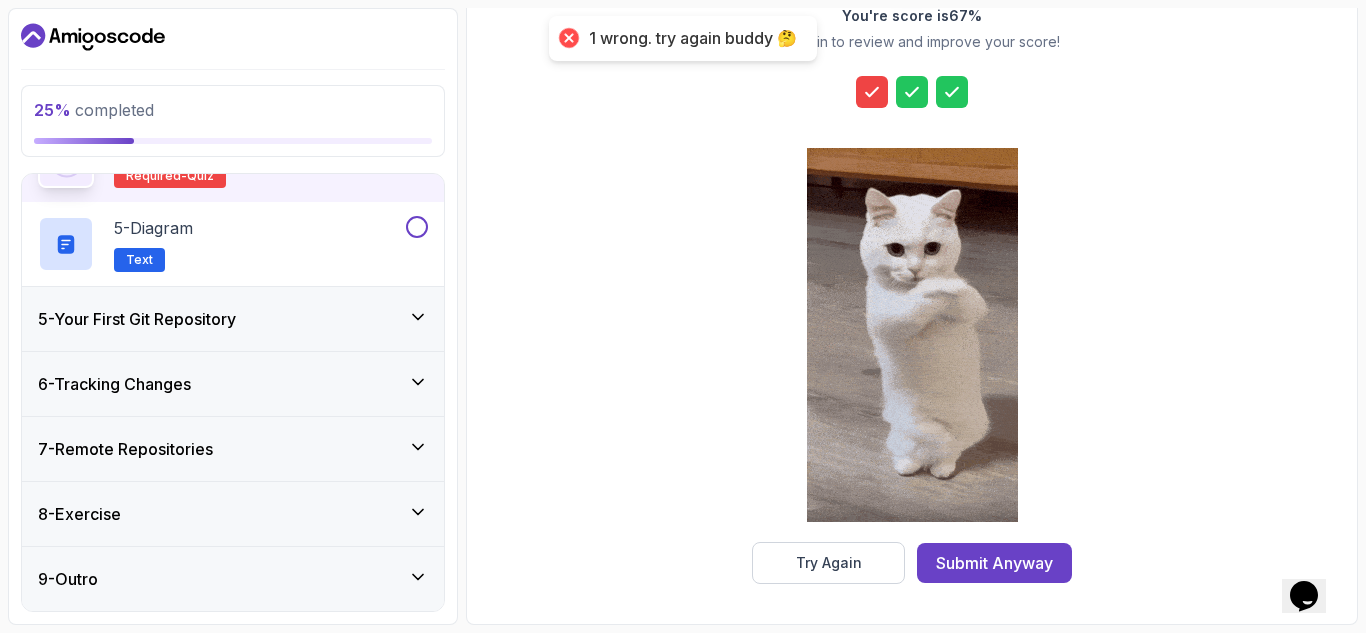 click on "1 wrong. try again buddy 🤔" at bounding box center (693, 38) 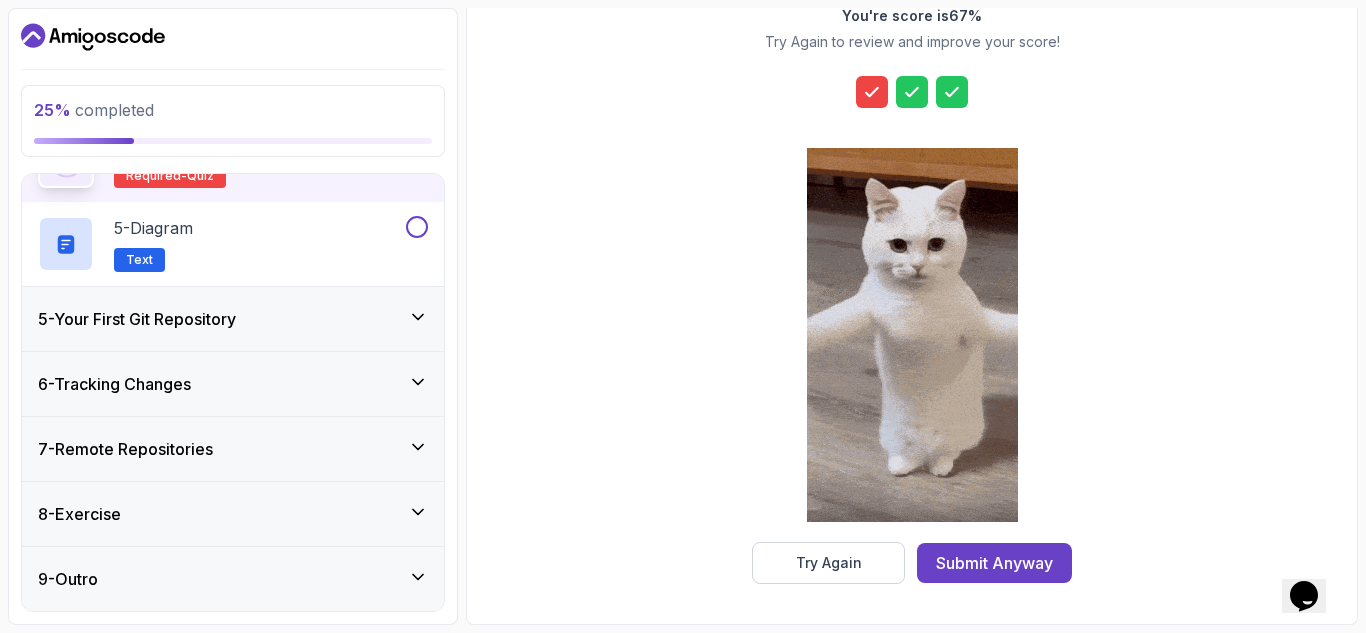 click 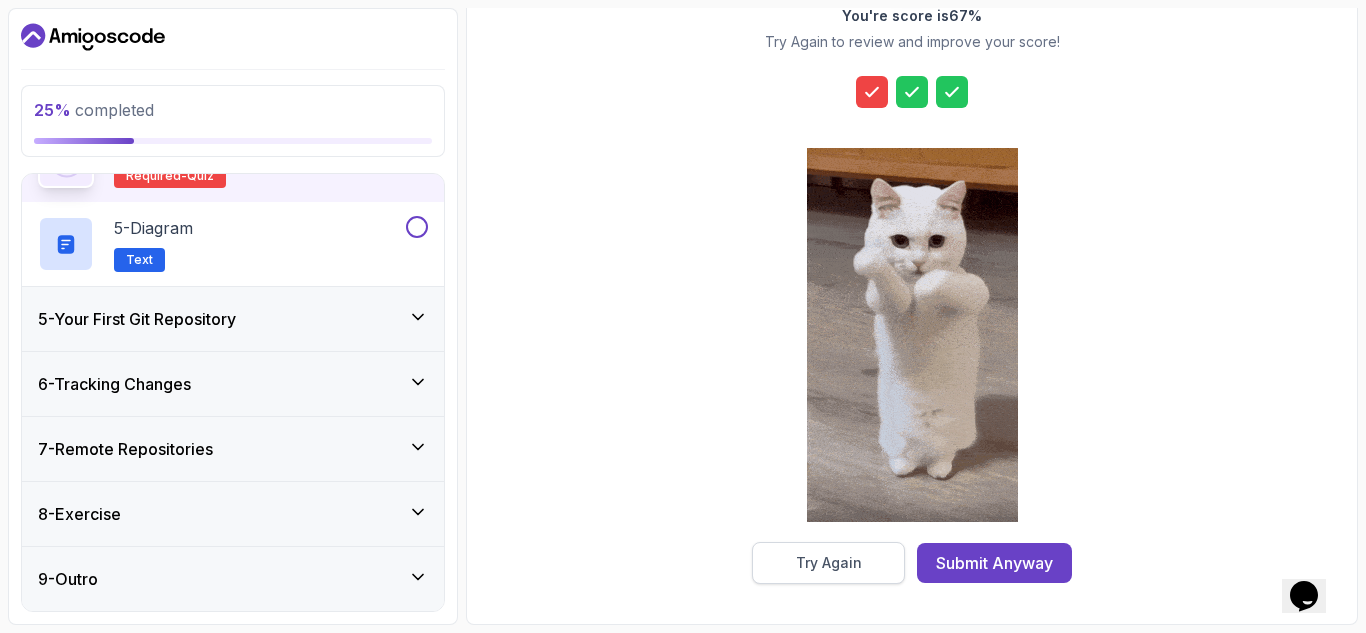 click on "Try Again" at bounding box center (829, 563) 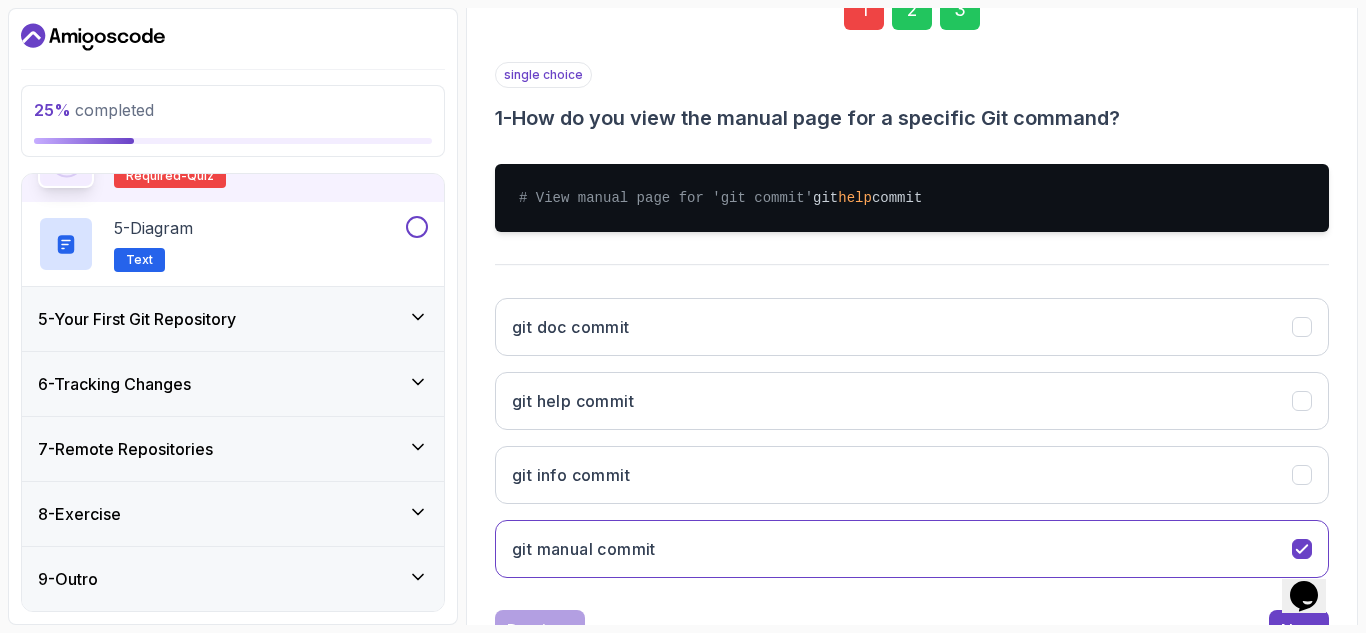 click on "1" at bounding box center [864, 10] 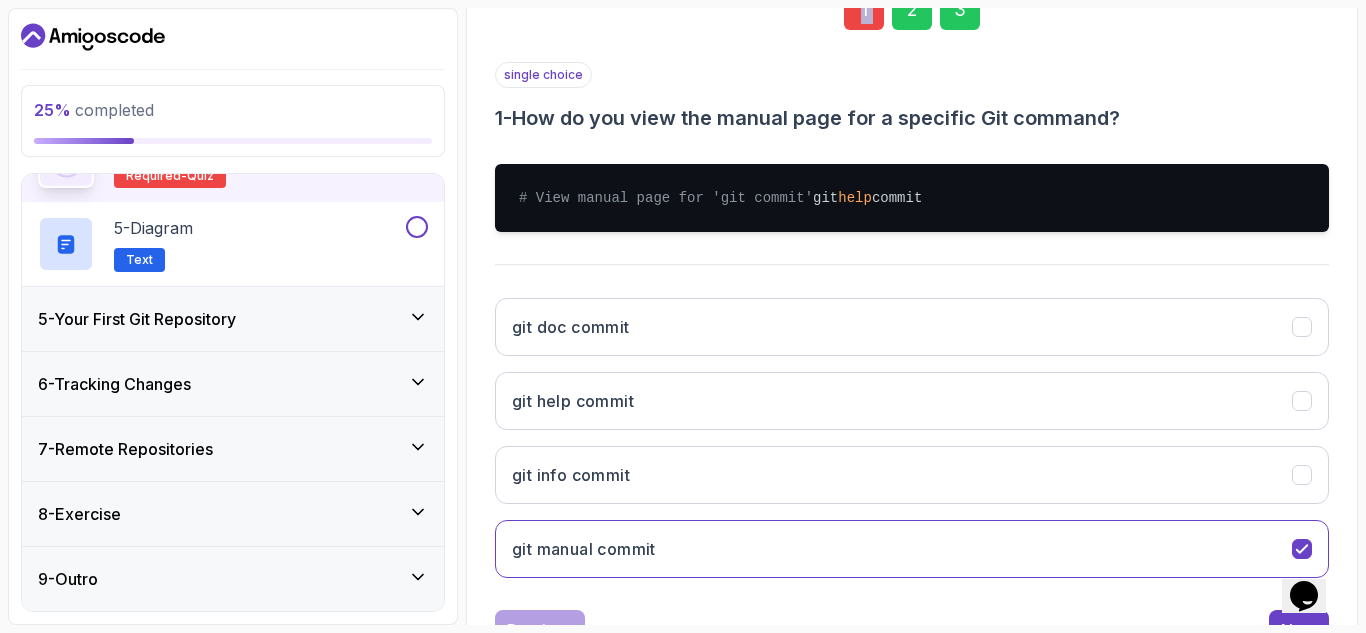scroll, scrollTop: 270, scrollLeft: 0, axis: vertical 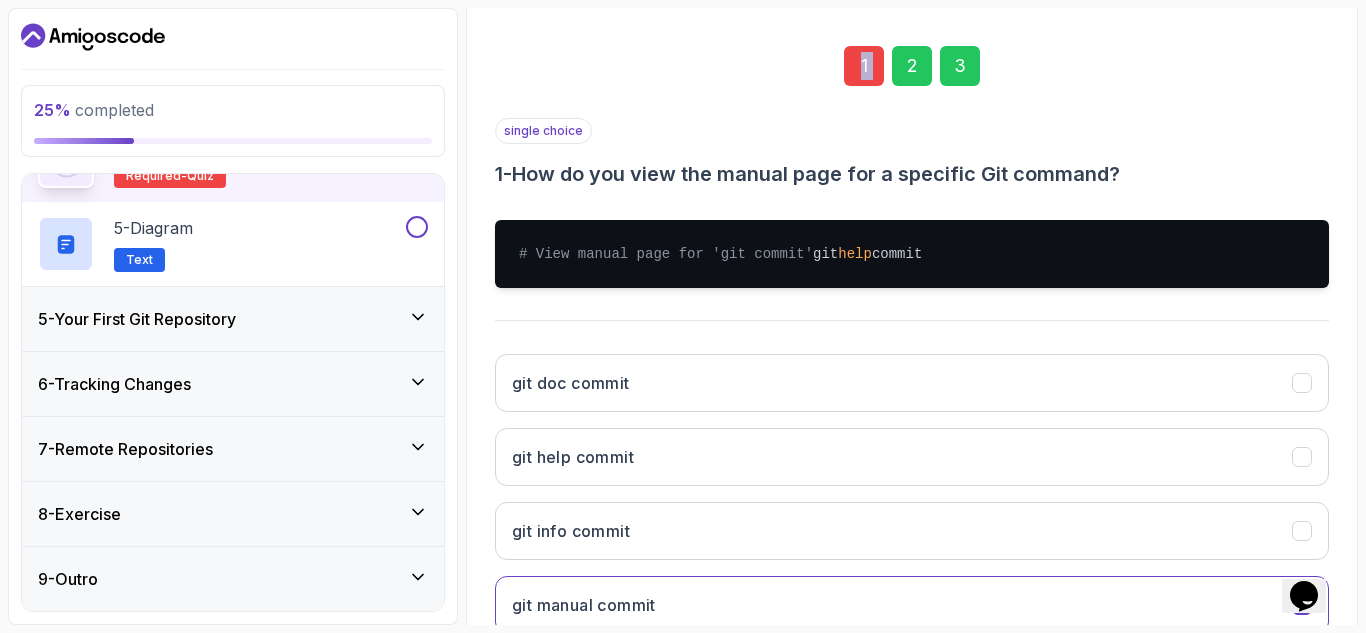 click on "1 2 3" at bounding box center [912, 66] 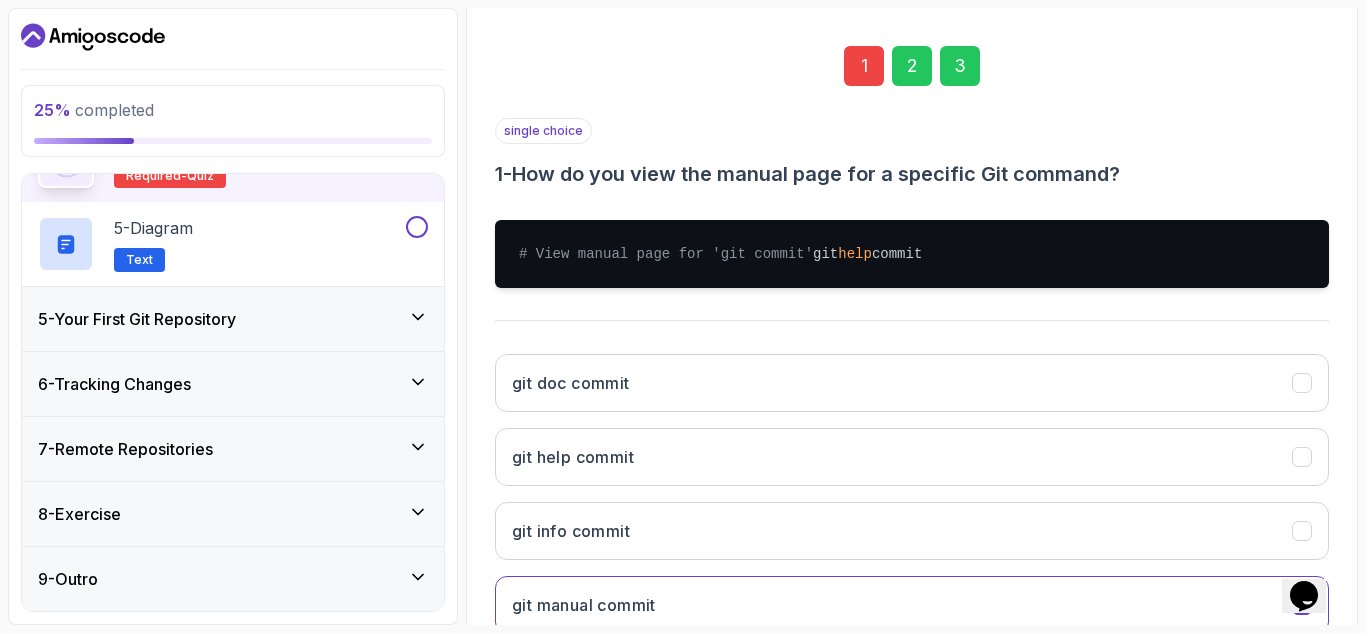 click on "1" at bounding box center [864, 66] 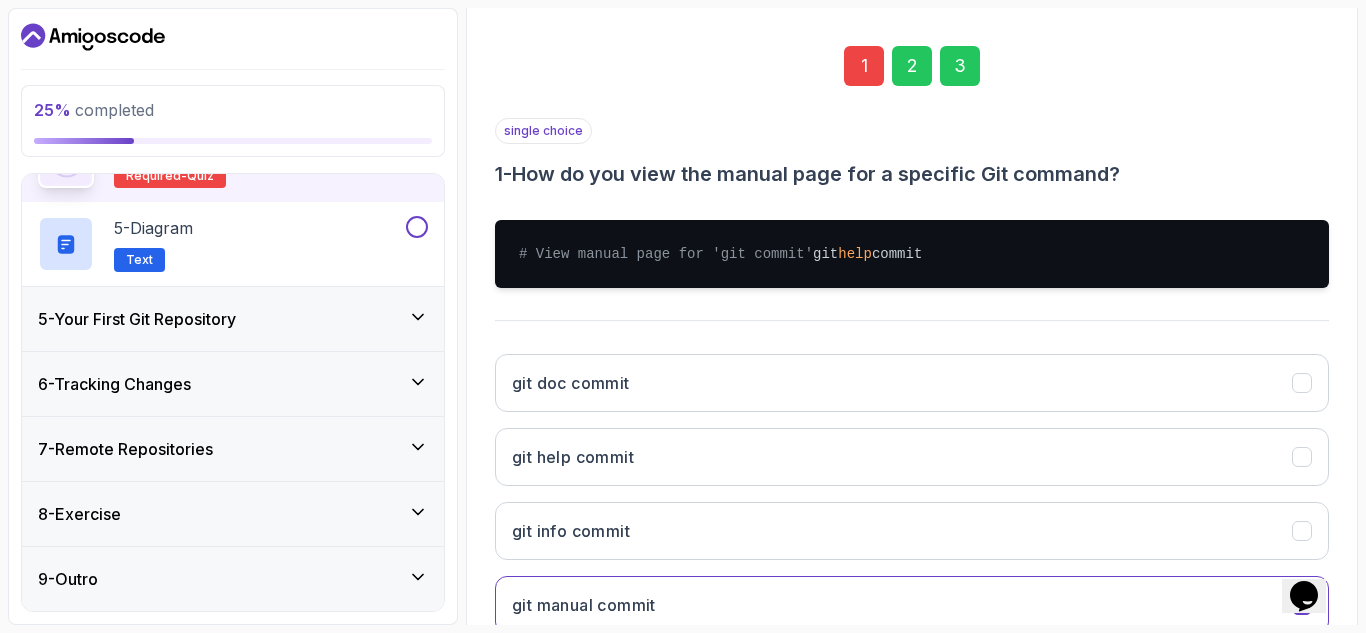 drag, startPoint x: 520, startPoint y: 172, endPoint x: 1132, endPoint y: 172, distance: 612 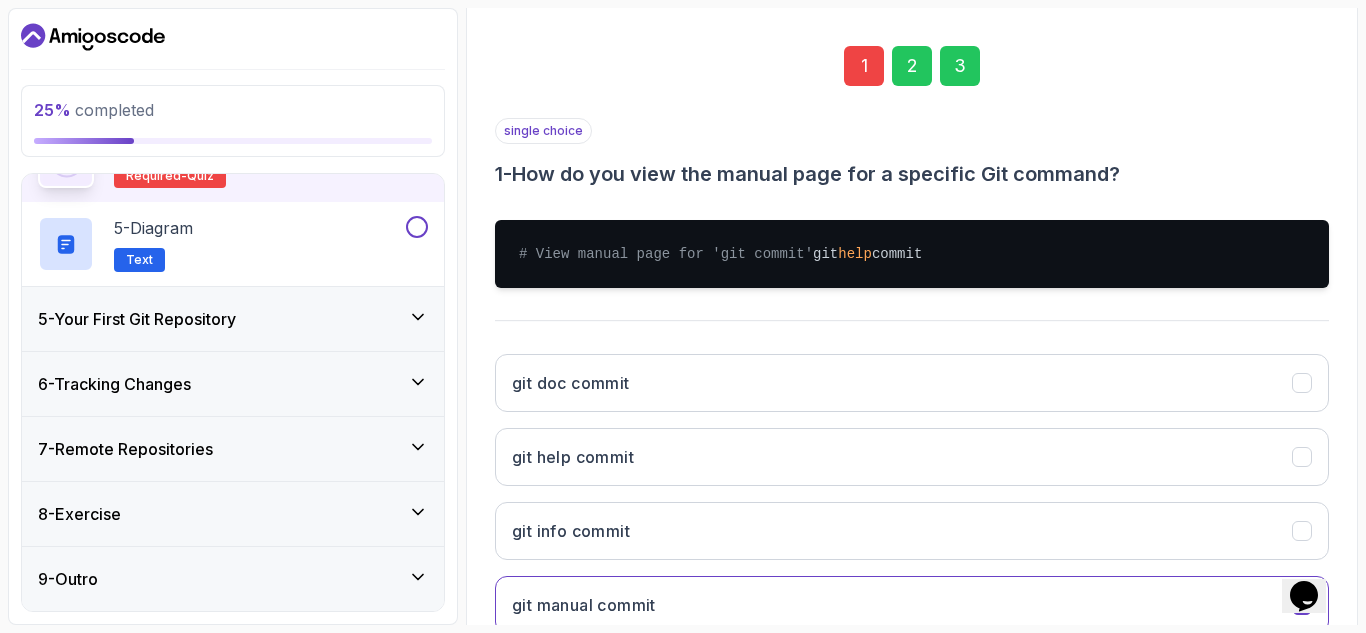 click on "1  -  How do you view the manual page for a specific Git command?" at bounding box center (912, 174) 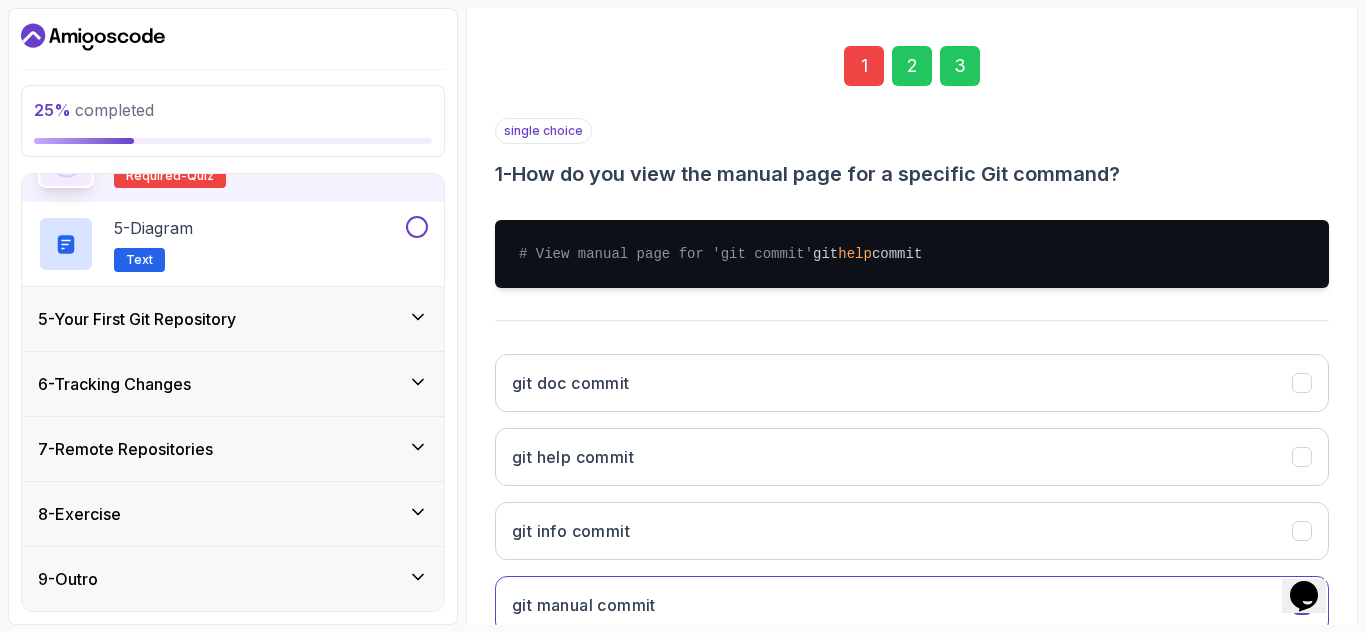 copy on "How do you view the manual page for a specific Git command?" 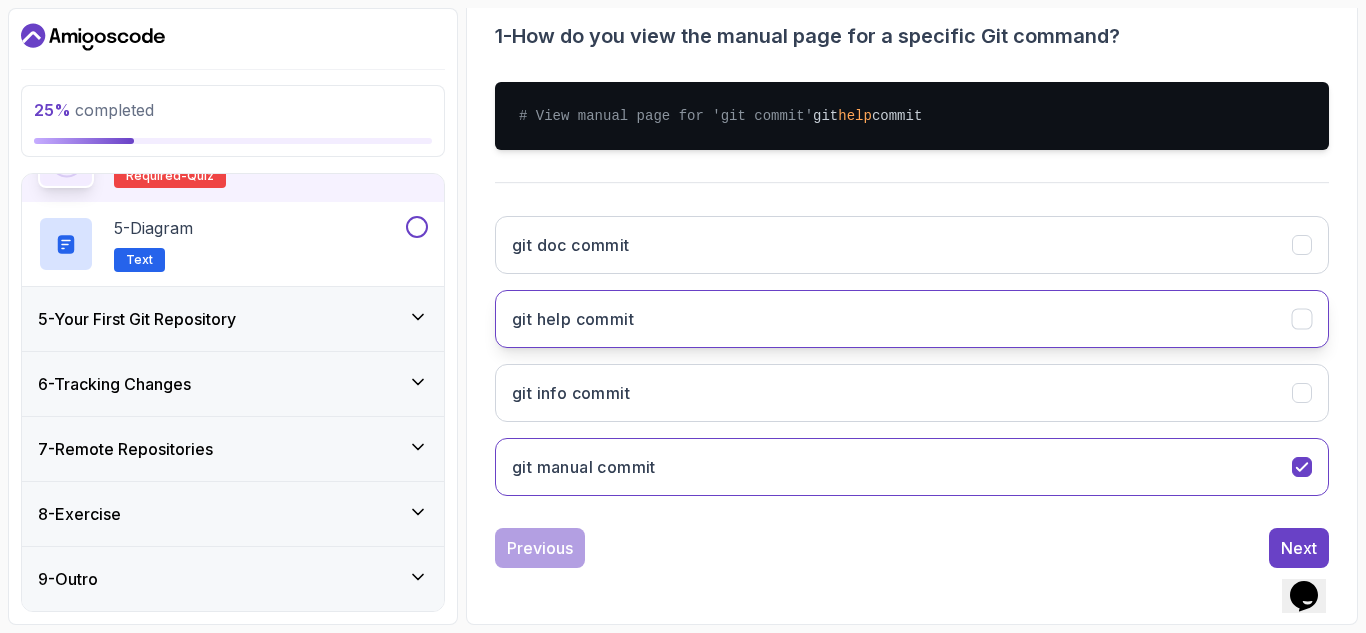 scroll, scrollTop: 428, scrollLeft: 0, axis: vertical 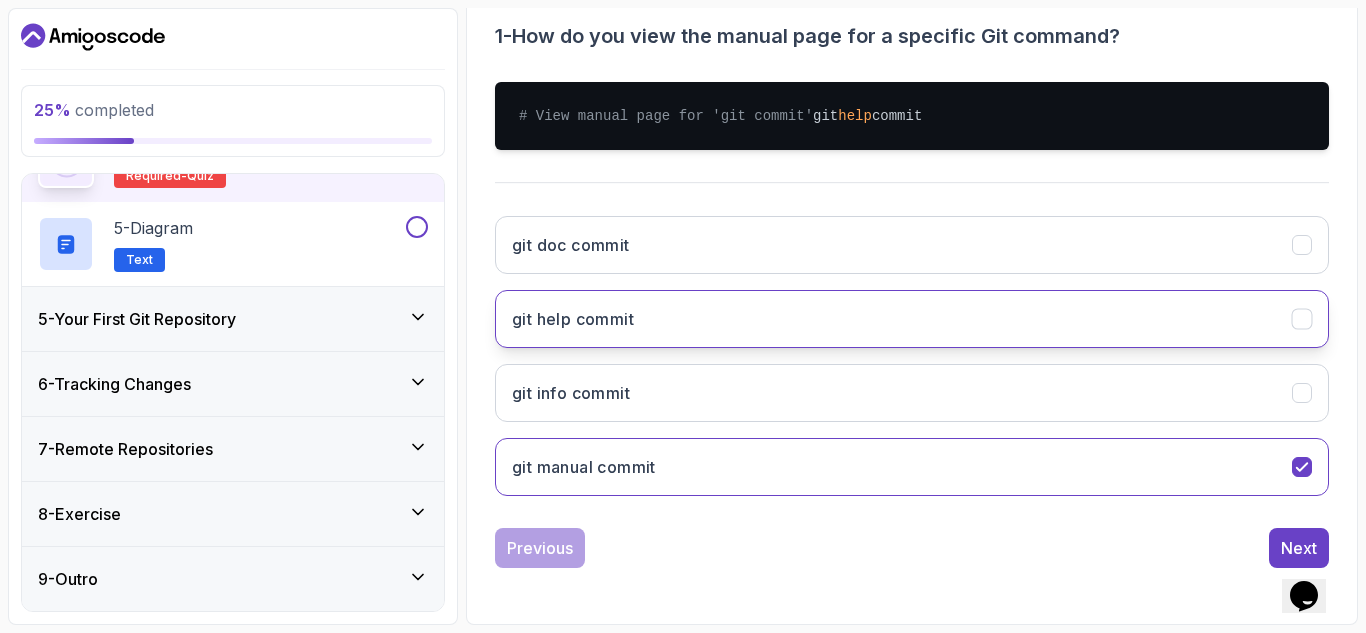 click 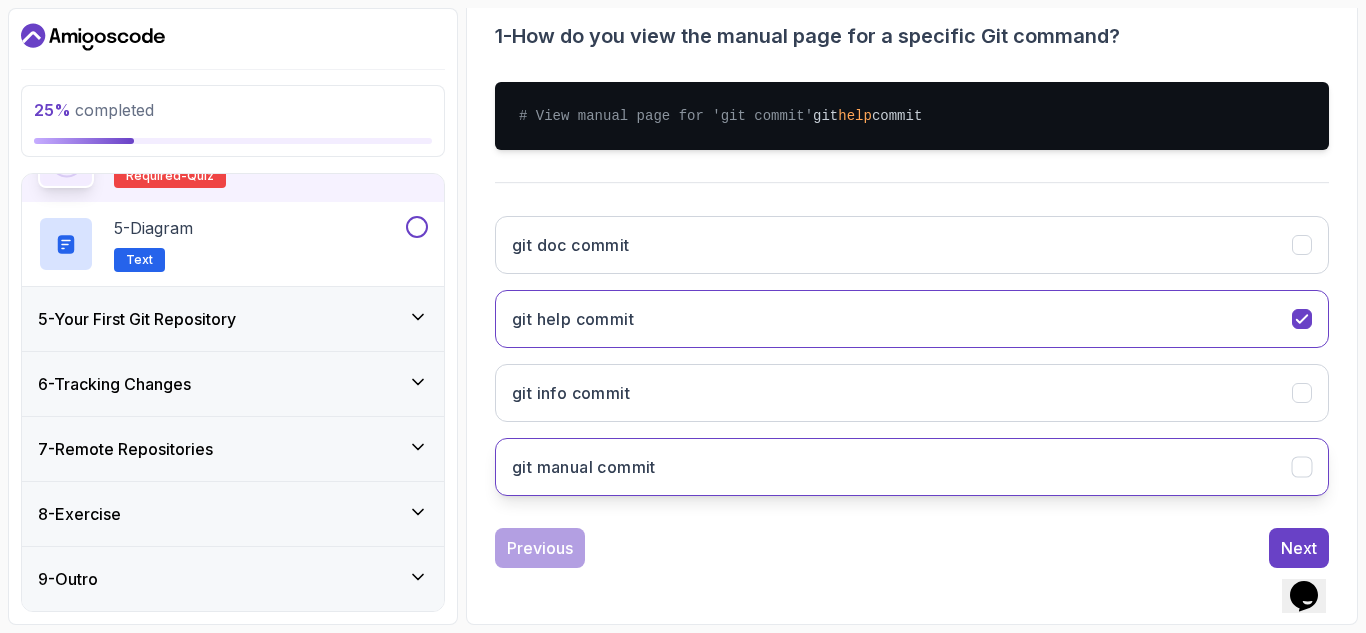 click 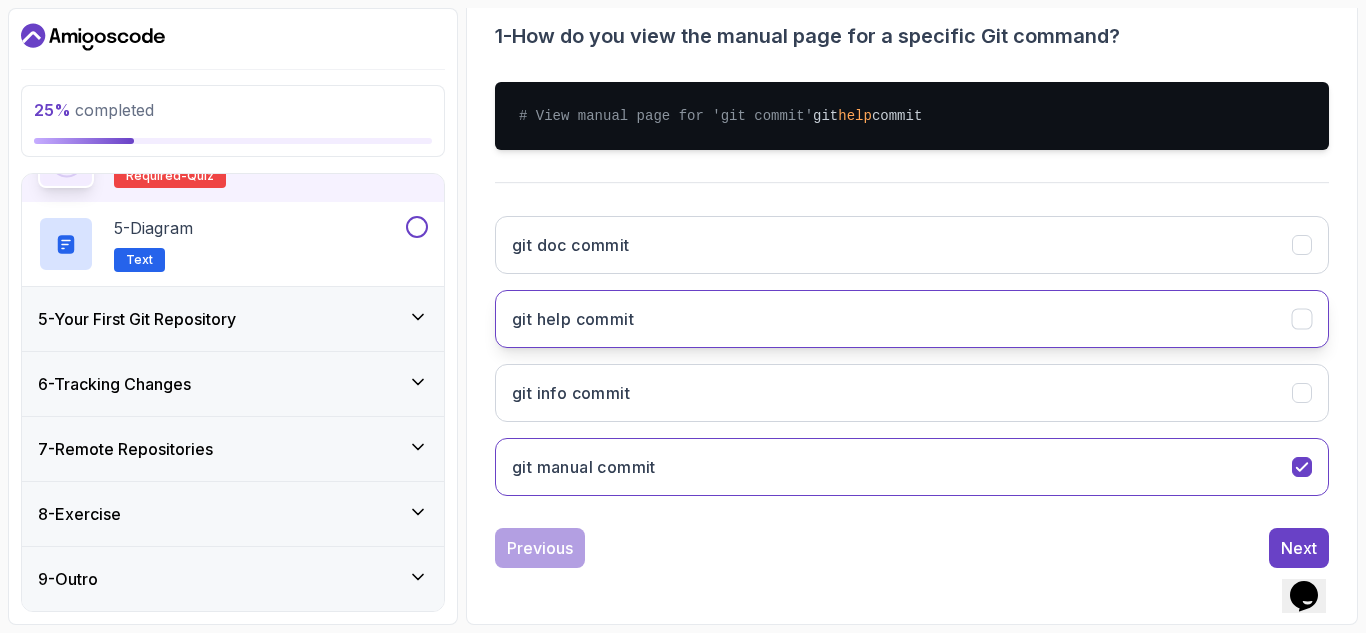click 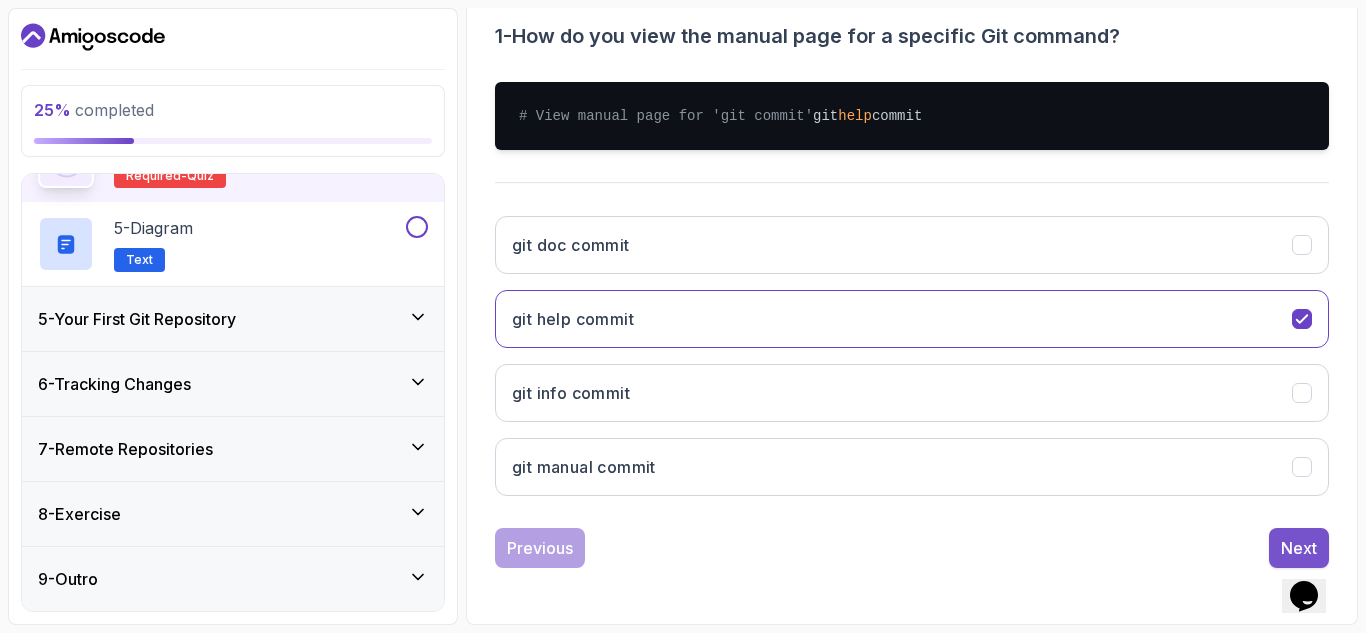 click on "Next" at bounding box center [1299, 548] 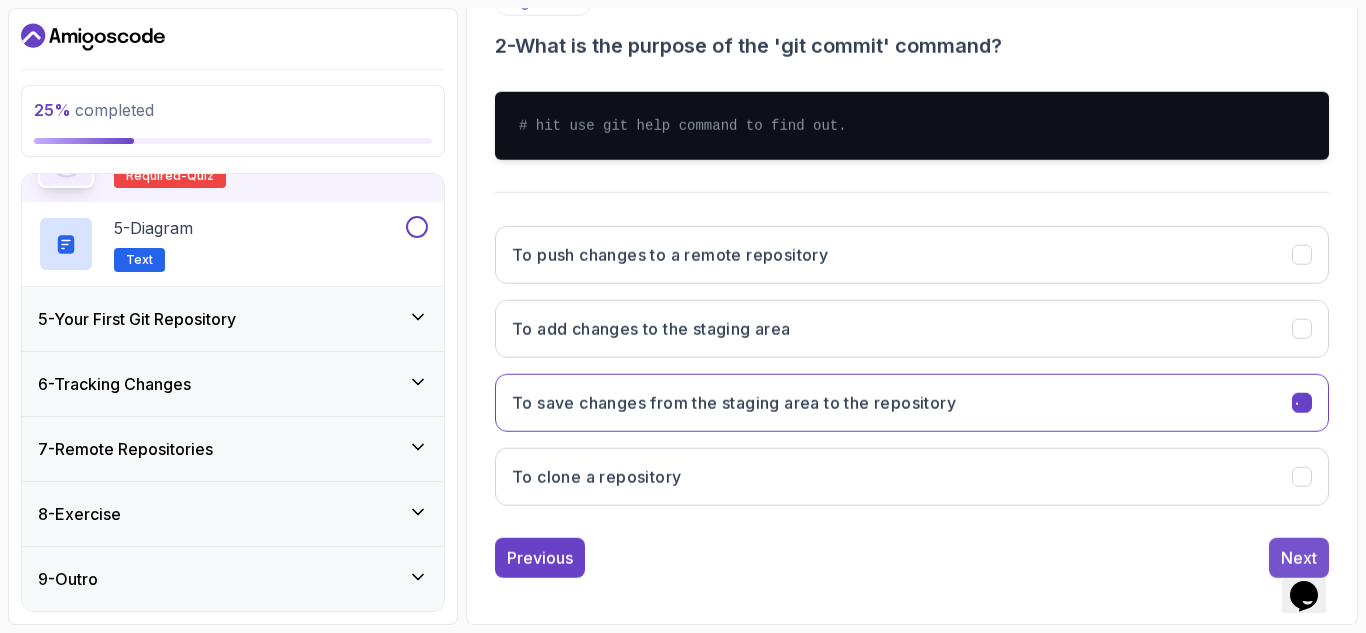 scroll, scrollTop: 408, scrollLeft: 0, axis: vertical 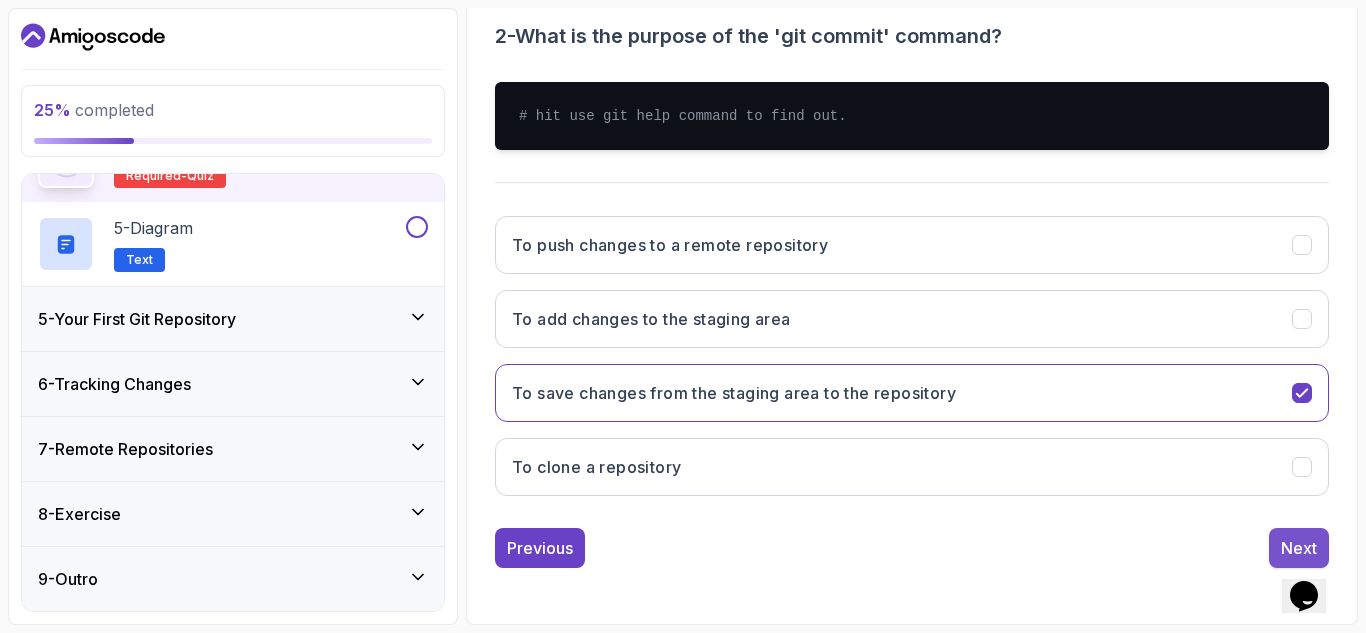 click on "Next" at bounding box center [1299, 548] 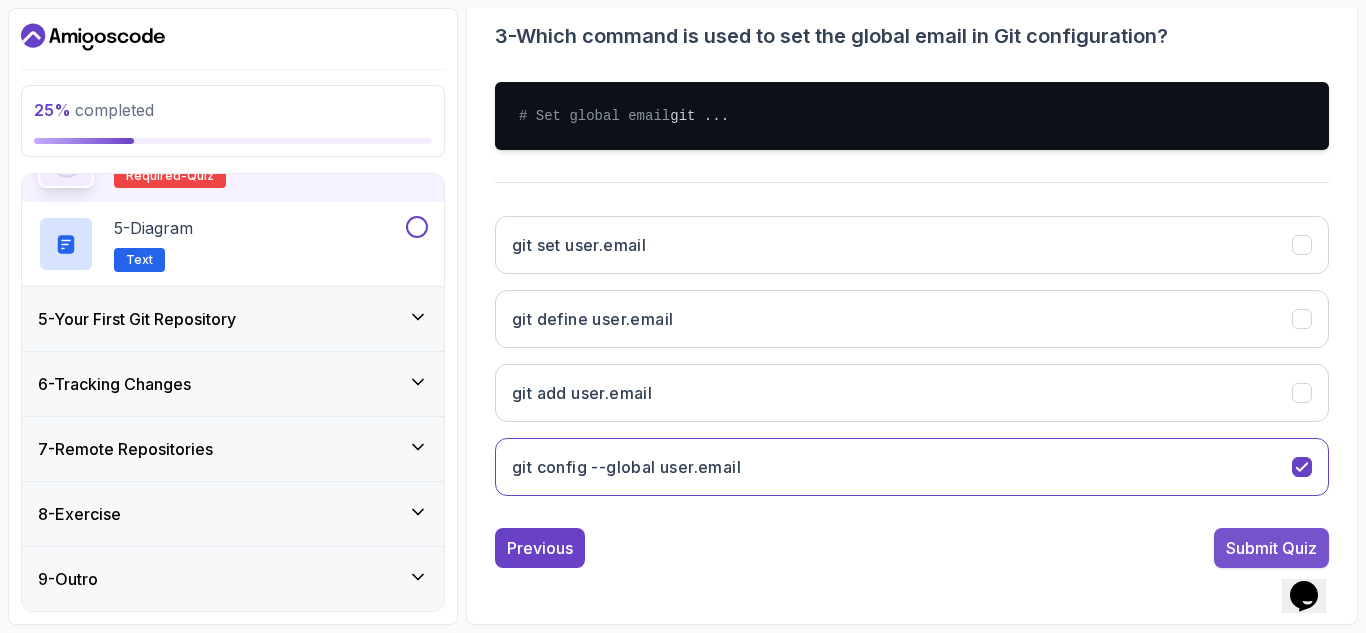 click on "Submit Quiz" at bounding box center (1271, 548) 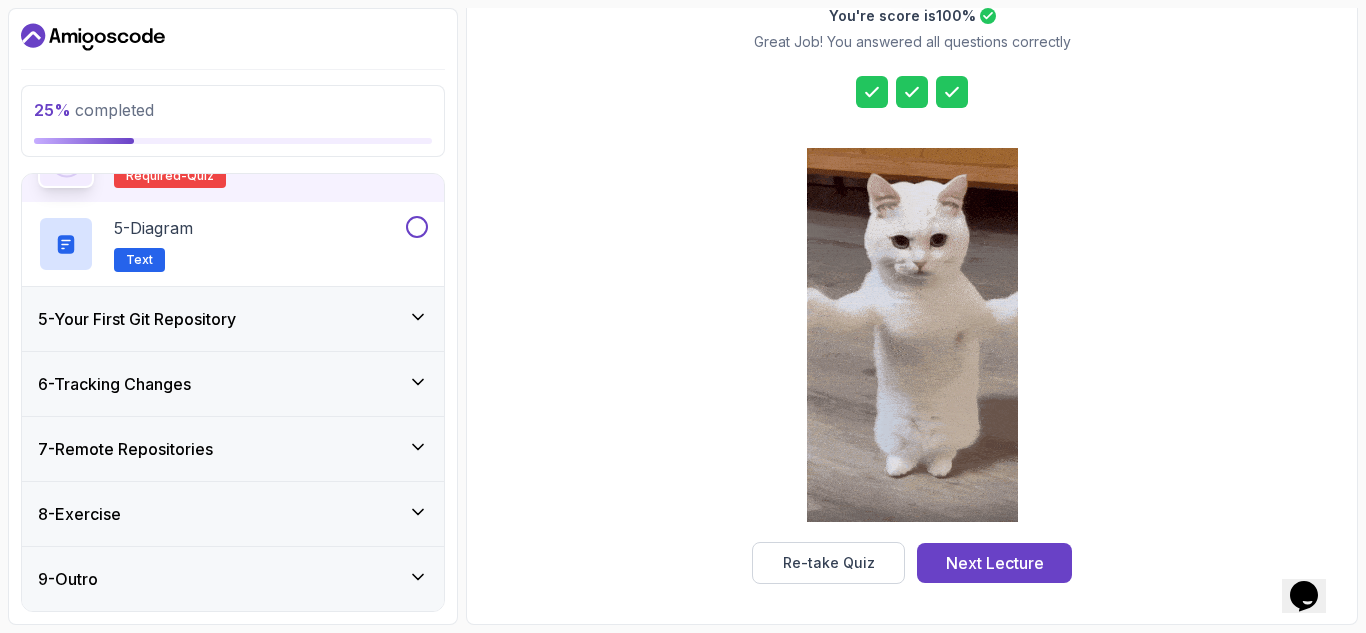 click on "Next Lecture" at bounding box center (995, 563) 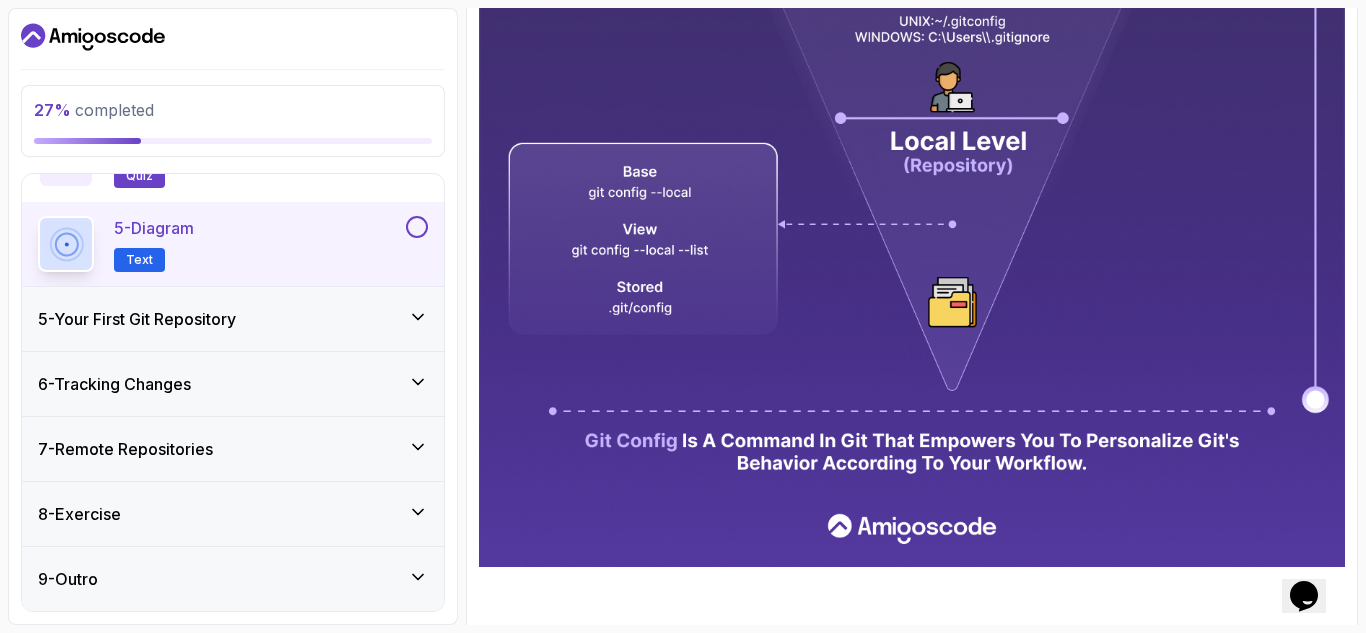 scroll, scrollTop: 849, scrollLeft: 0, axis: vertical 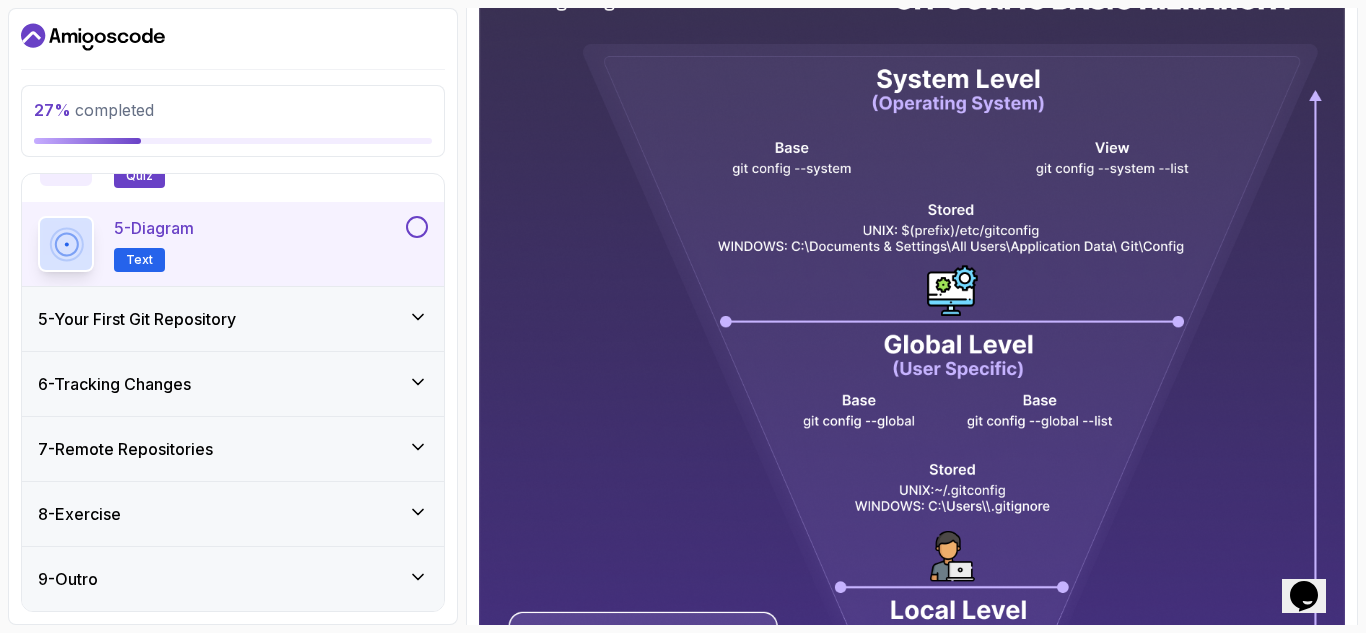 drag, startPoint x: 456, startPoint y: 253, endPoint x: 461, endPoint y: 210, distance: 43.289722 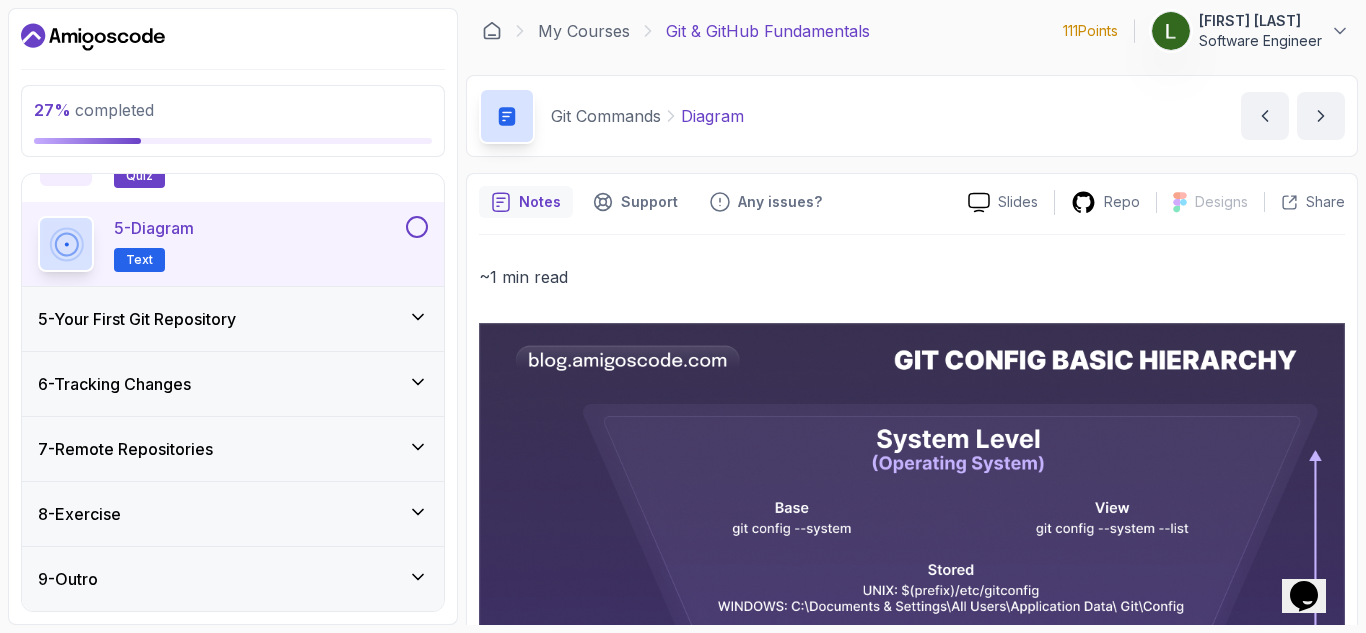 scroll, scrollTop: 0, scrollLeft: 0, axis: both 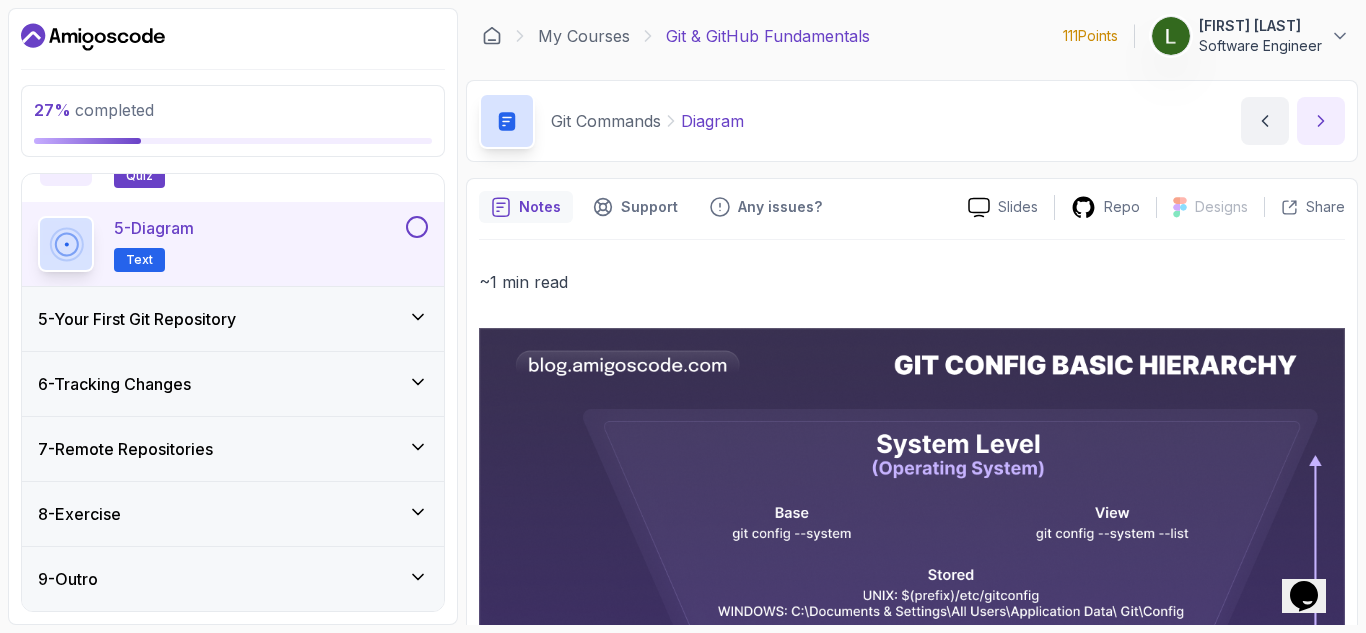 click 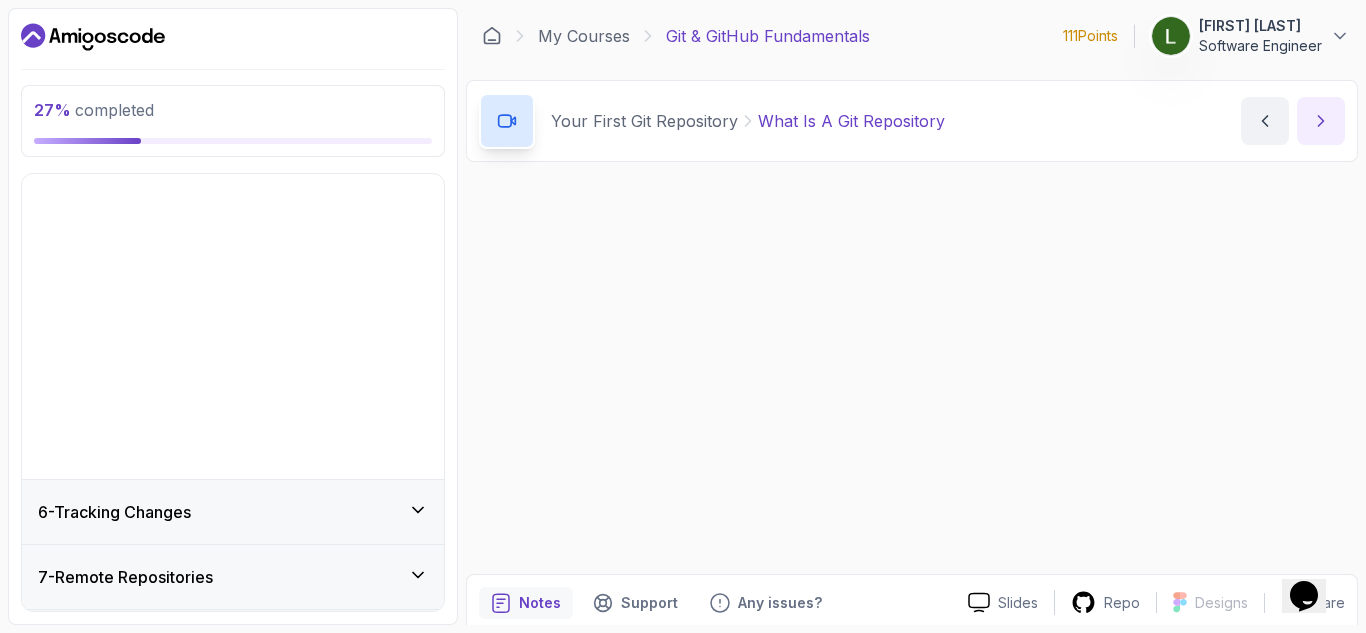 scroll, scrollTop: 148, scrollLeft: 0, axis: vertical 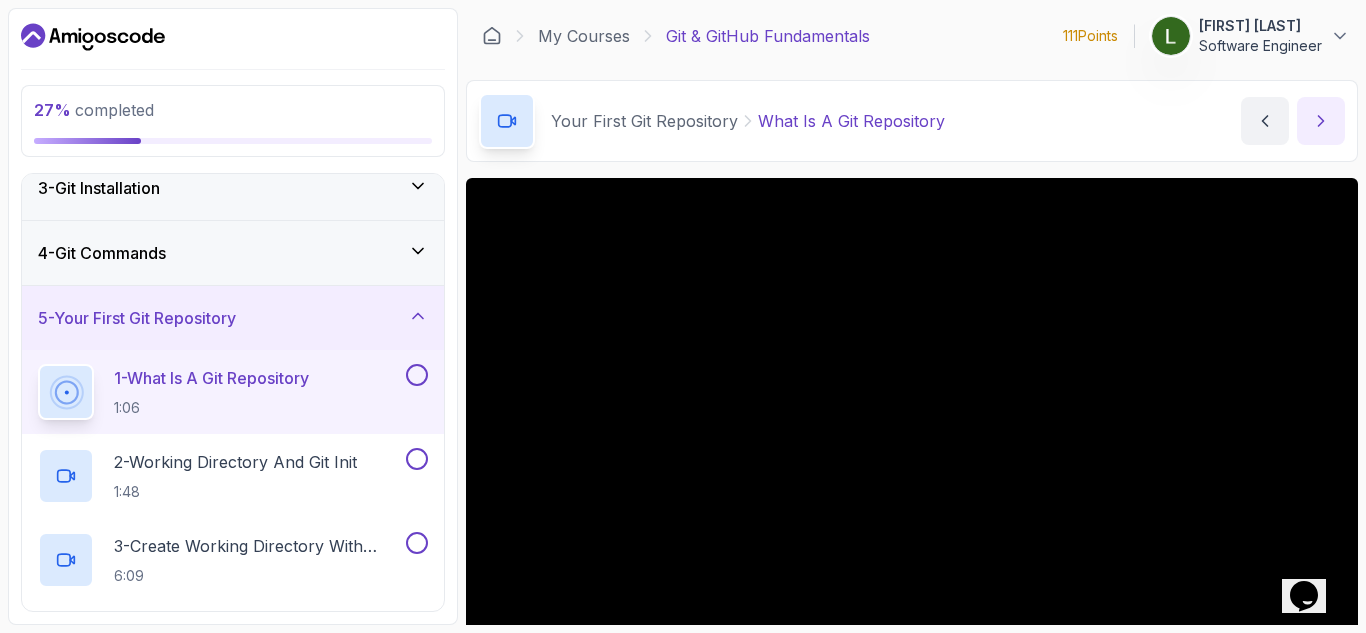 click 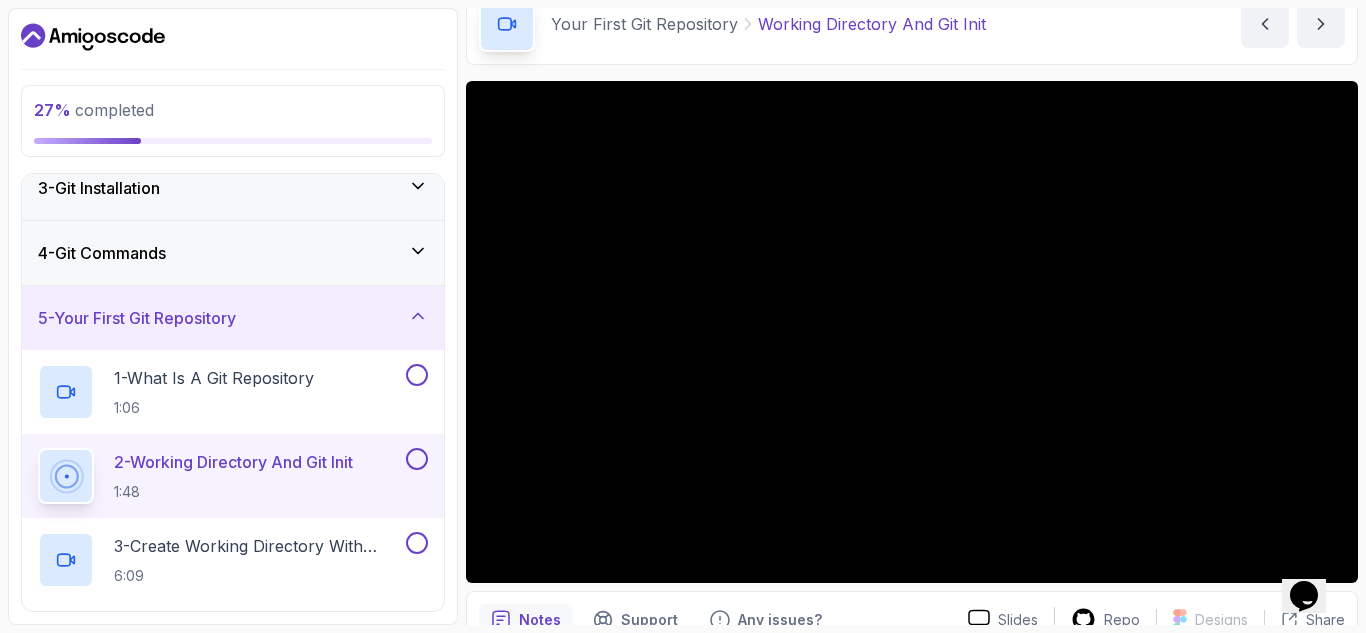 scroll, scrollTop: 98, scrollLeft: 0, axis: vertical 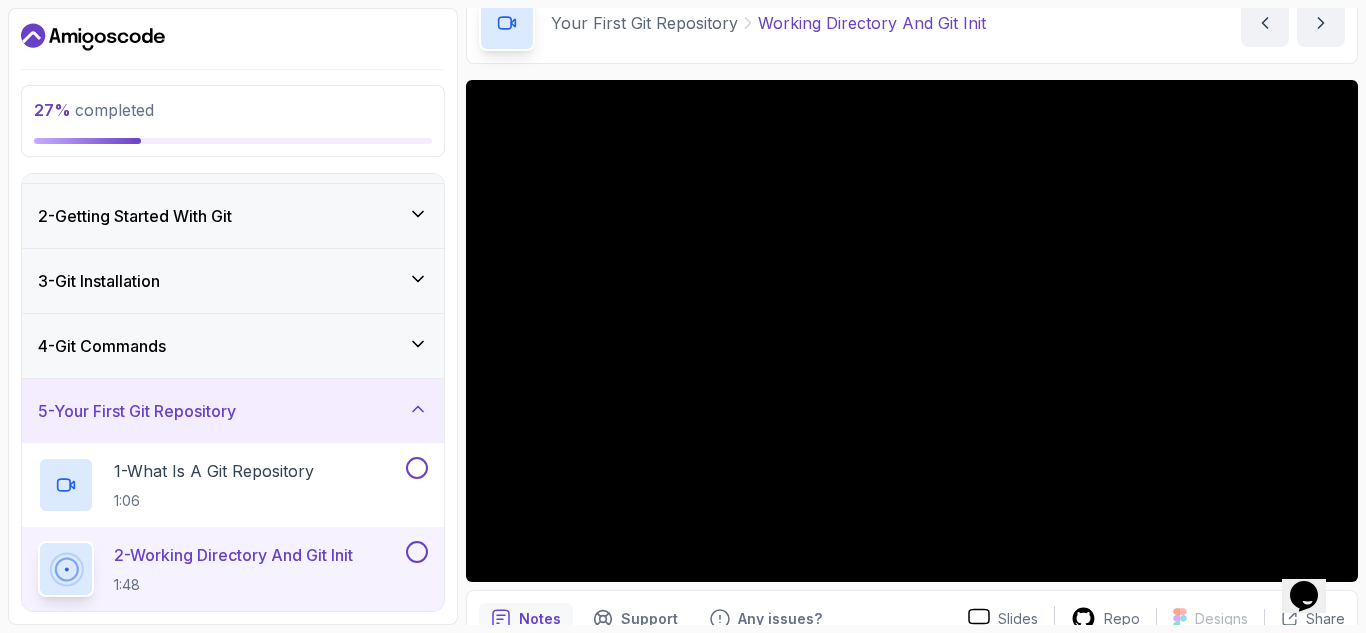click on "4  -  Git Commands" at bounding box center (233, 346) 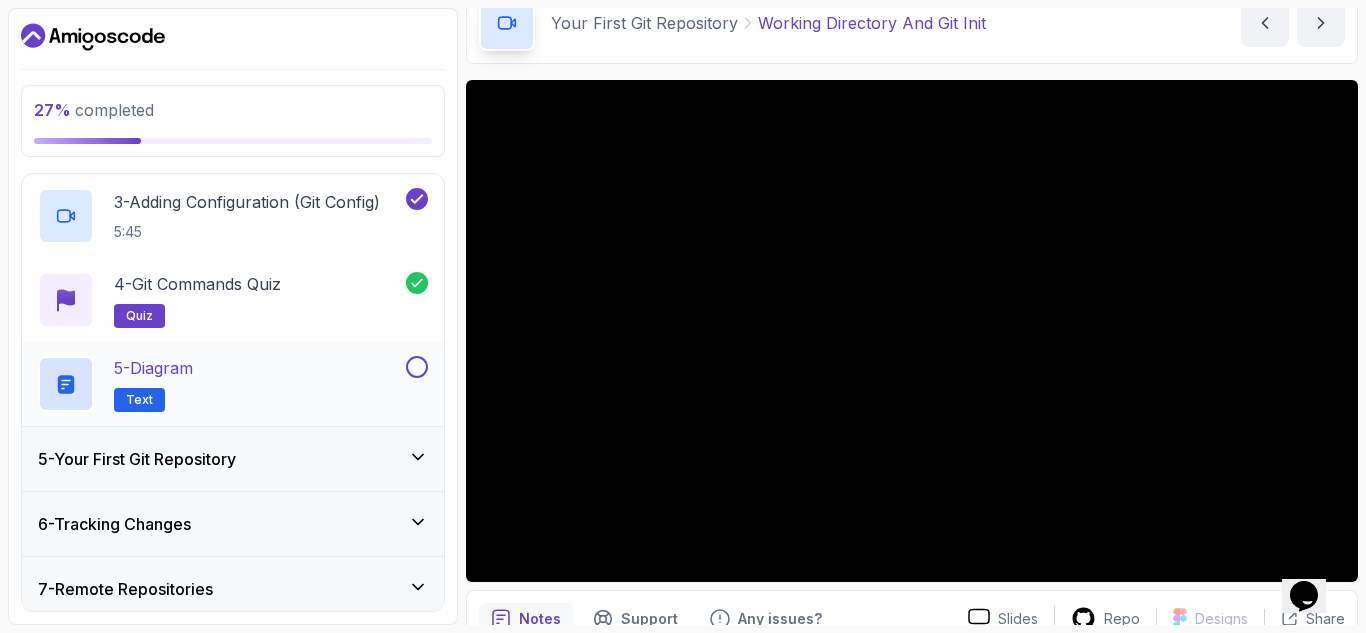 click at bounding box center [417, 367] 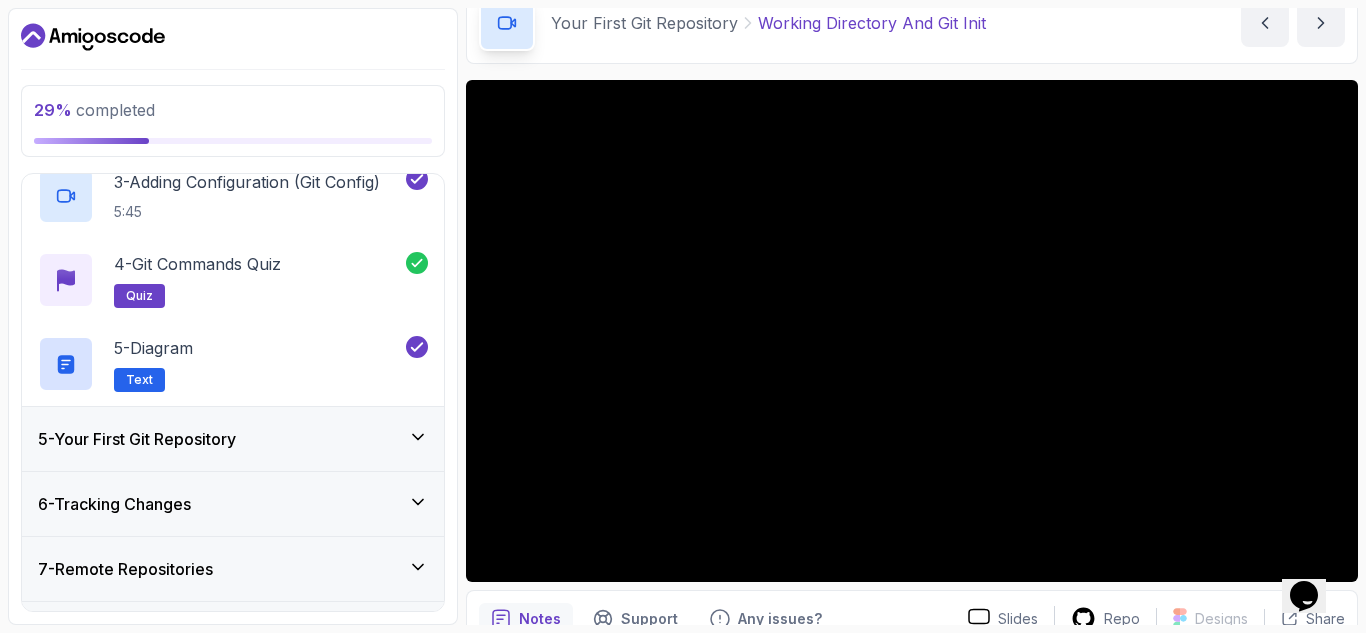 click 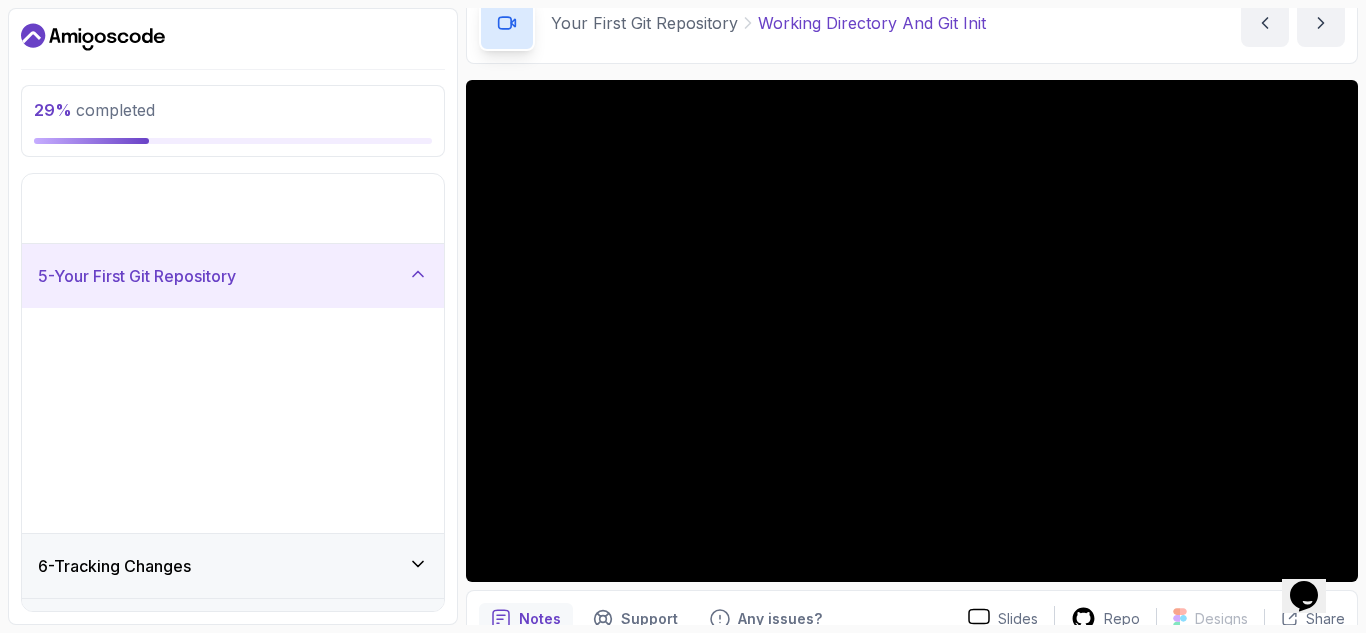 scroll, scrollTop: 148, scrollLeft: 0, axis: vertical 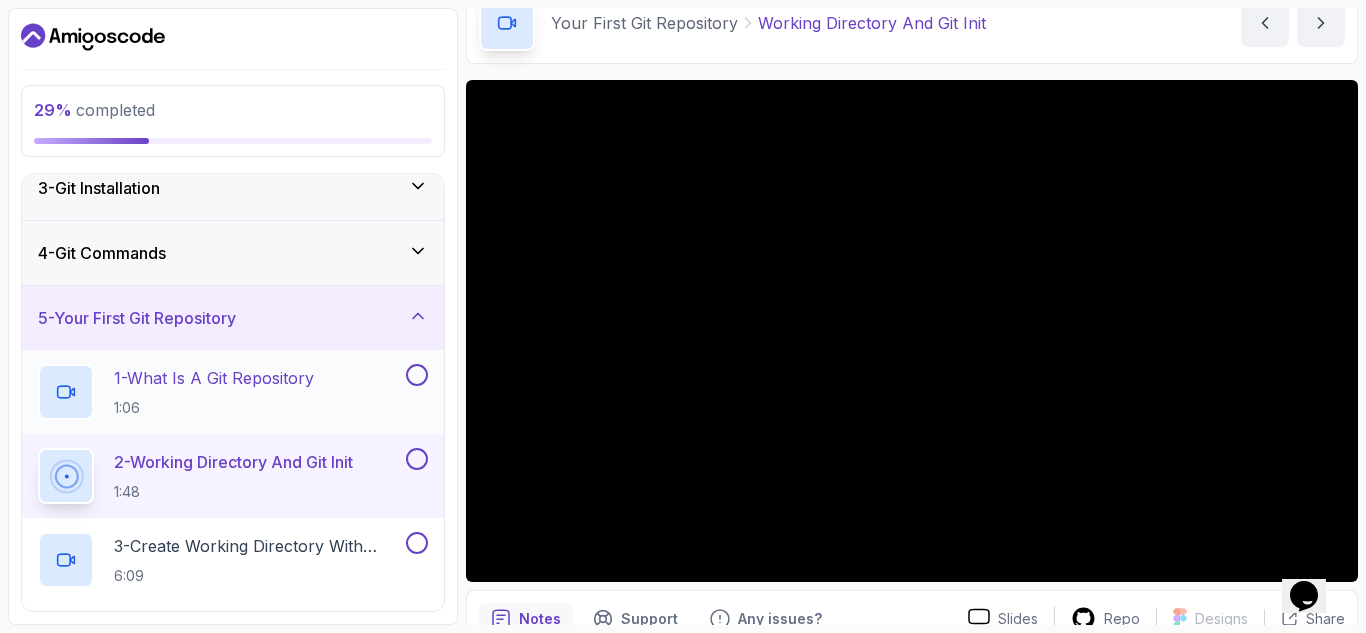 click at bounding box center [417, 375] 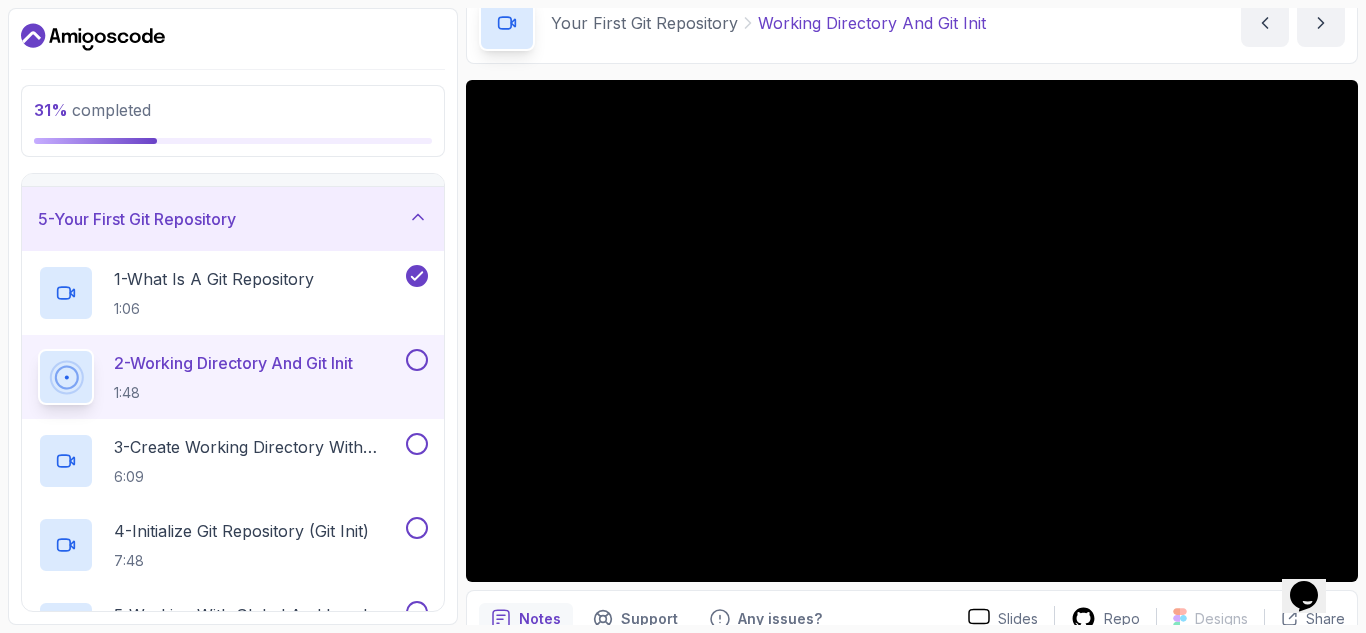 scroll, scrollTop: 248, scrollLeft: 0, axis: vertical 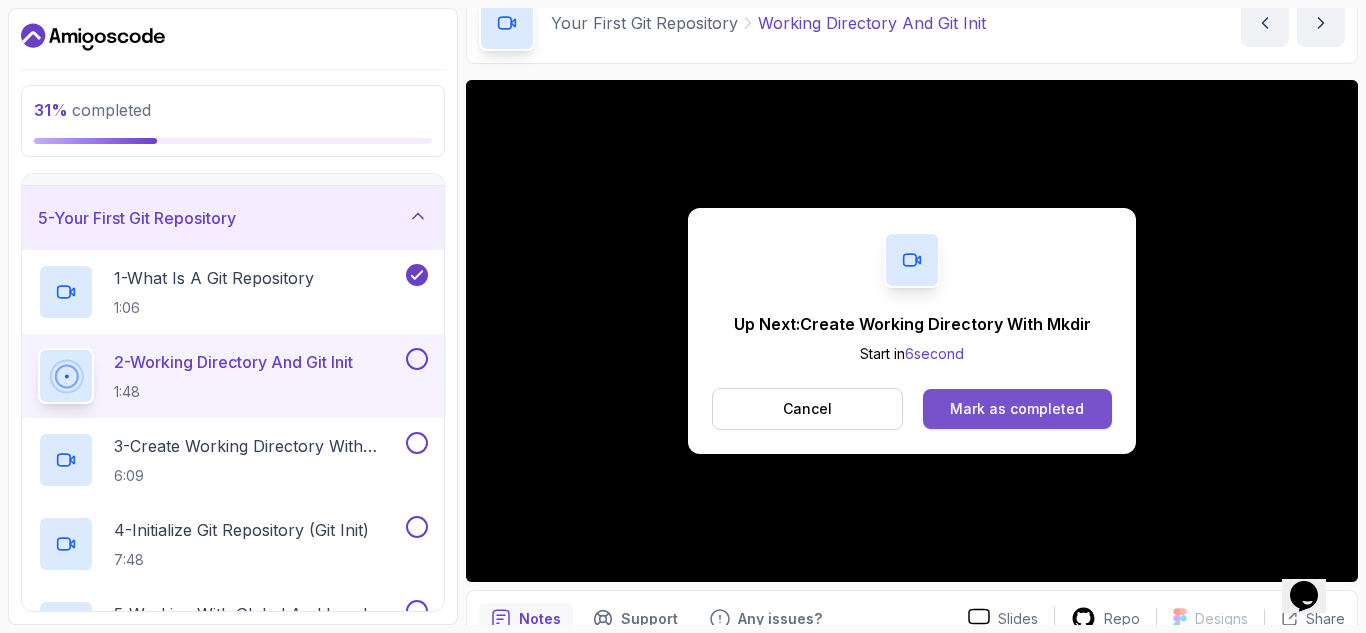 click on "Mark as completed" at bounding box center [1017, 409] 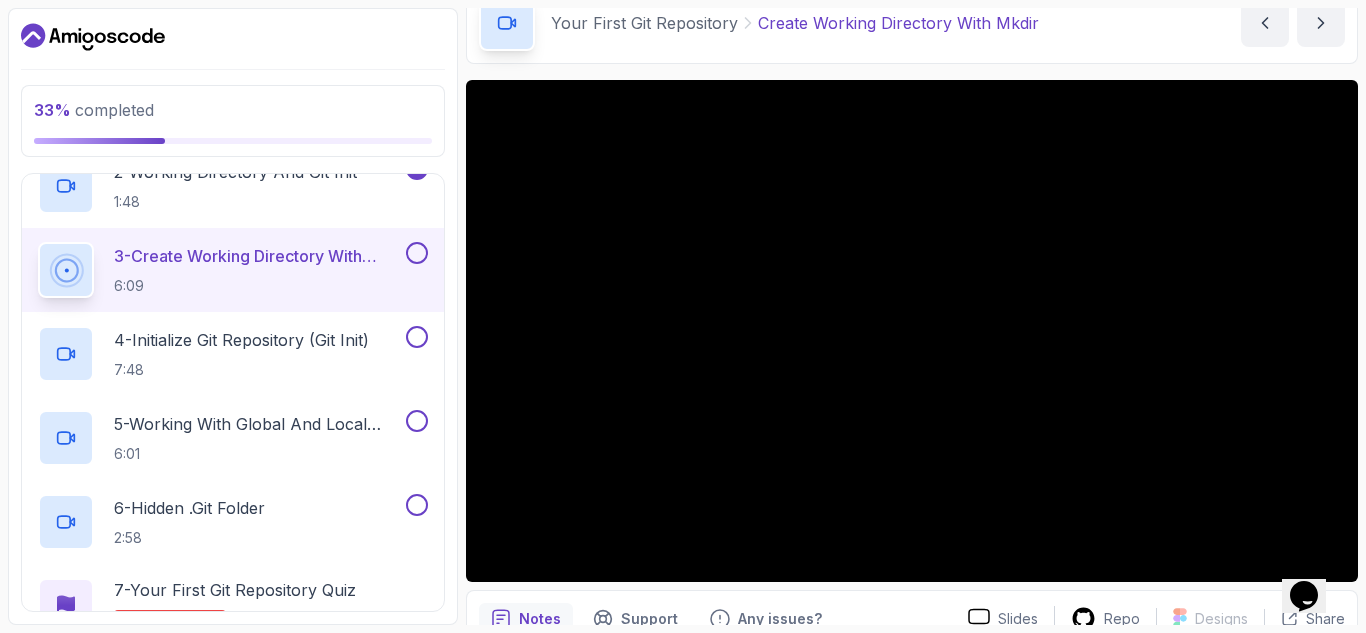 scroll, scrollTop: 437, scrollLeft: 0, axis: vertical 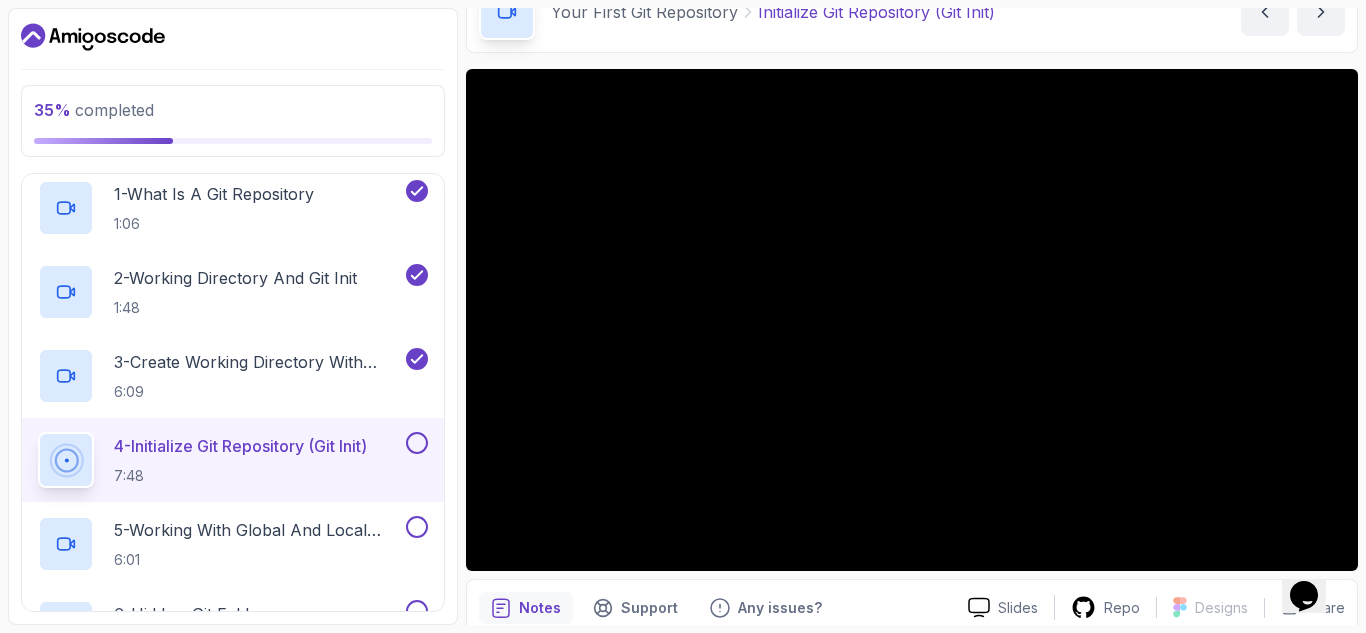 click on "4  -  Initialize Git Repository (Git Init)" at bounding box center [240, 446] 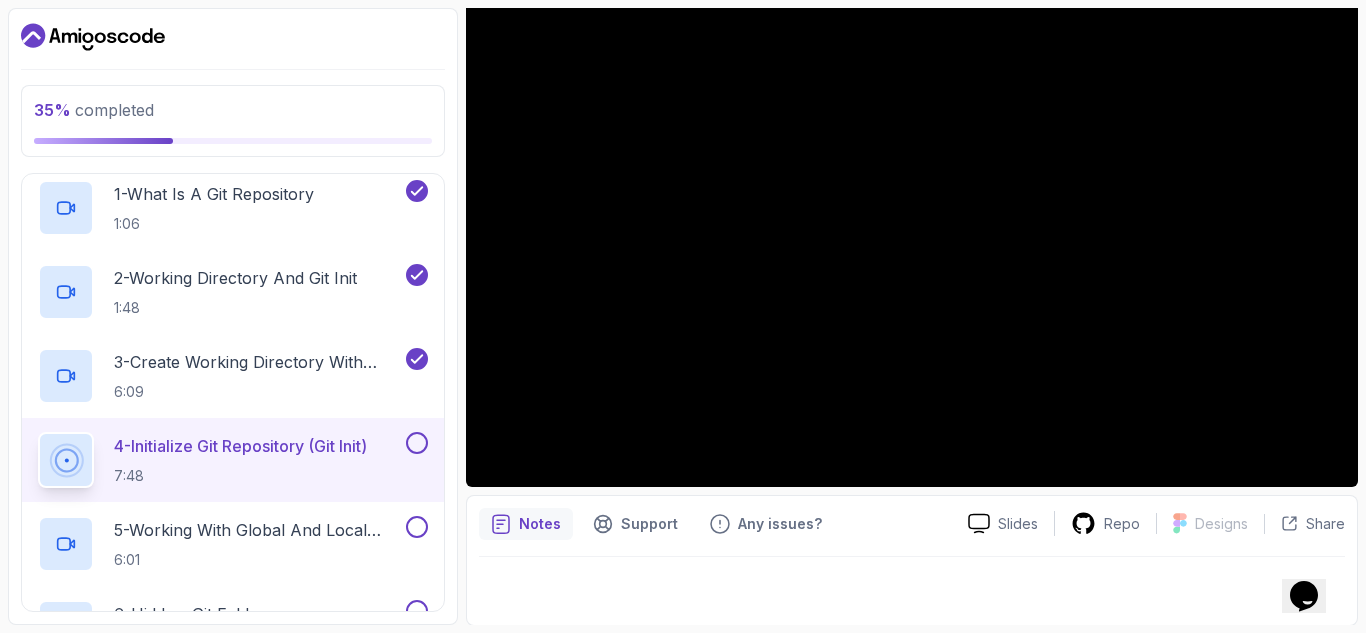 scroll, scrollTop: 194, scrollLeft: 0, axis: vertical 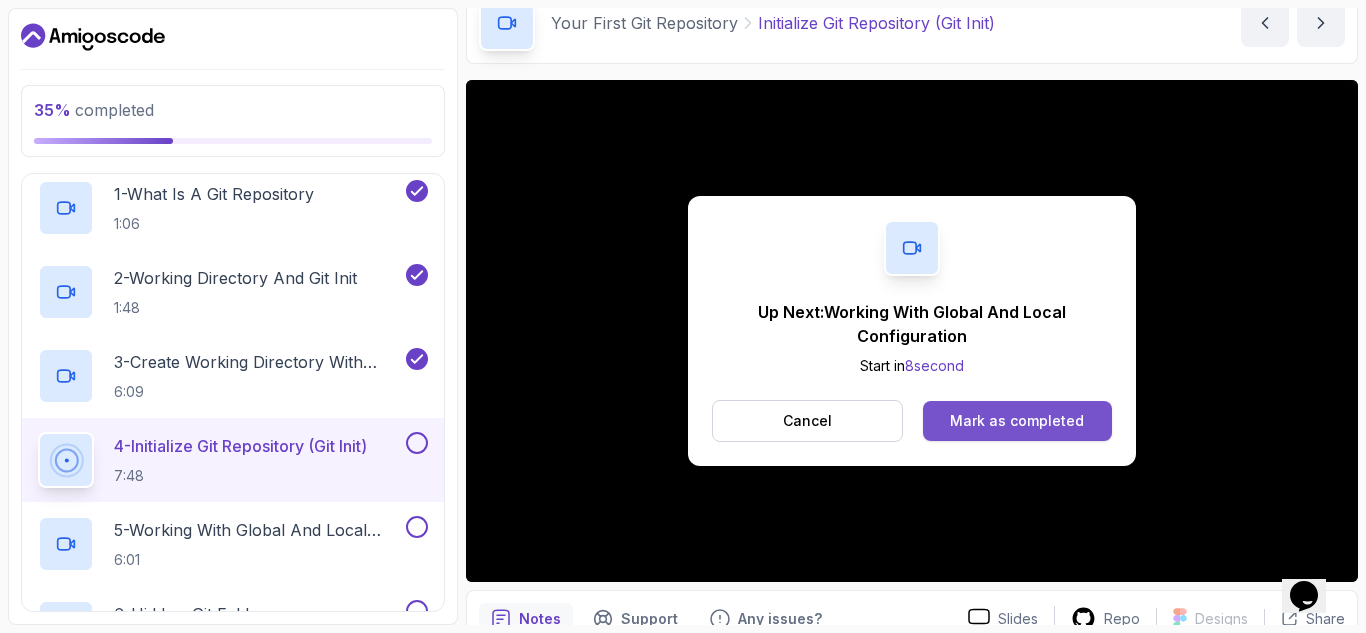 click on "Mark as completed" at bounding box center [1017, 421] 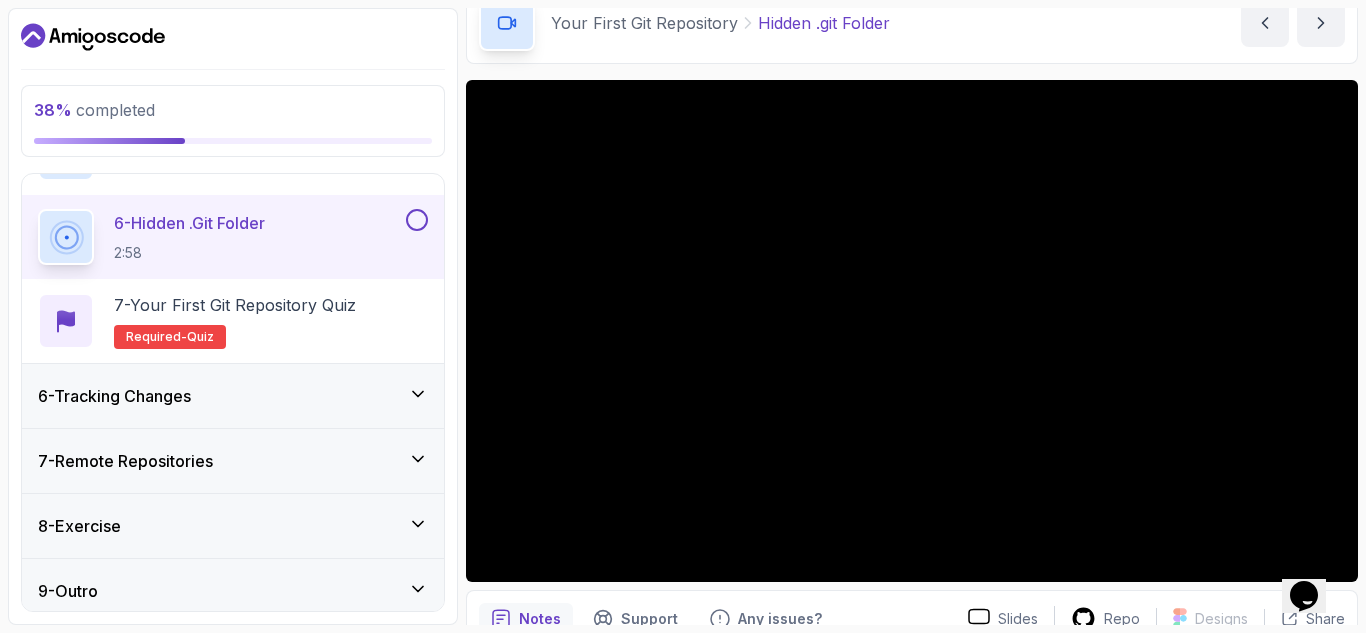 scroll, scrollTop: 735, scrollLeft: 0, axis: vertical 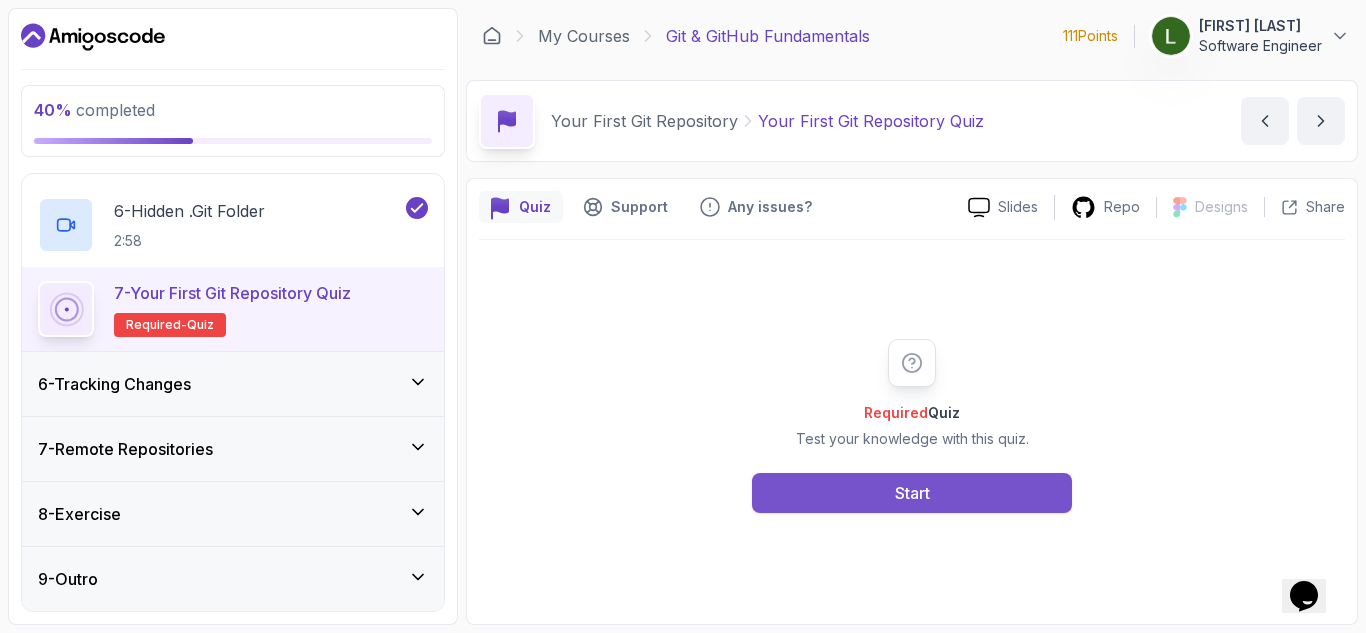 click on "Start" at bounding box center (912, 493) 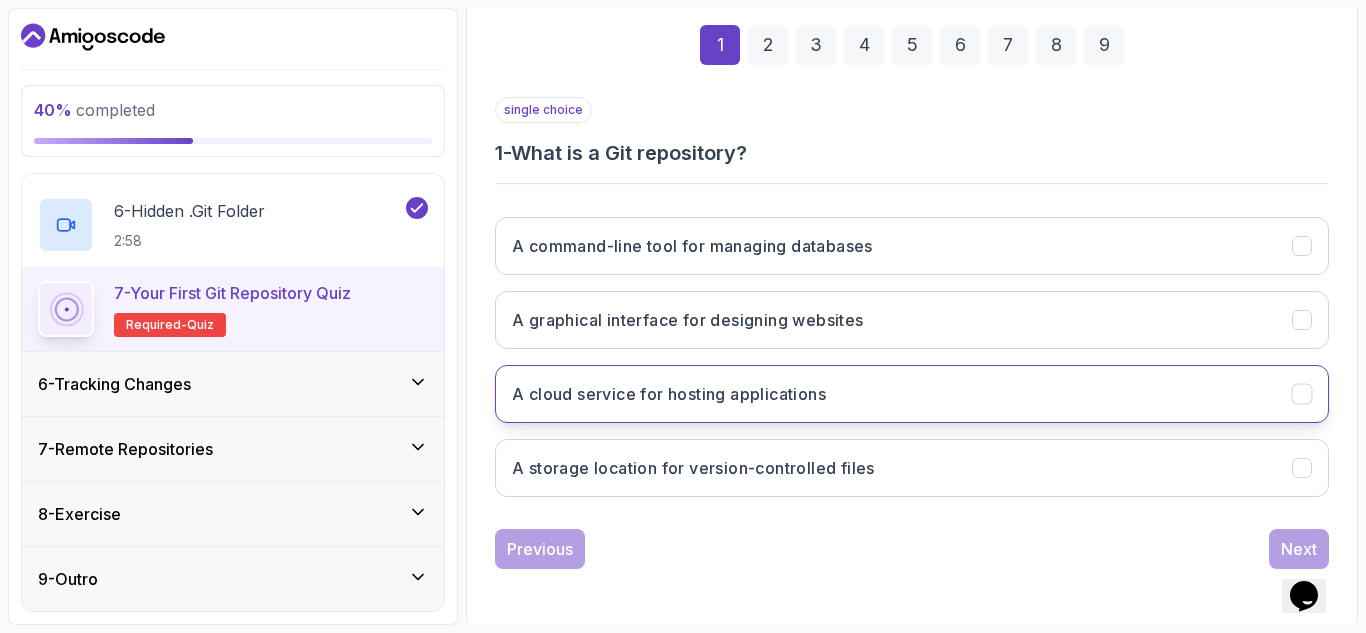 scroll, scrollTop: 292, scrollLeft: 0, axis: vertical 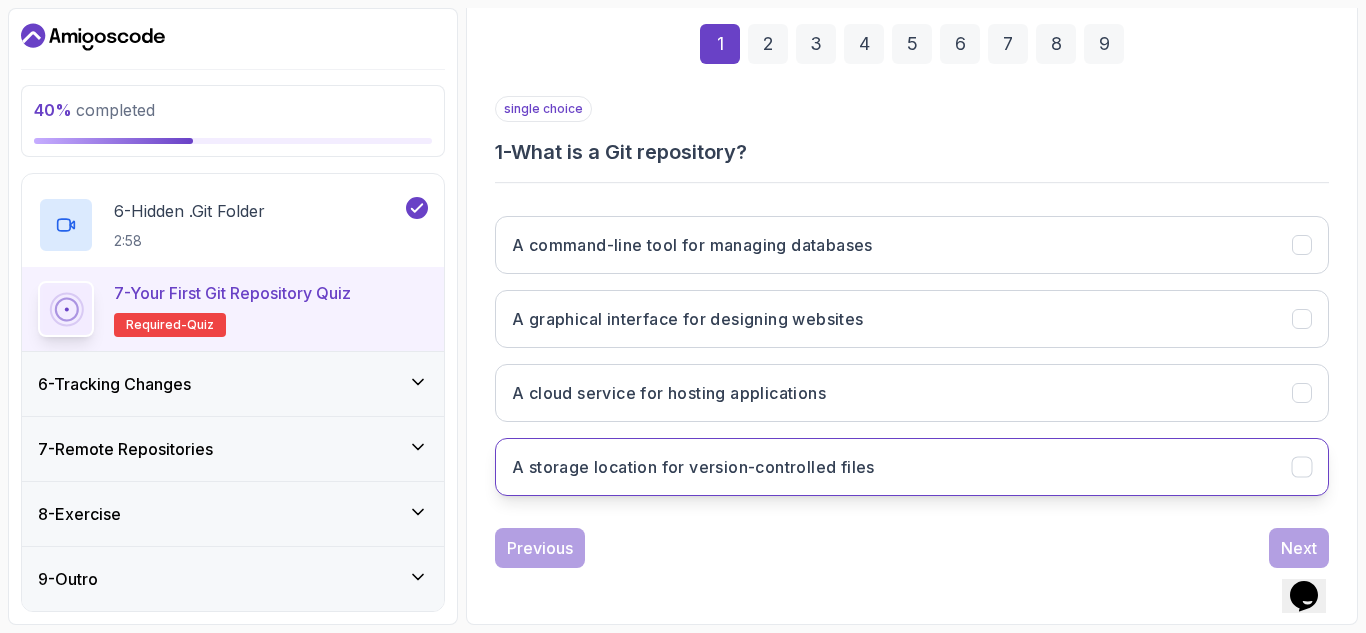 click on "A storage location for version-controlled files" at bounding box center (912, 467) 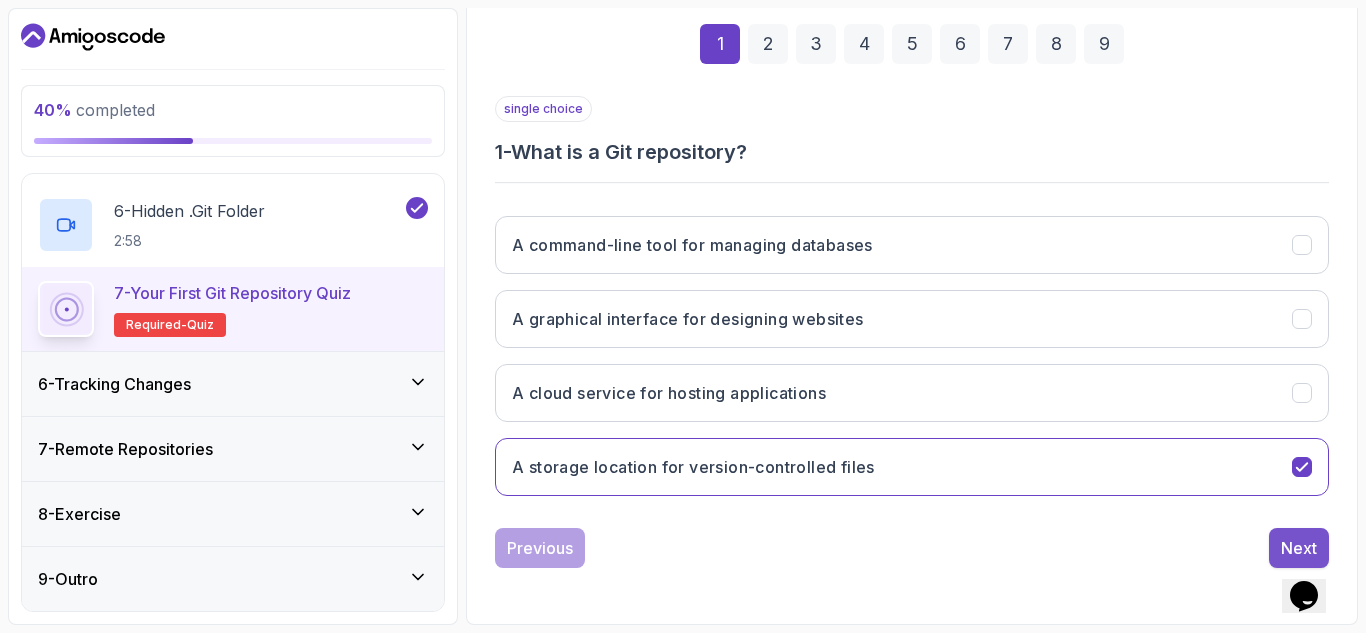 click on "Next" at bounding box center [1299, 548] 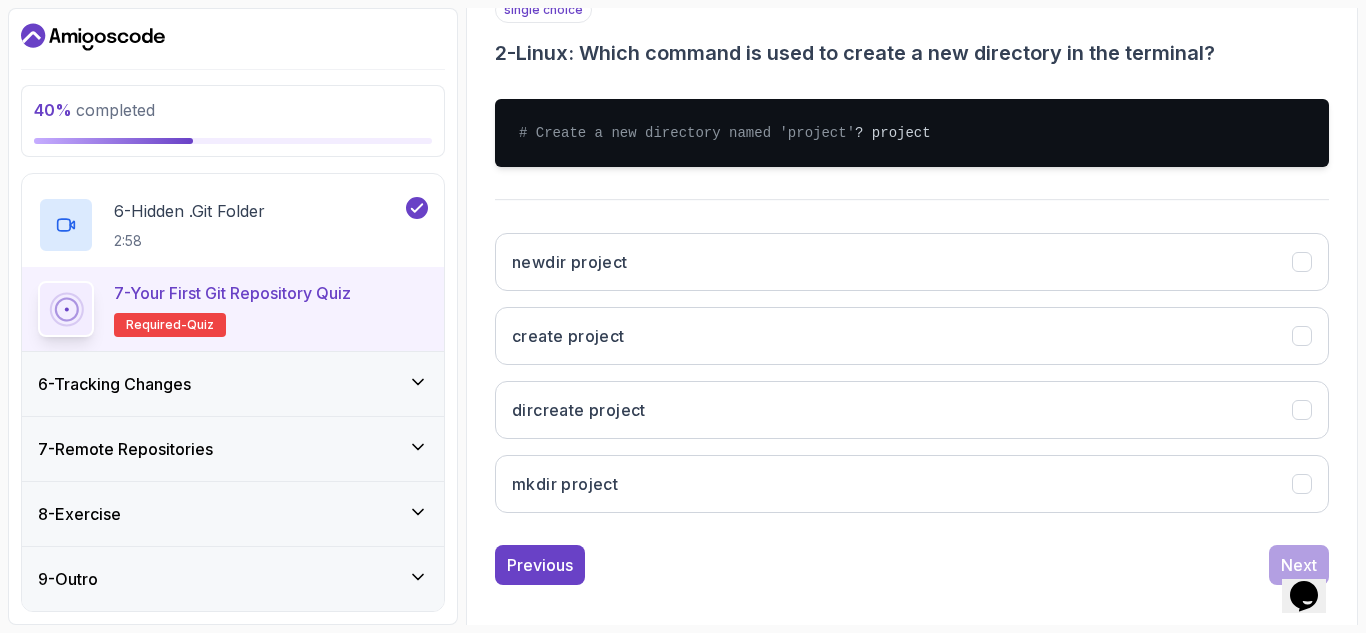 scroll, scrollTop: 392, scrollLeft: 0, axis: vertical 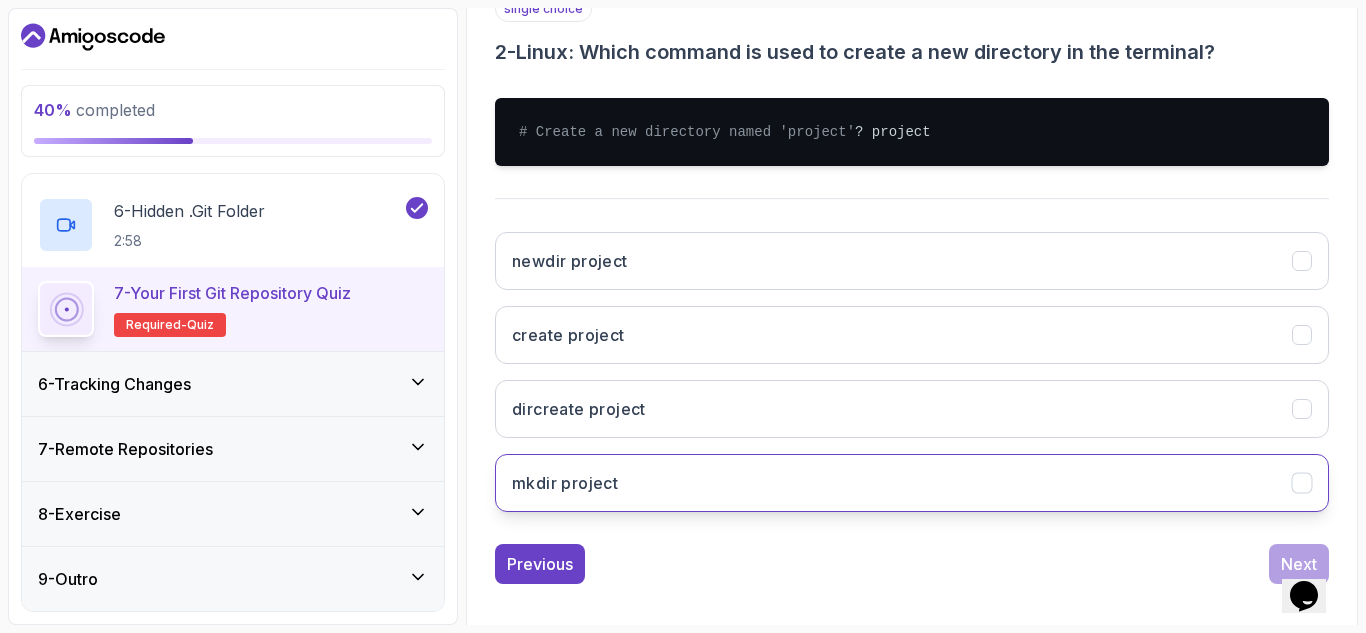 click 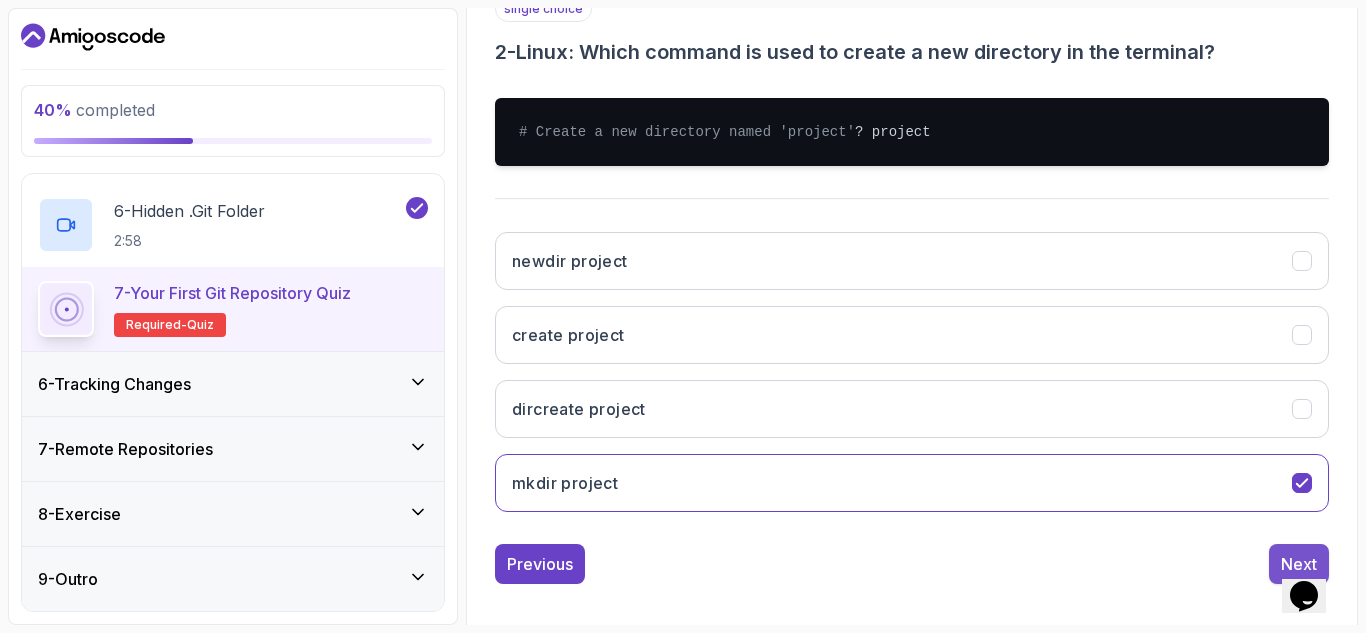 click on "Next" at bounding box center [1299, 564] 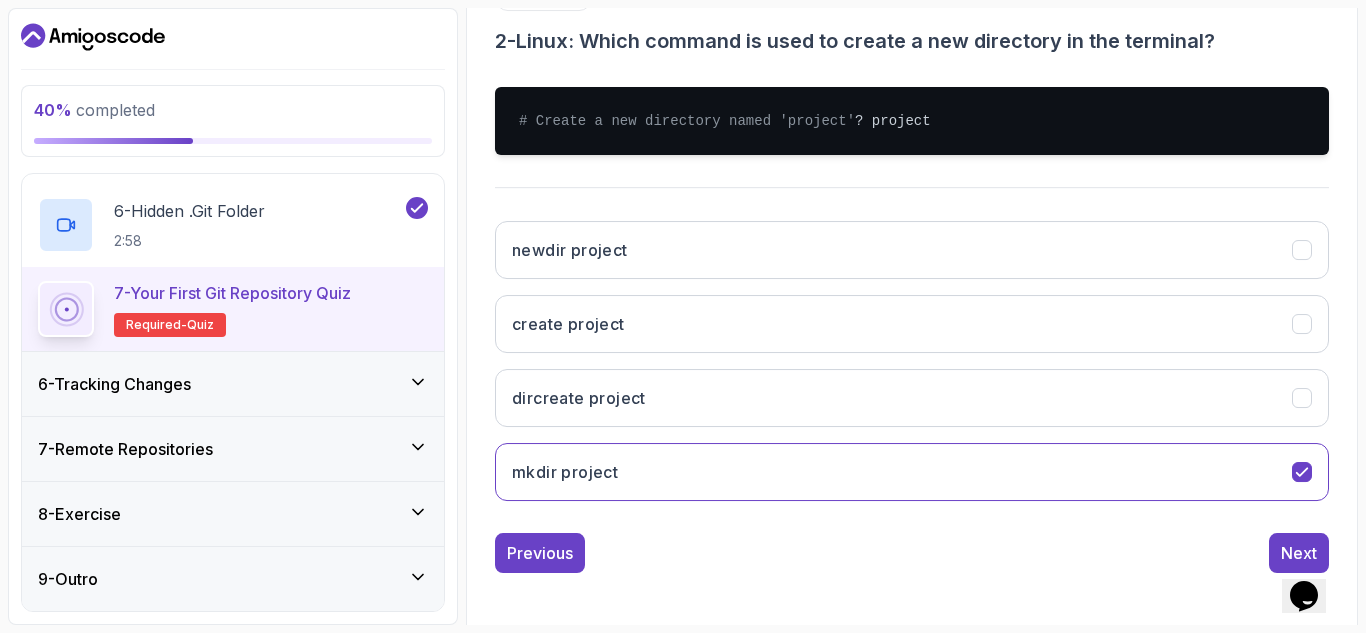 scroll, scrollTop: 292, scrollLeft: 0, axis: vertical 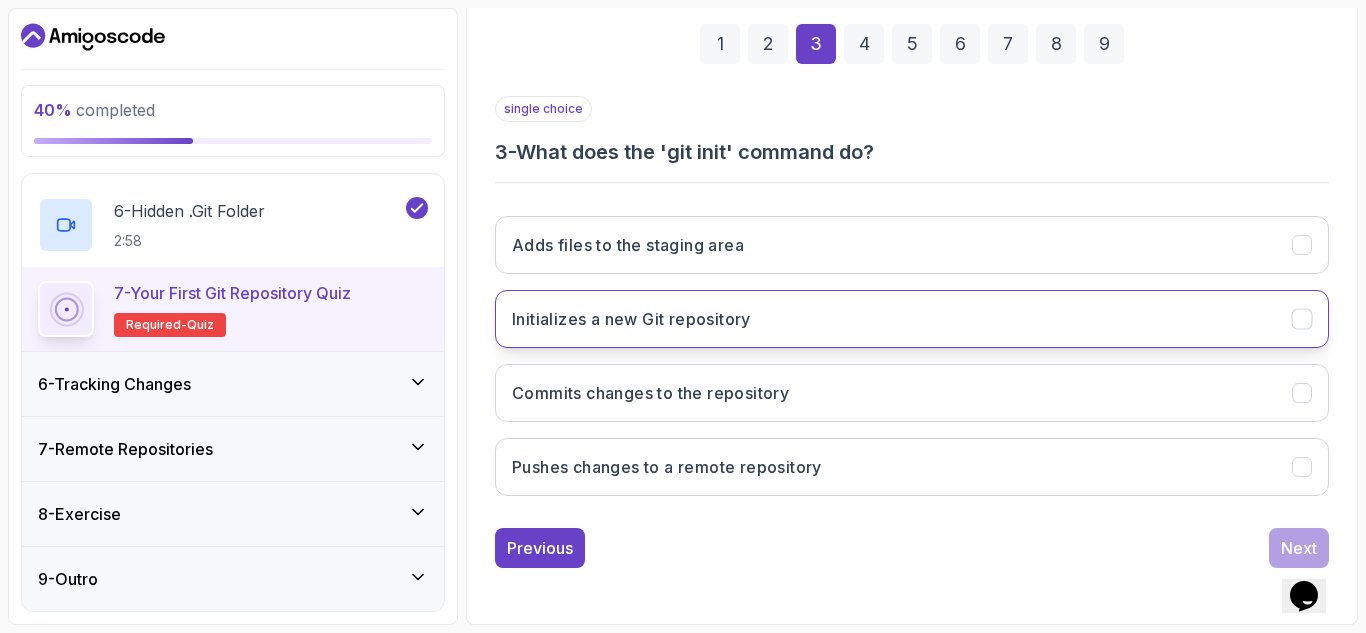 click on "Initializes a new Git repository" at bounding box center [912, 319] 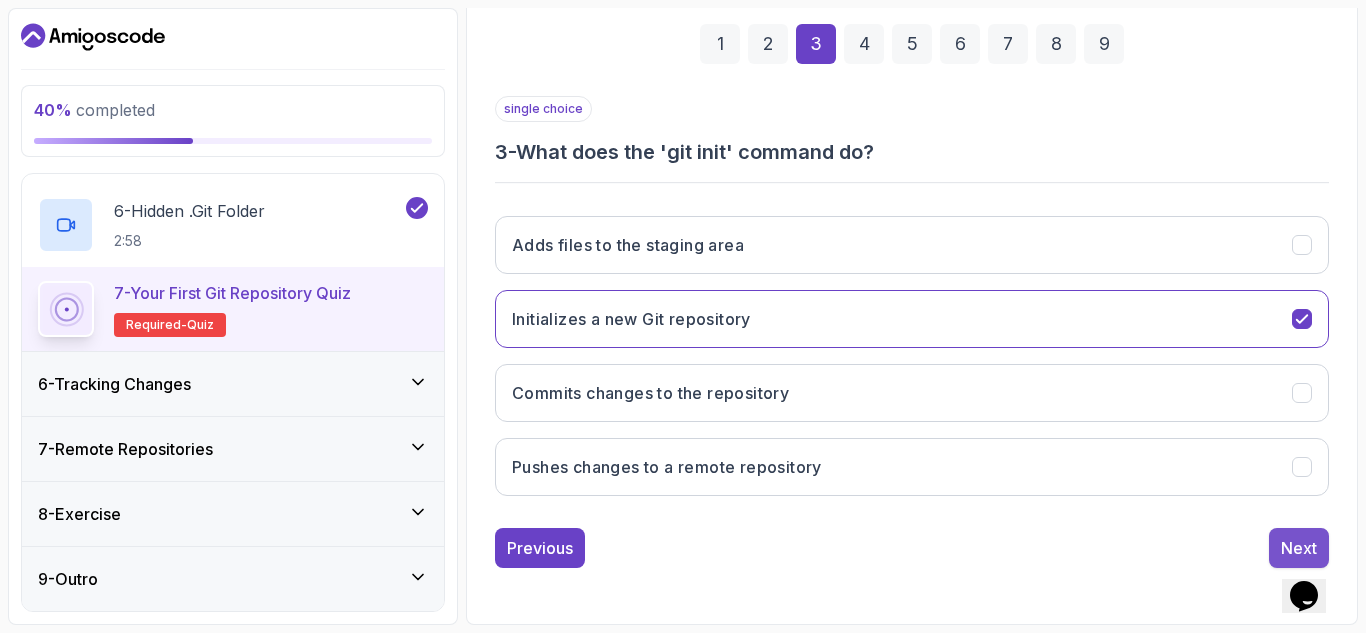 click on "Next" at bounding box center [1299, 548] 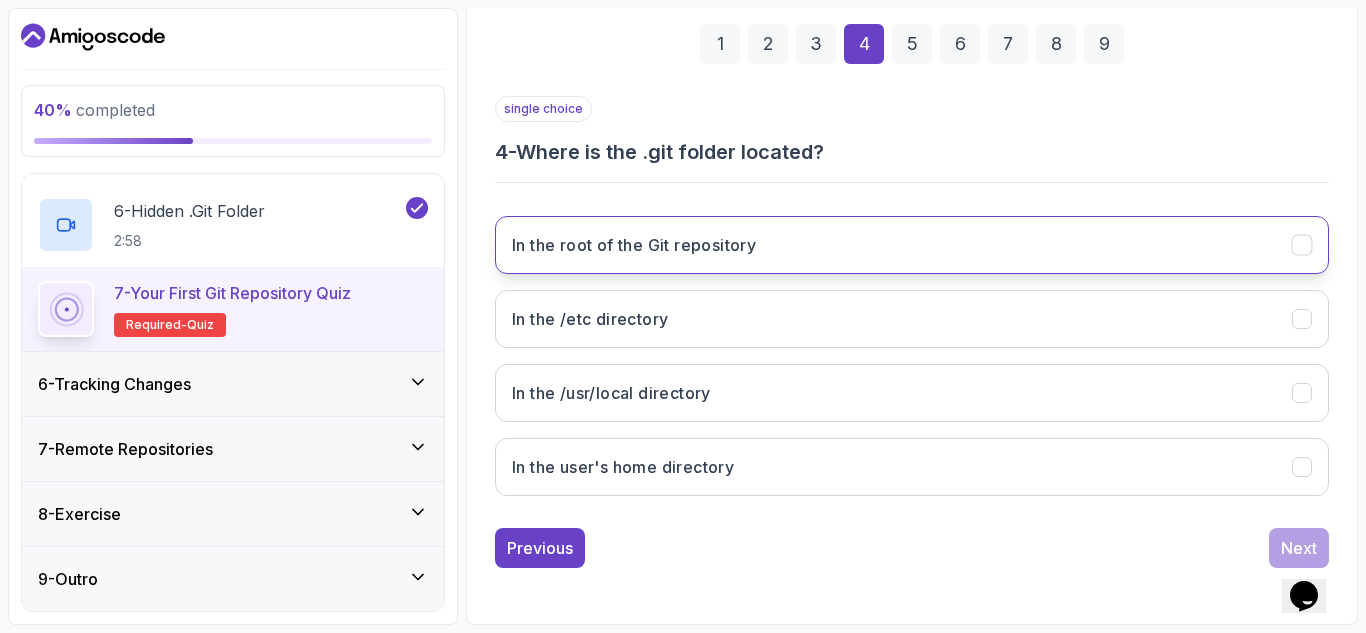 click on "In the root of the Git repository" at bounding box center (912, 245) 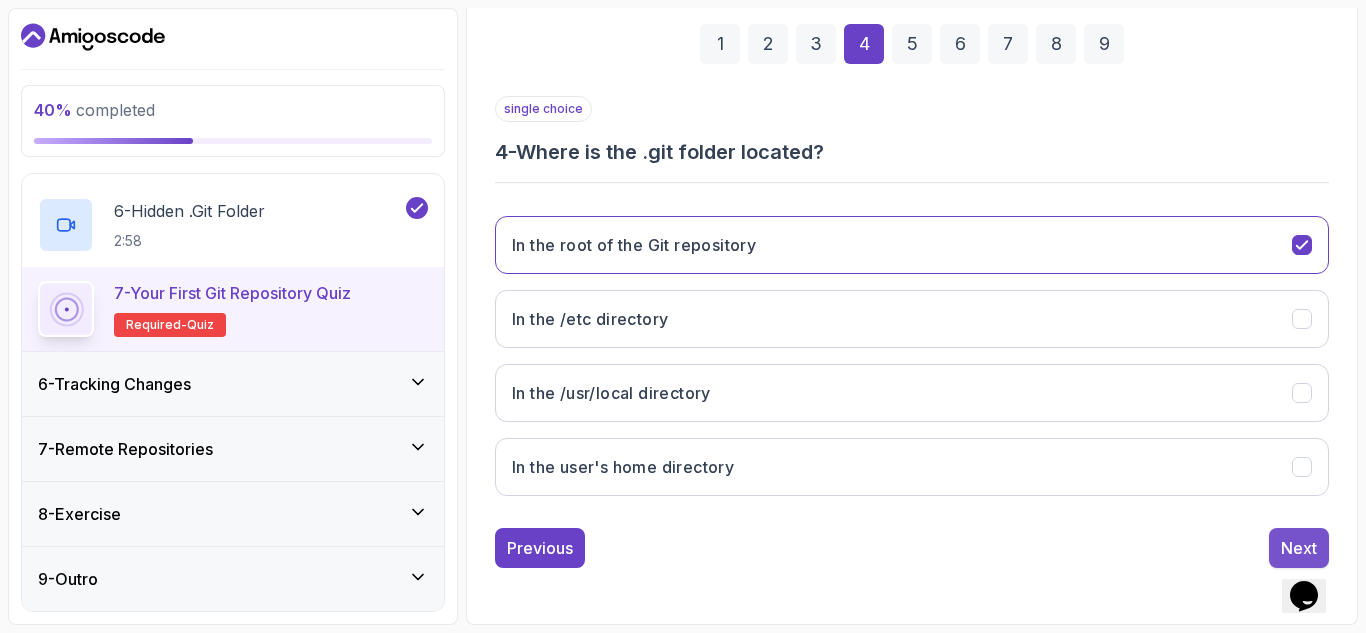 click on "Next" at bounding box center [1299, 548] 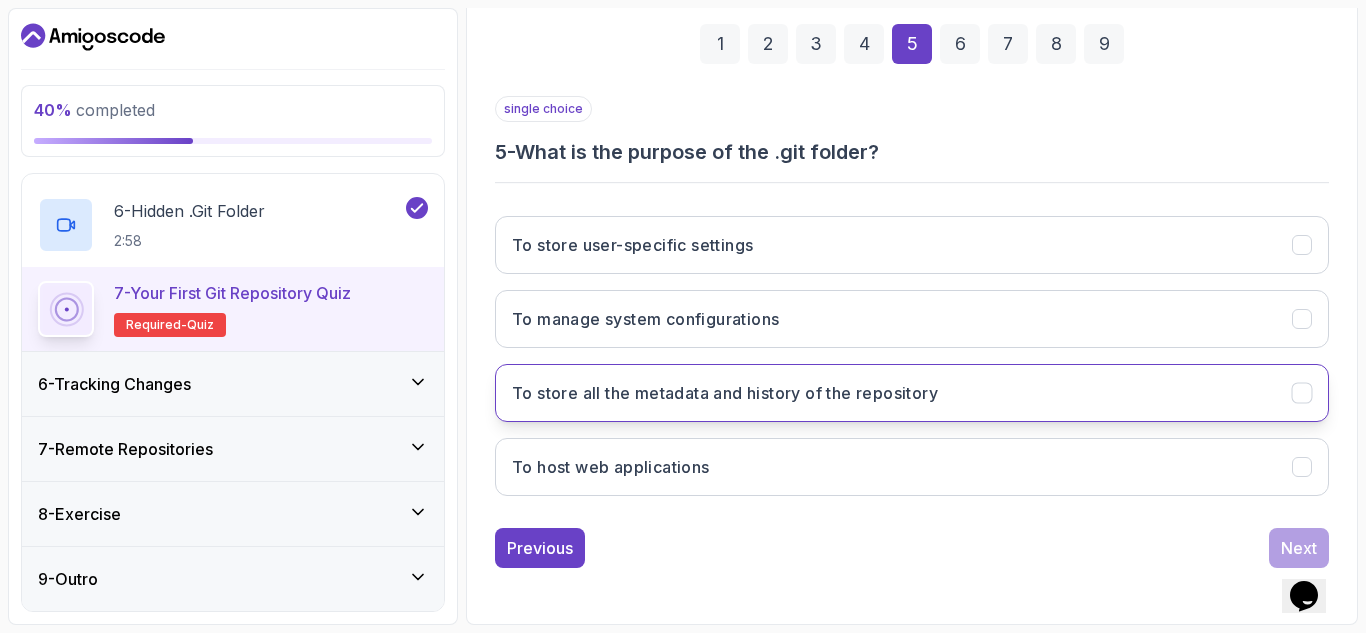 click on "To store all the metadata and history of the repository" at bounding box center (725, 393) 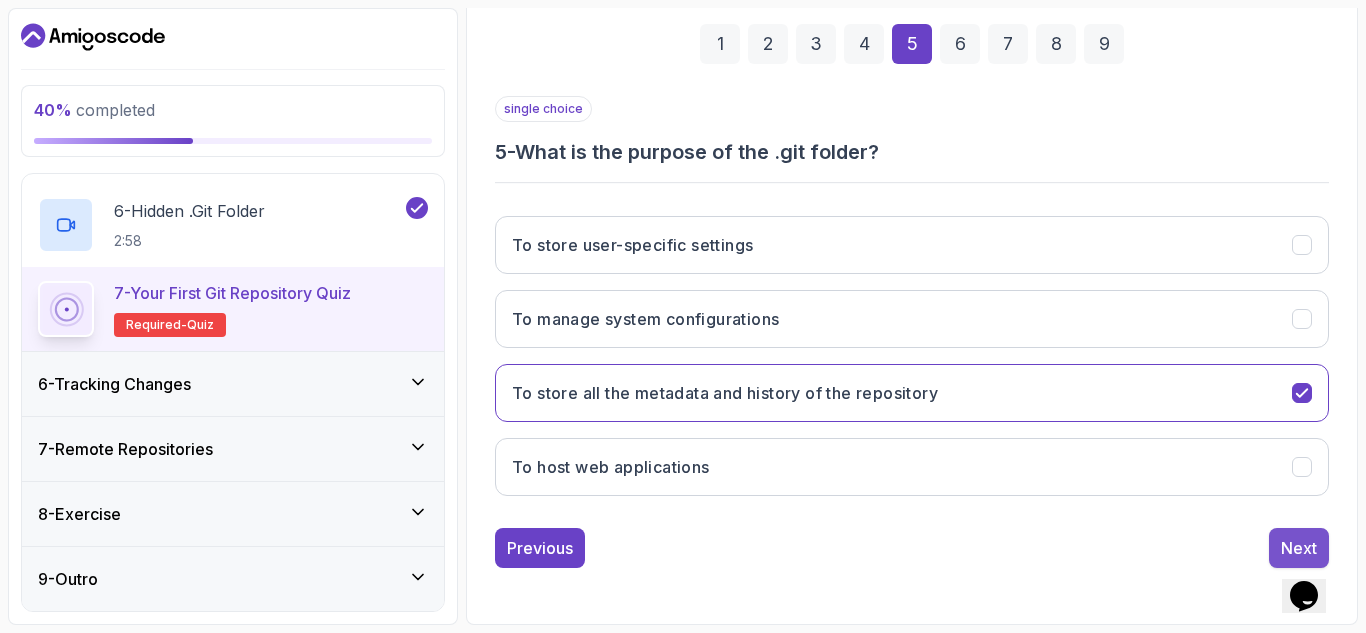 click on "Next" at bounding box center [1299, 548] 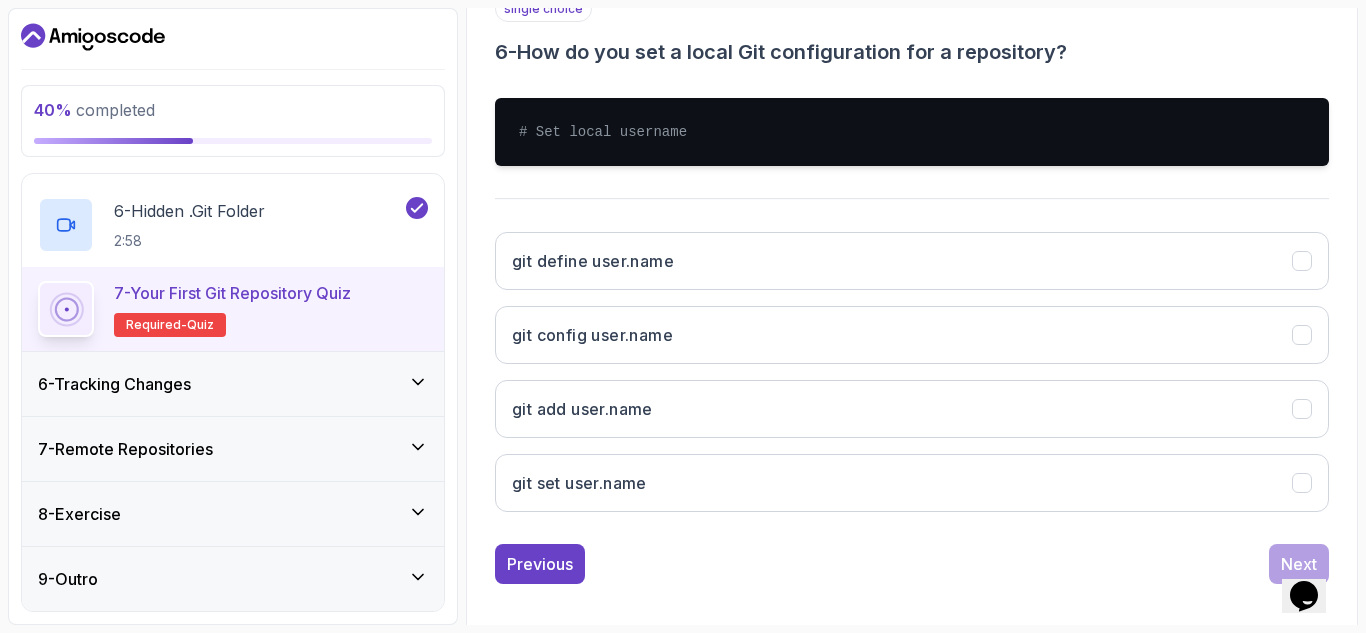 scroll, scrollTop: 393, scrollLeft: 0, axis: vertical 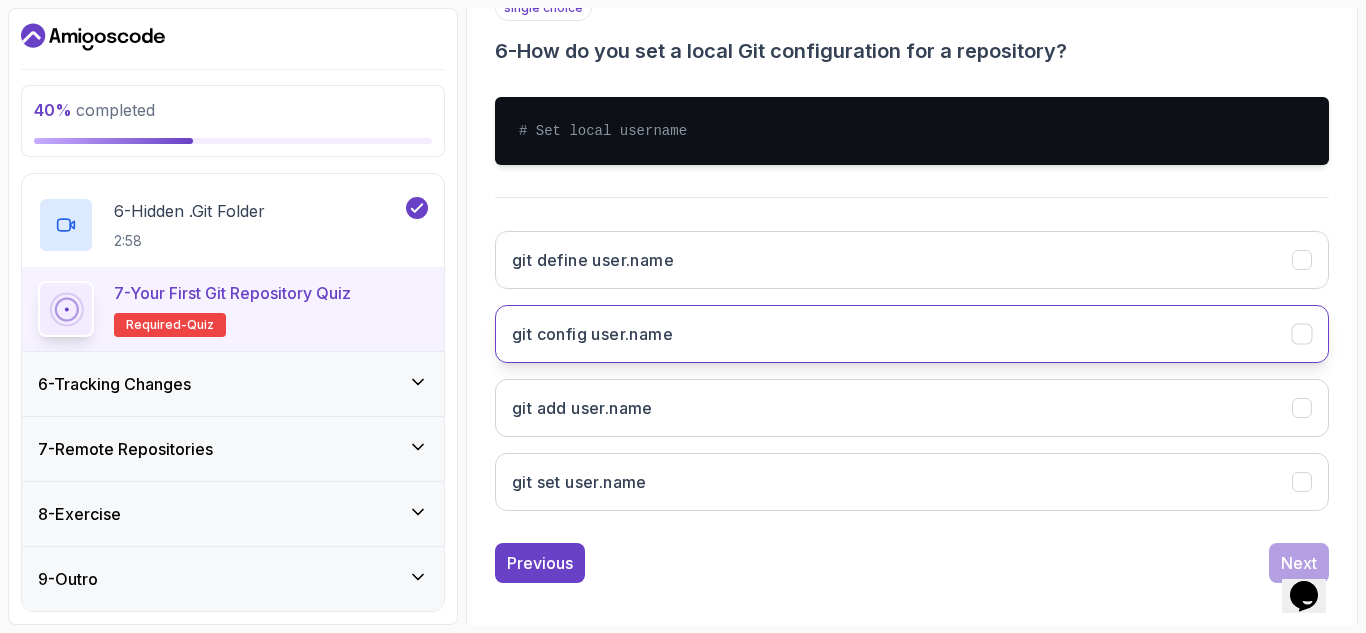 click on "git config user.name" at bounding box center [592, 334] 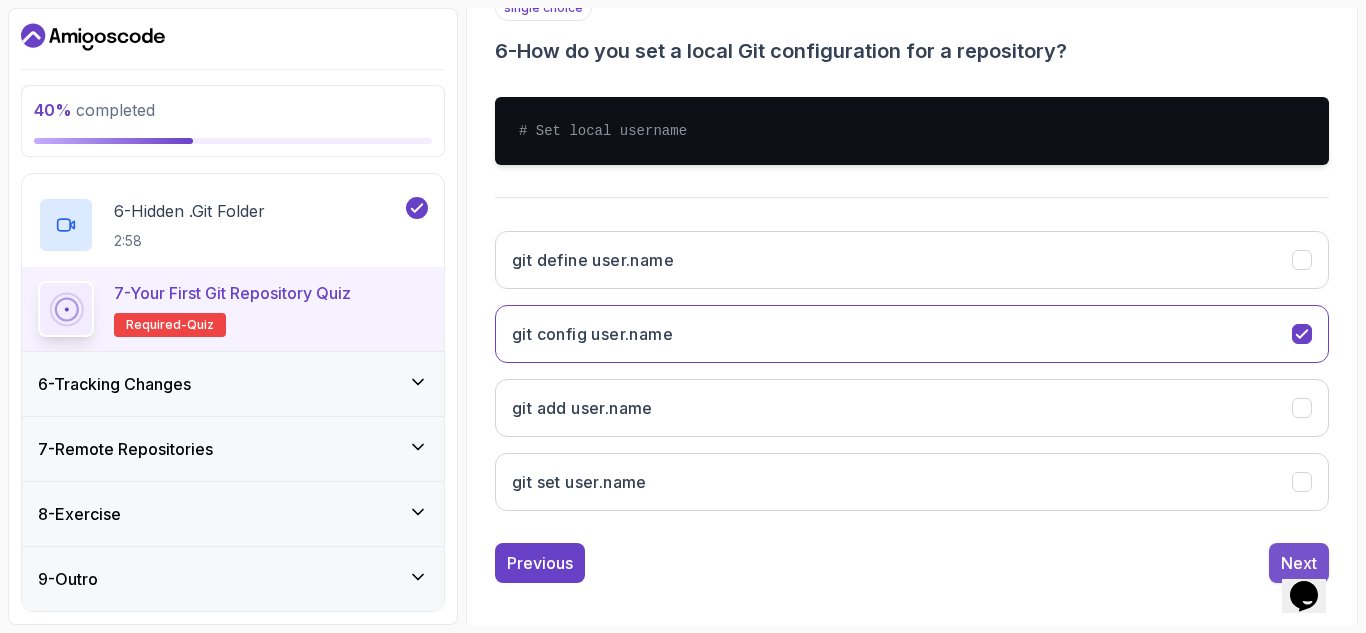 click on "Next" at bounding box center [1299, 563] 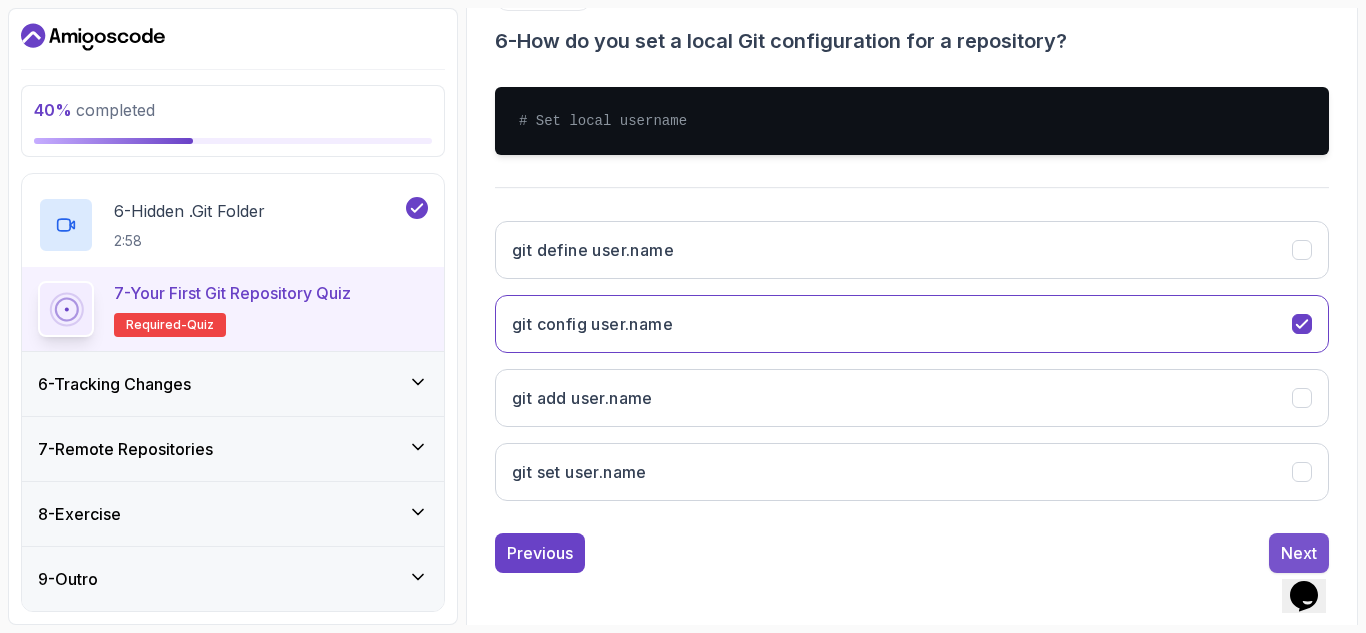 scroll, scrollTop: 340, scrollLeft: 0, axis: vertical 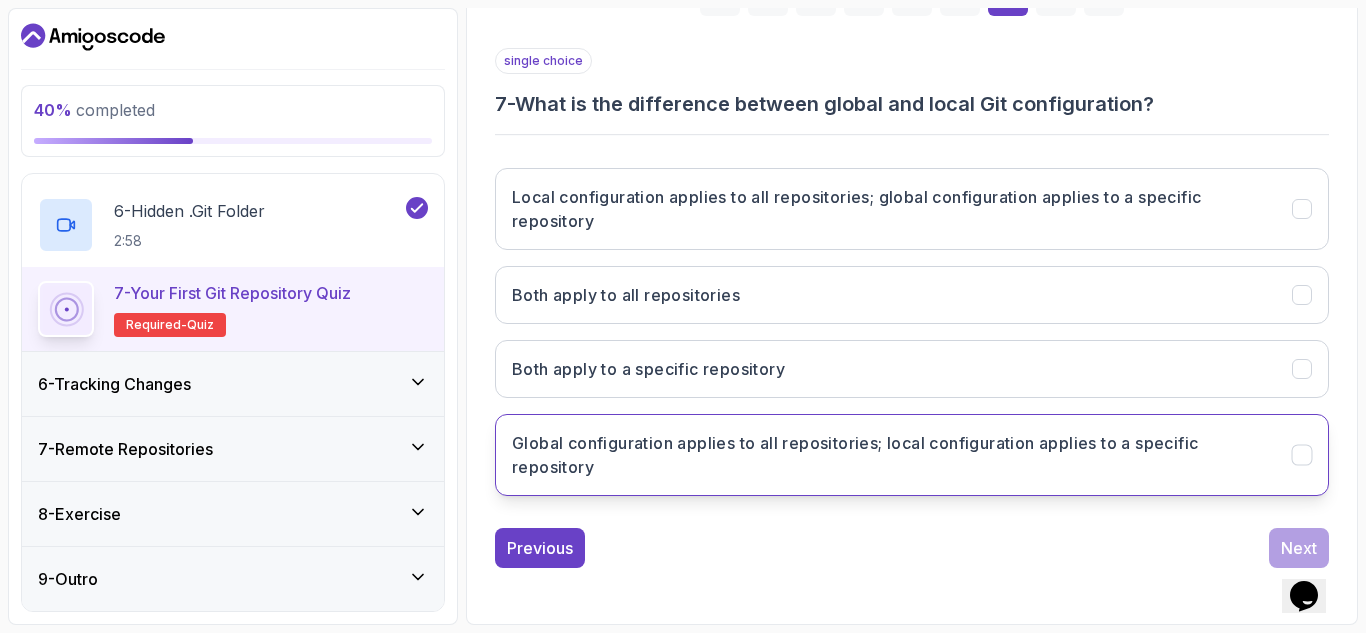 click on "Global configuration applies to all repositories; local configuration applies to a specific repository" at bounding box center (890, 455) 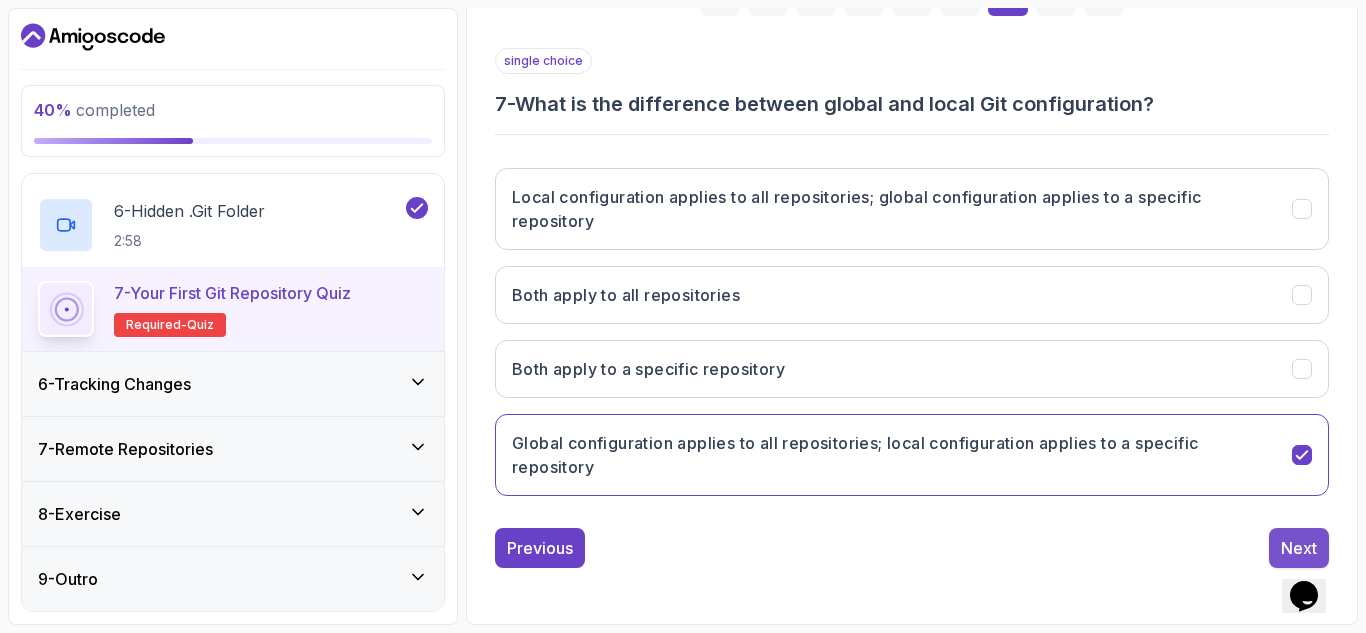 click on "Next" at bounding box center [1299, 548] 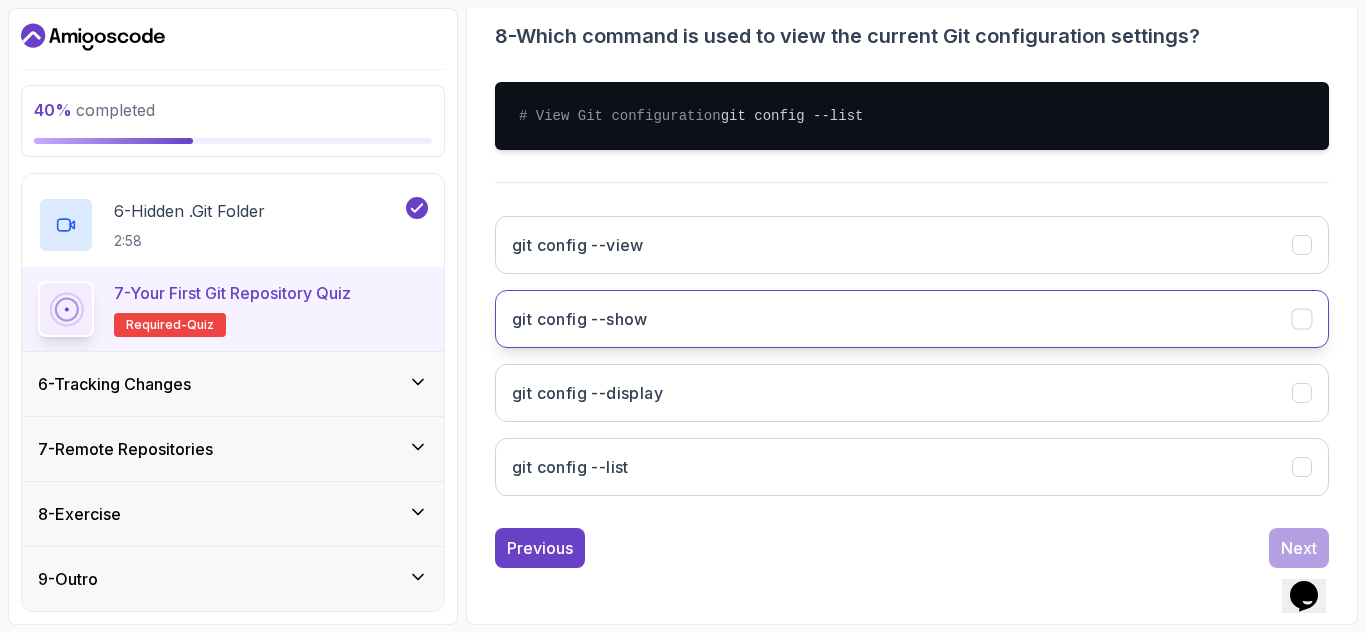 scroll, scrollTop: 428, scrollLeft: 0, axis: vertical 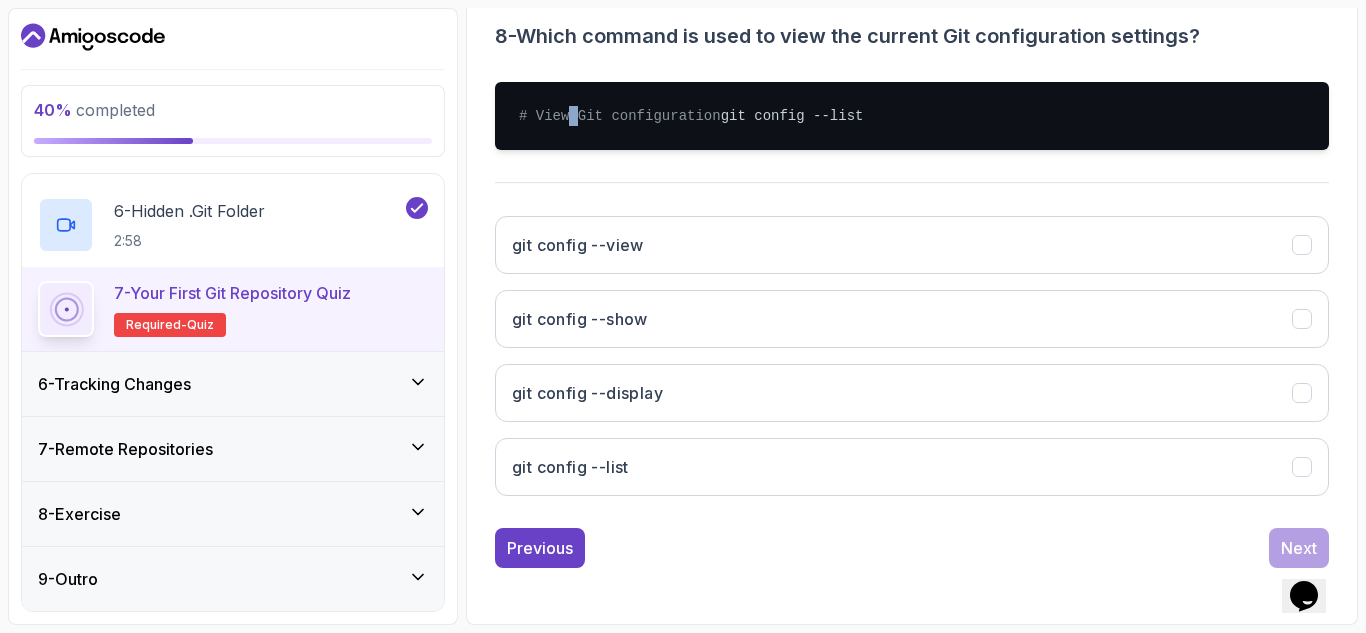 click on "# View Git configuration
git config --list" at bounding box center [912, 116] 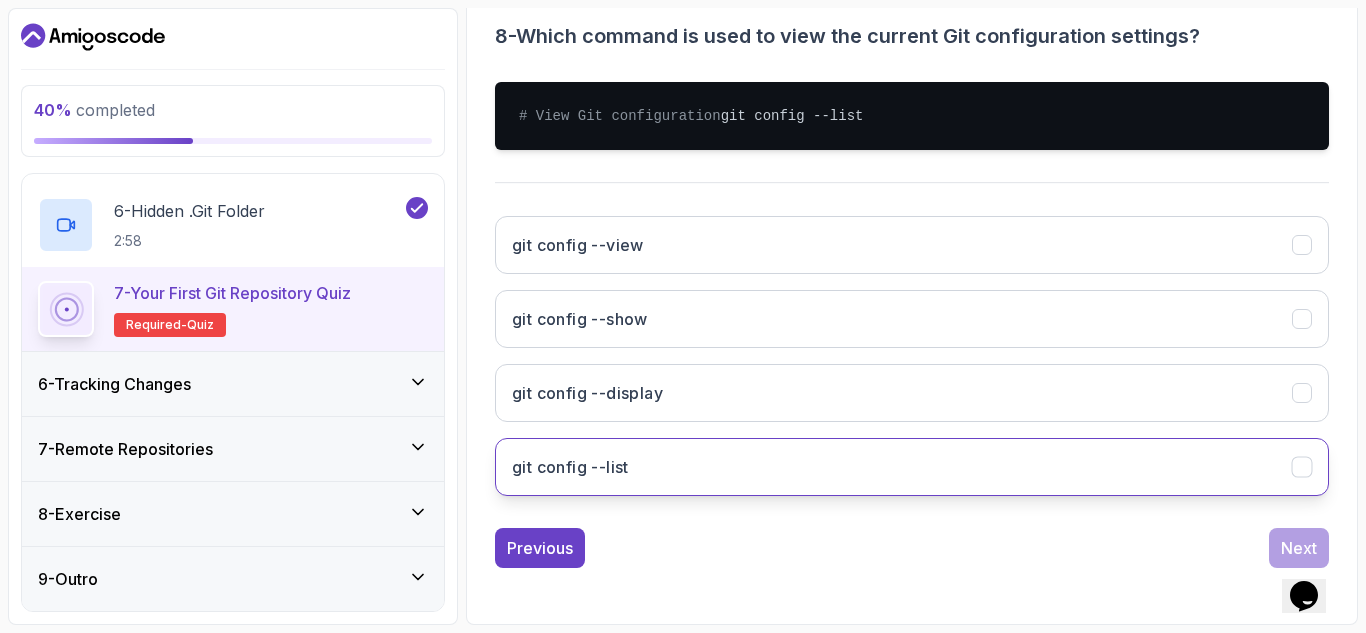 click on "git config --list" at bounding box center [912, 467] 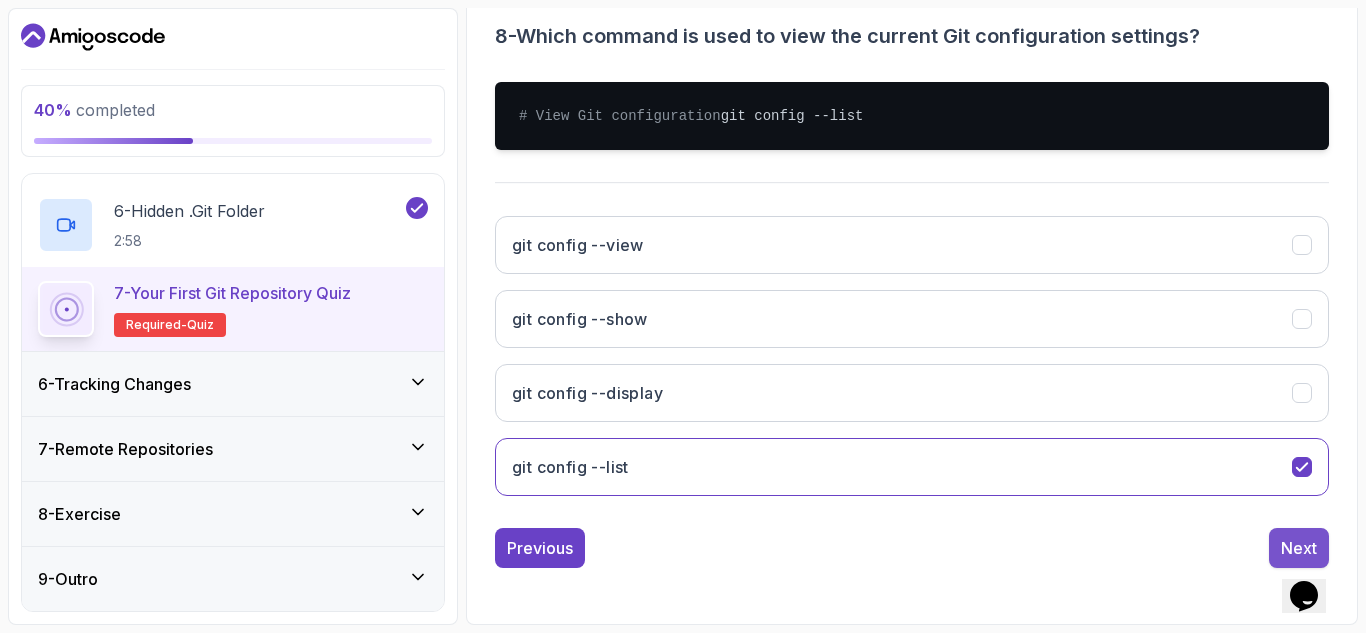 click on "Next" at bounding box center (1299, 548) 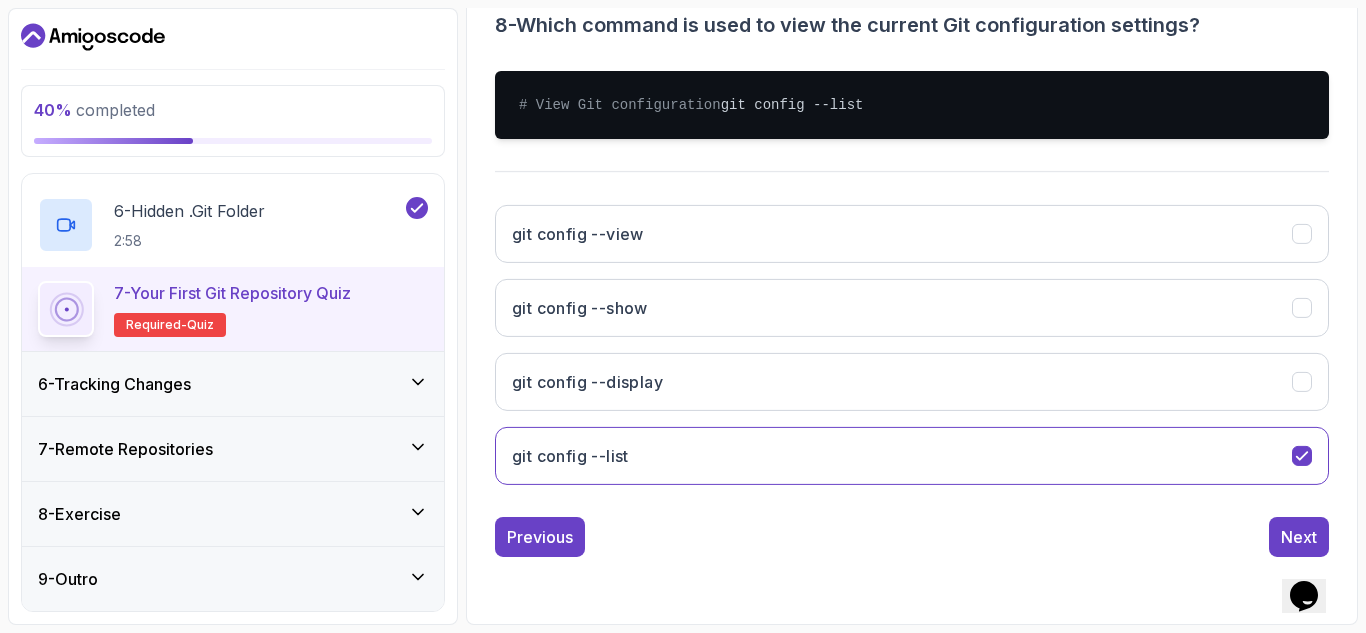 scroll, scrollTop: 320, scrollLeft: 0, axis: vertical 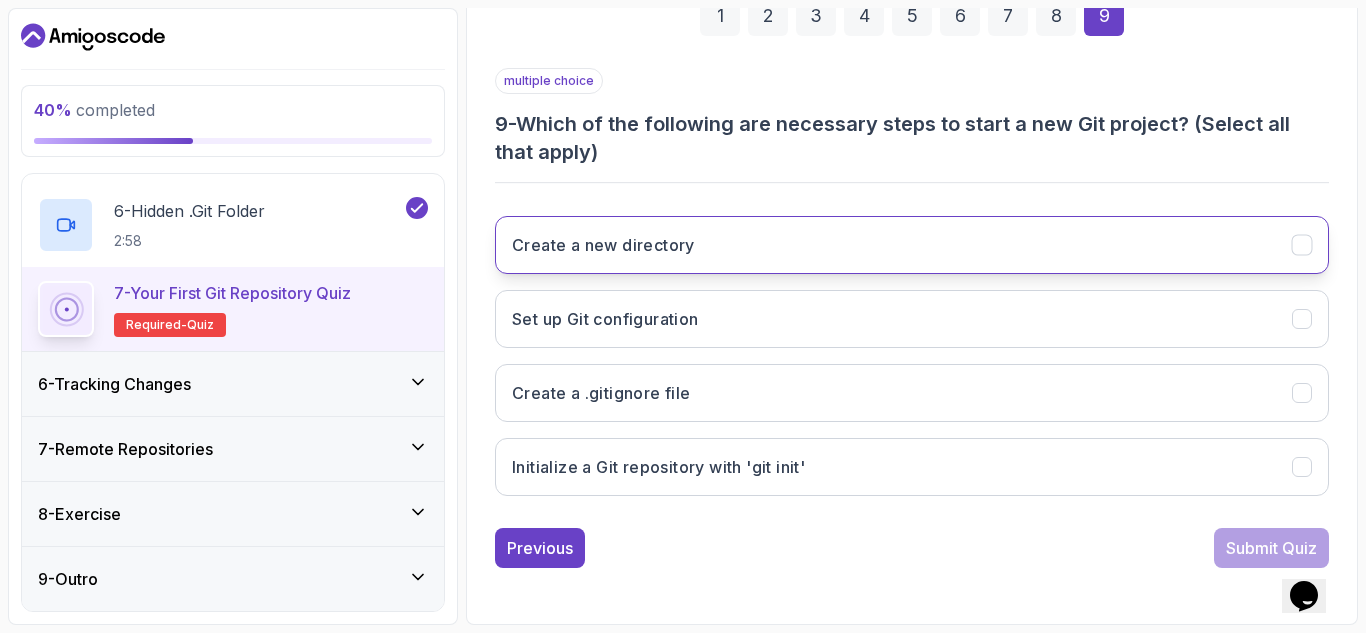 click on "Create a new directory" at bounding box center [912, 245] 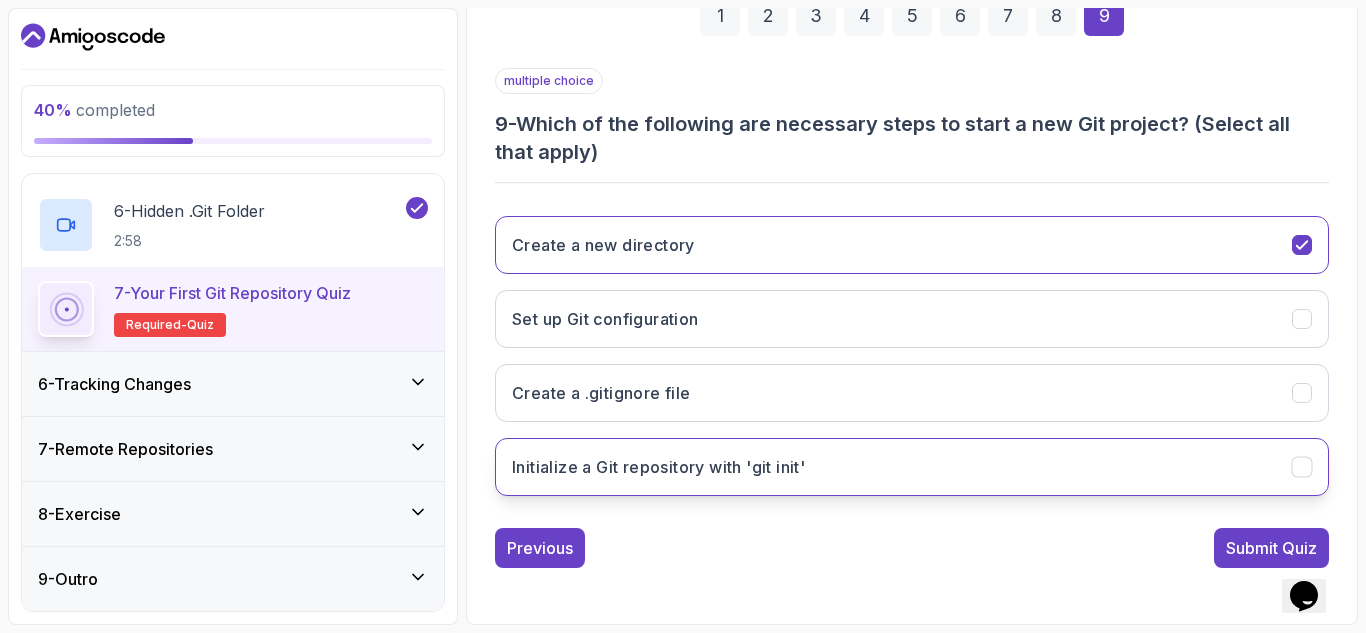 click on "Initialize a Git repository with 'git init'" at bounding box center [912, 467] 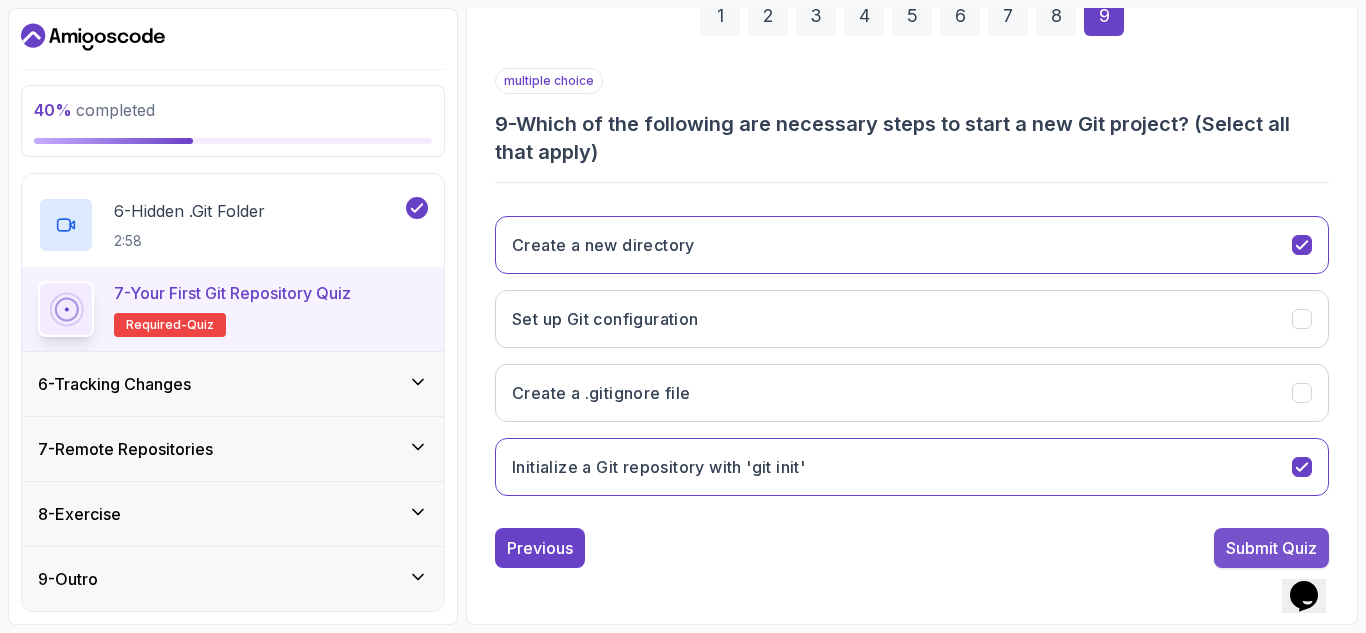 click on "Submit Quiz" at bounding box center (1271, 548) 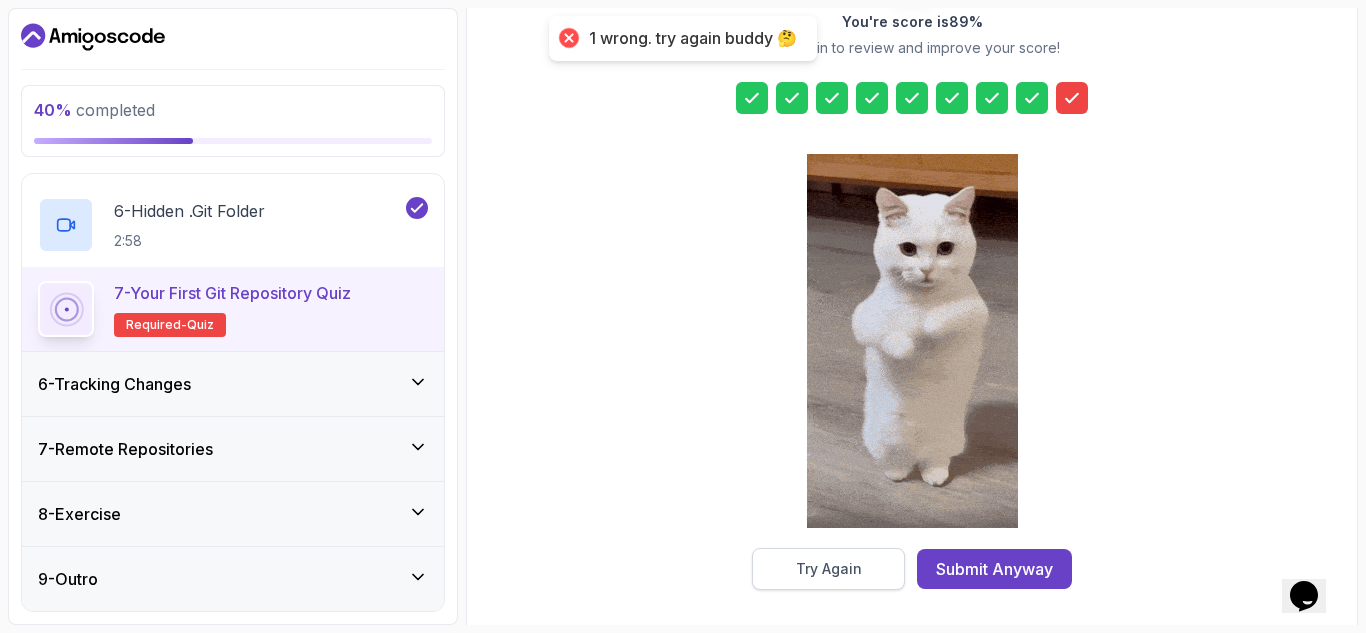 click on "Try Again" at bounding box center (829, 569) 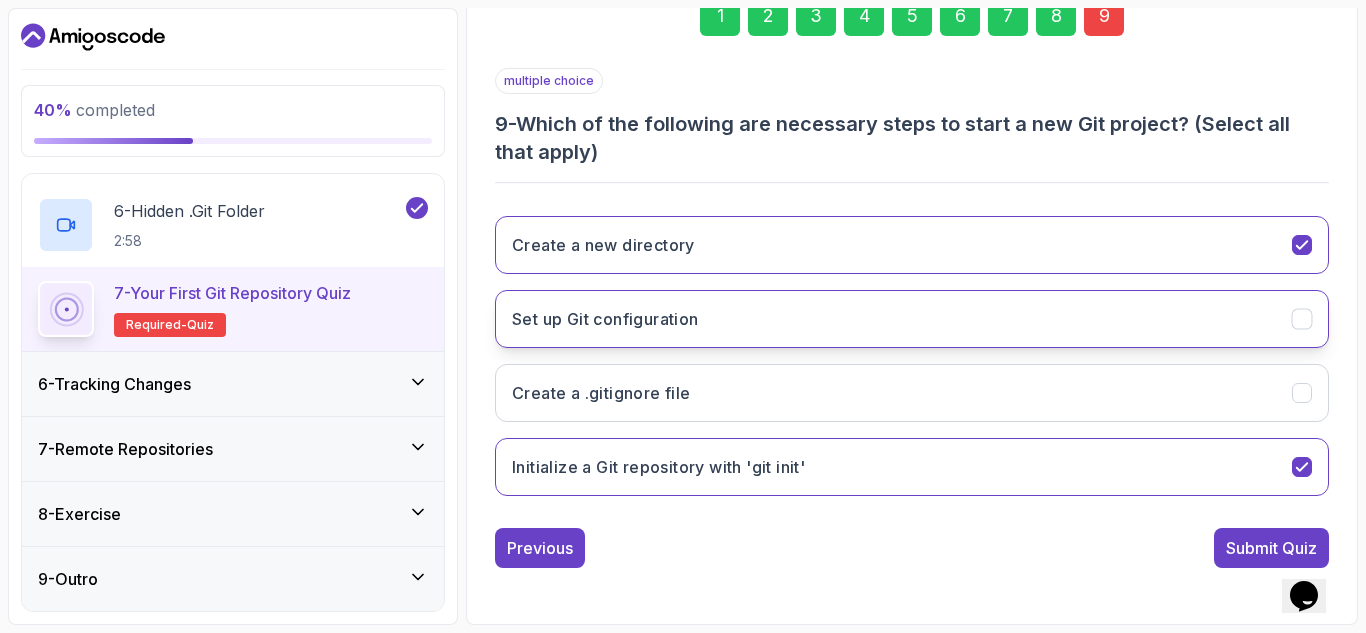 click 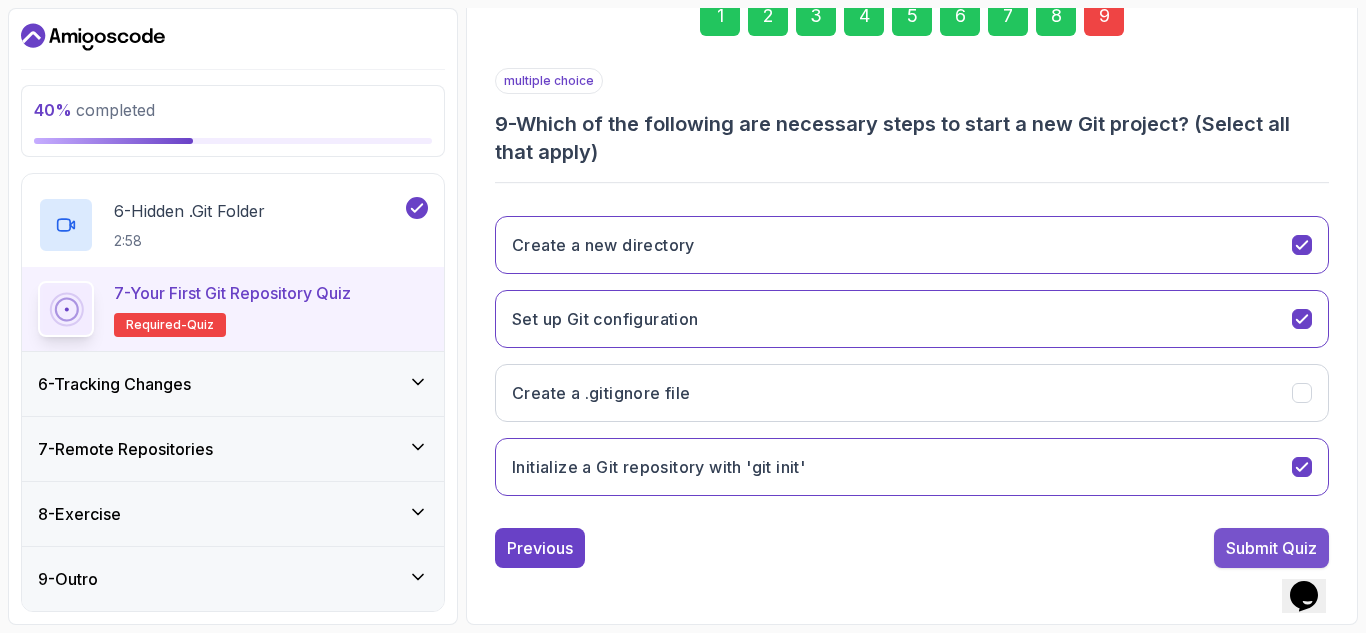 click on "Submit Quiz" at bounding box center [1271, 548] 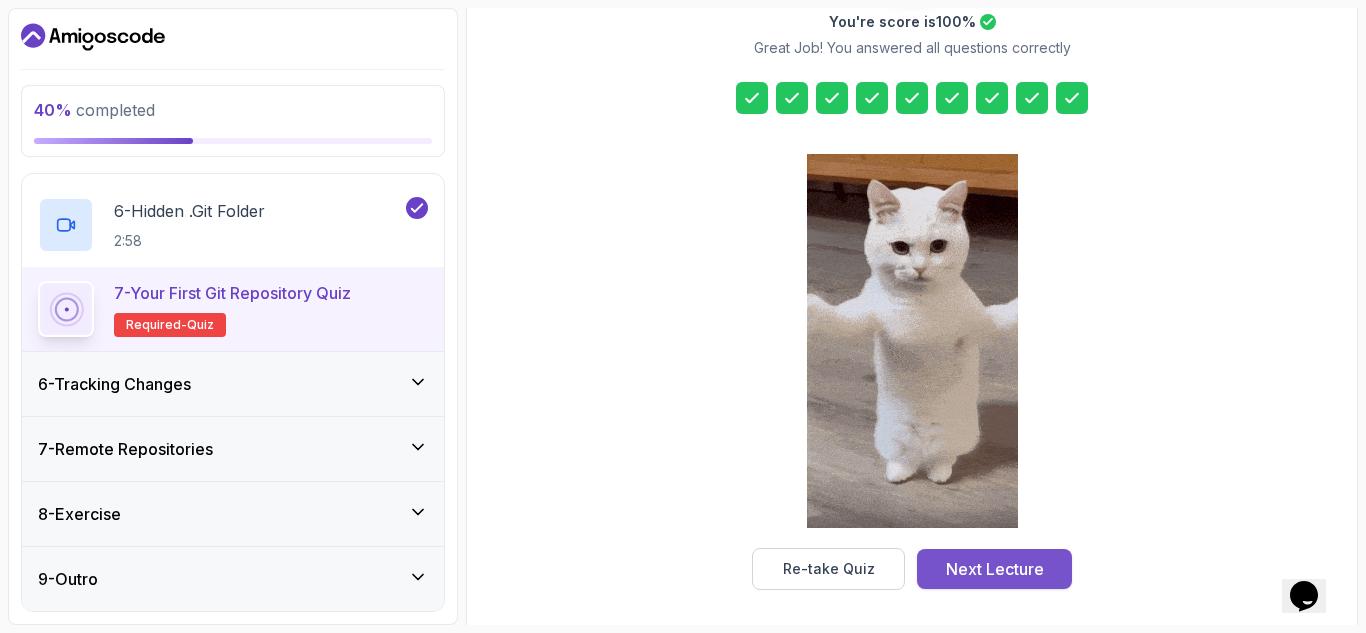 click on "Next Lecture" at bounding box center [995, 569] 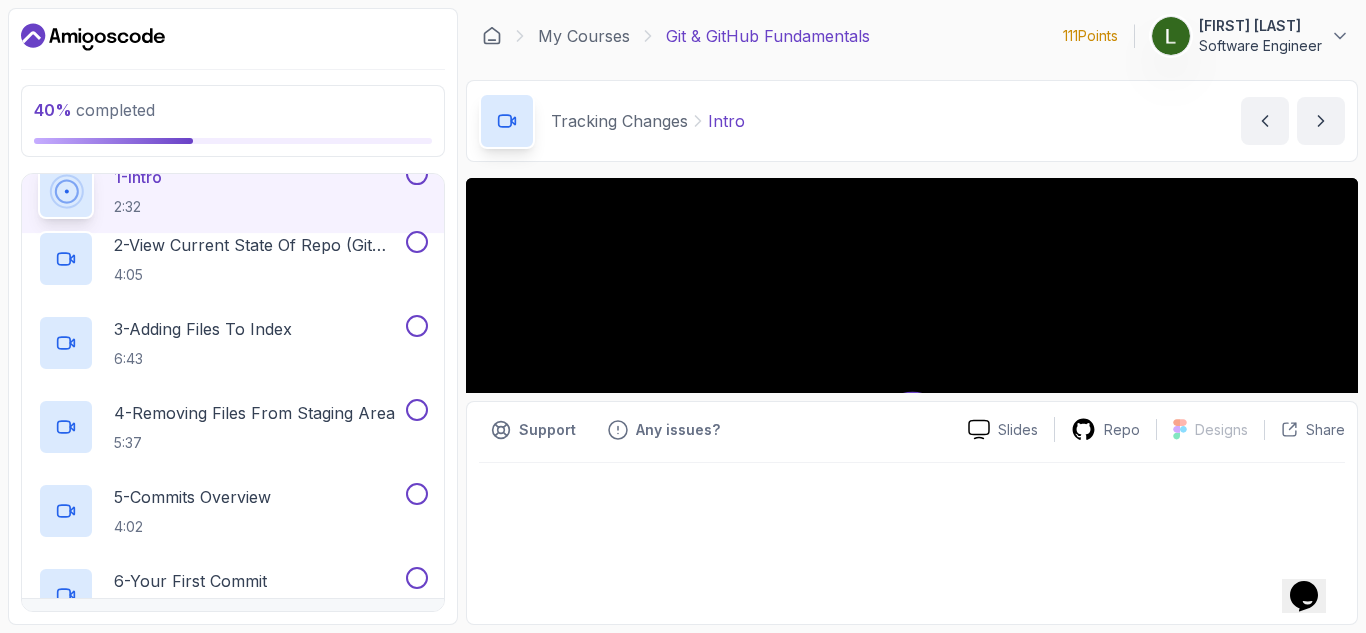 scroll, scrollTop: 0, scrollLeft: 0, axis: both 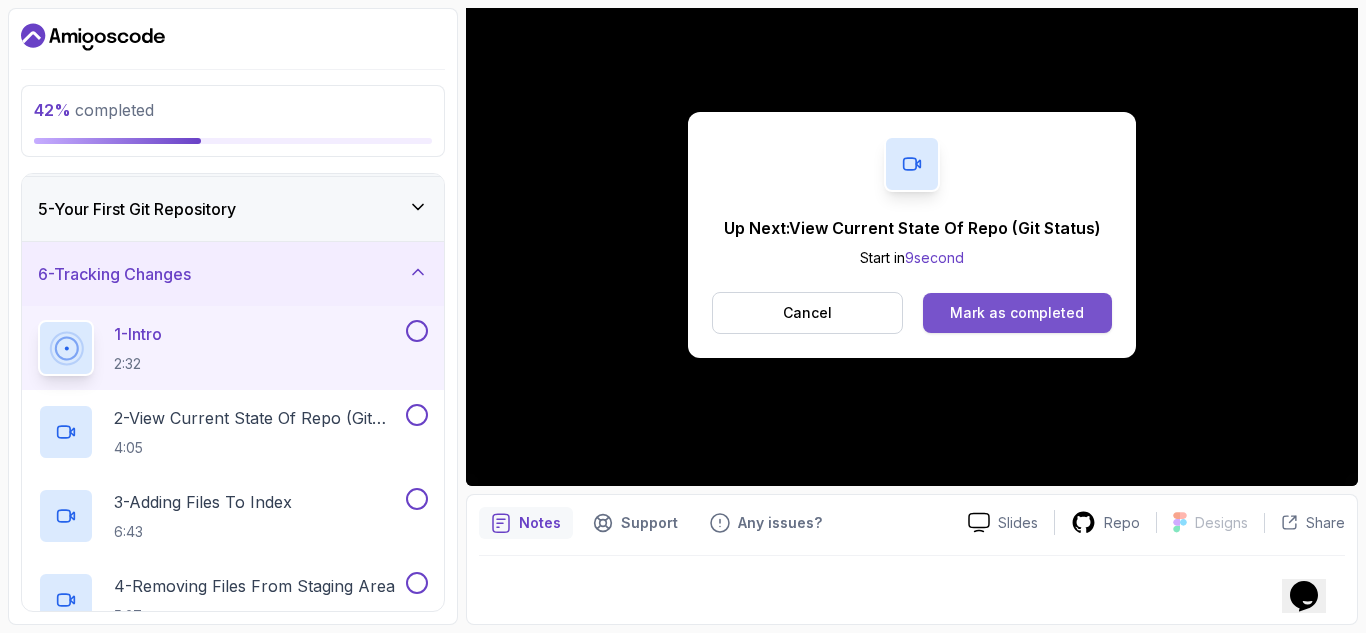 click on "Mark as completed" at bounding box center (1017, 313) 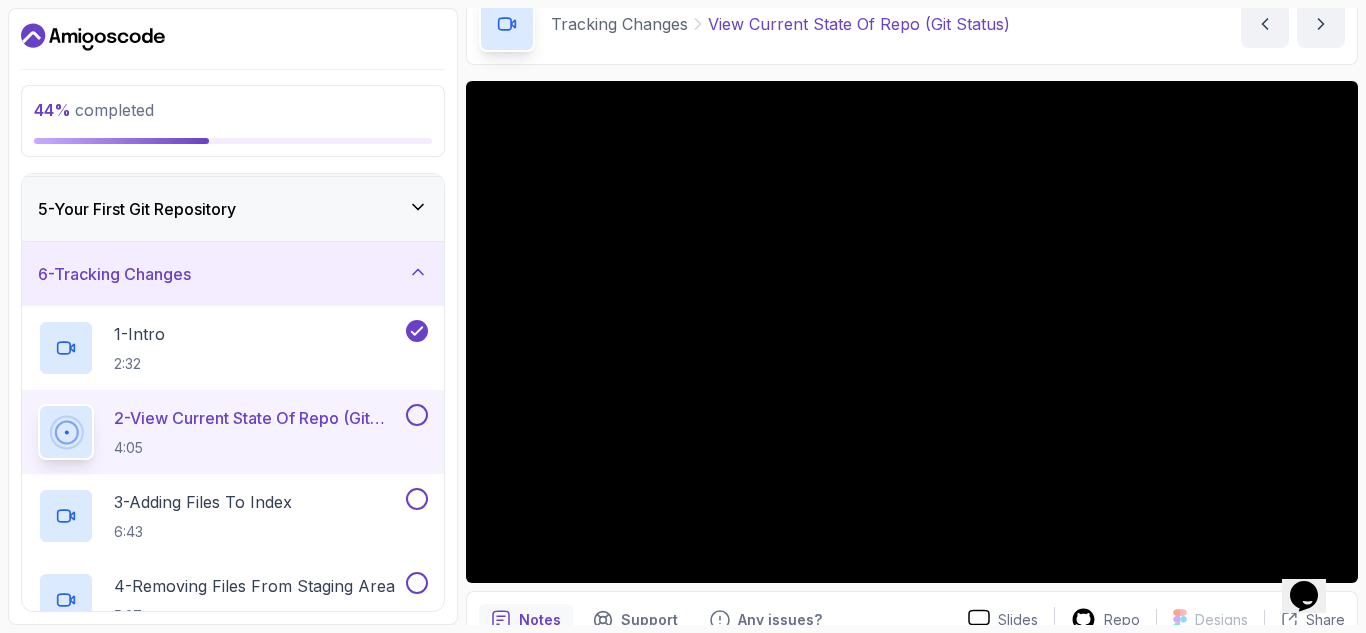 scroll, scrollTop: 96, scrollLeft: 0, axis: vertical 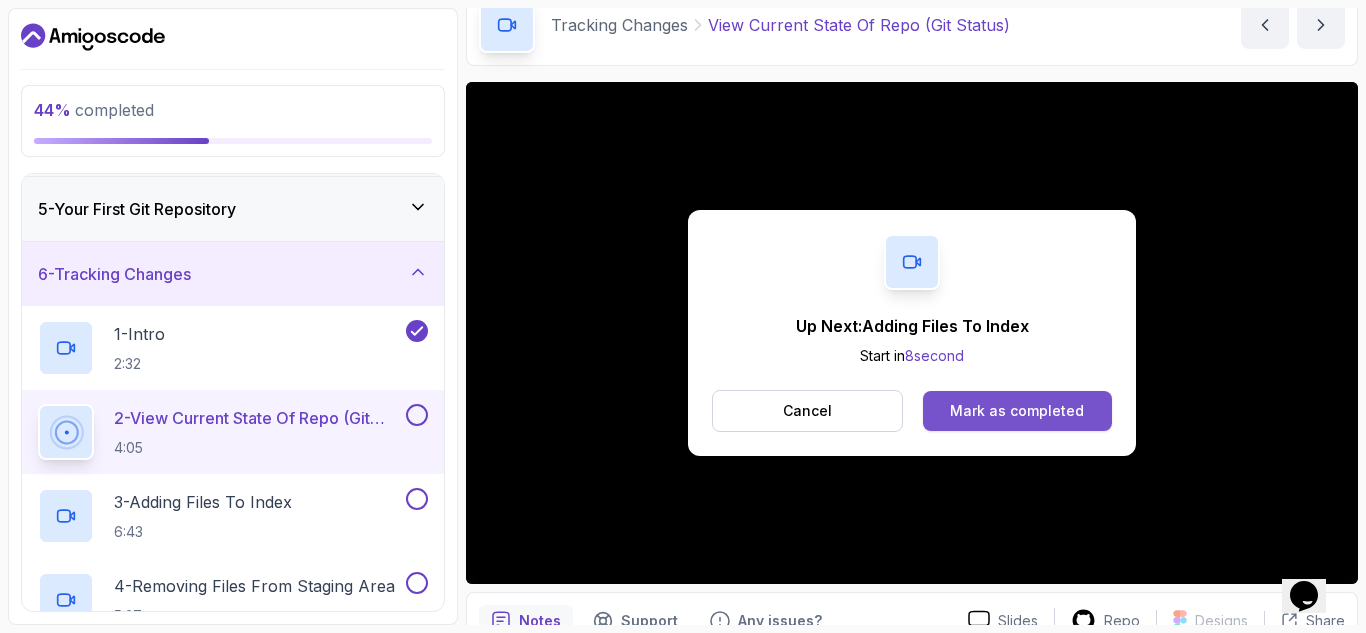 click on "Mark as completed" at bounding box center [1017, 411] 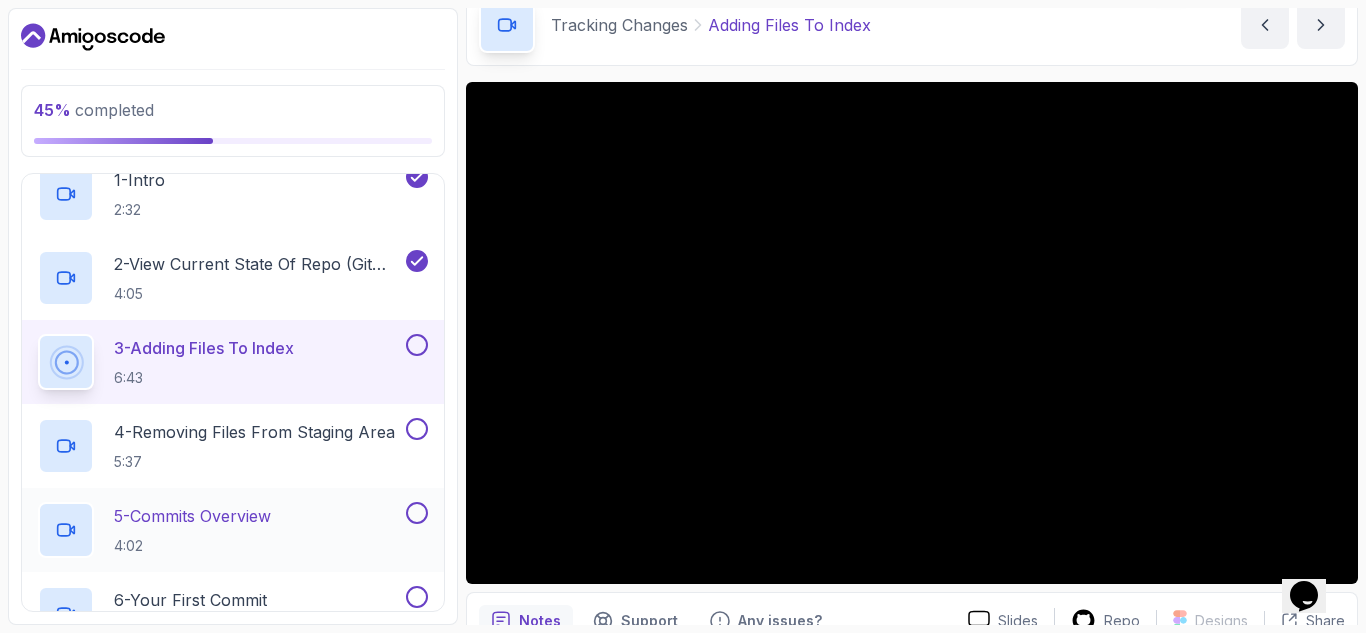 scroll, scrollTop: 412, scrollLeft: 0, axis: vertical 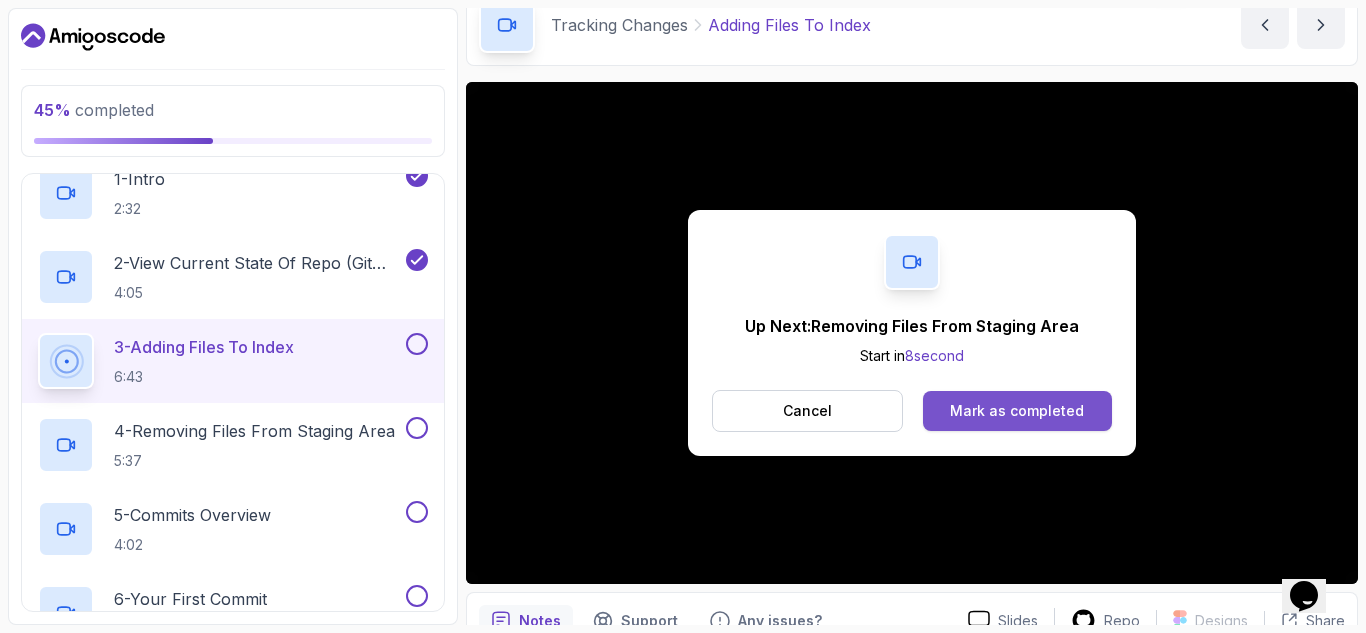 click on "Mark as completed" at bounding box center [1017, 411] 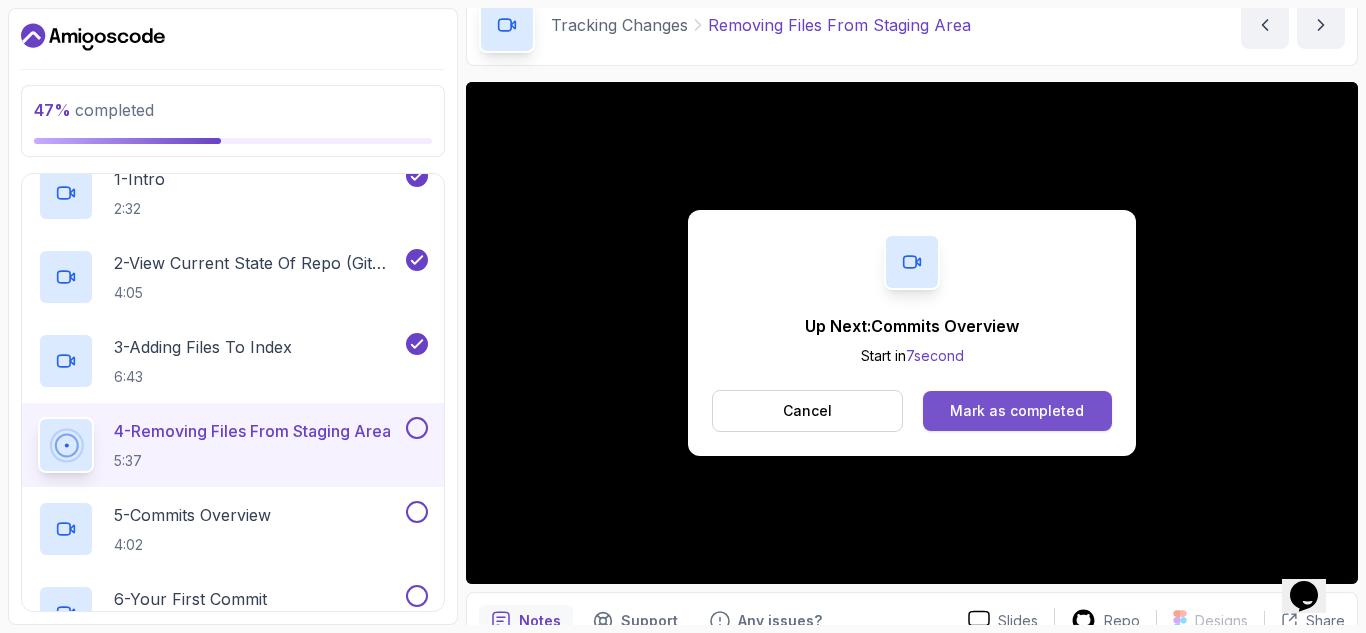click on "Mark as completed" at bounding box center [1017, 411] 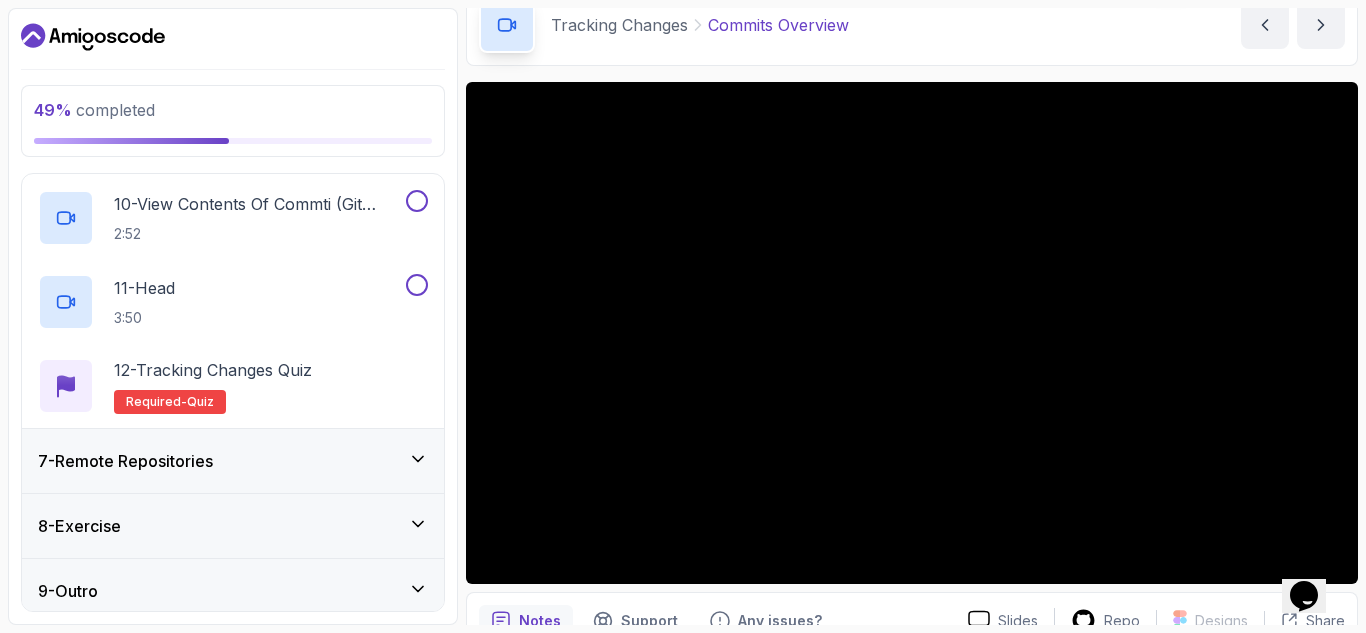 scroll, scrollTop: 1155, scrollLeft: 0, axis: vertical 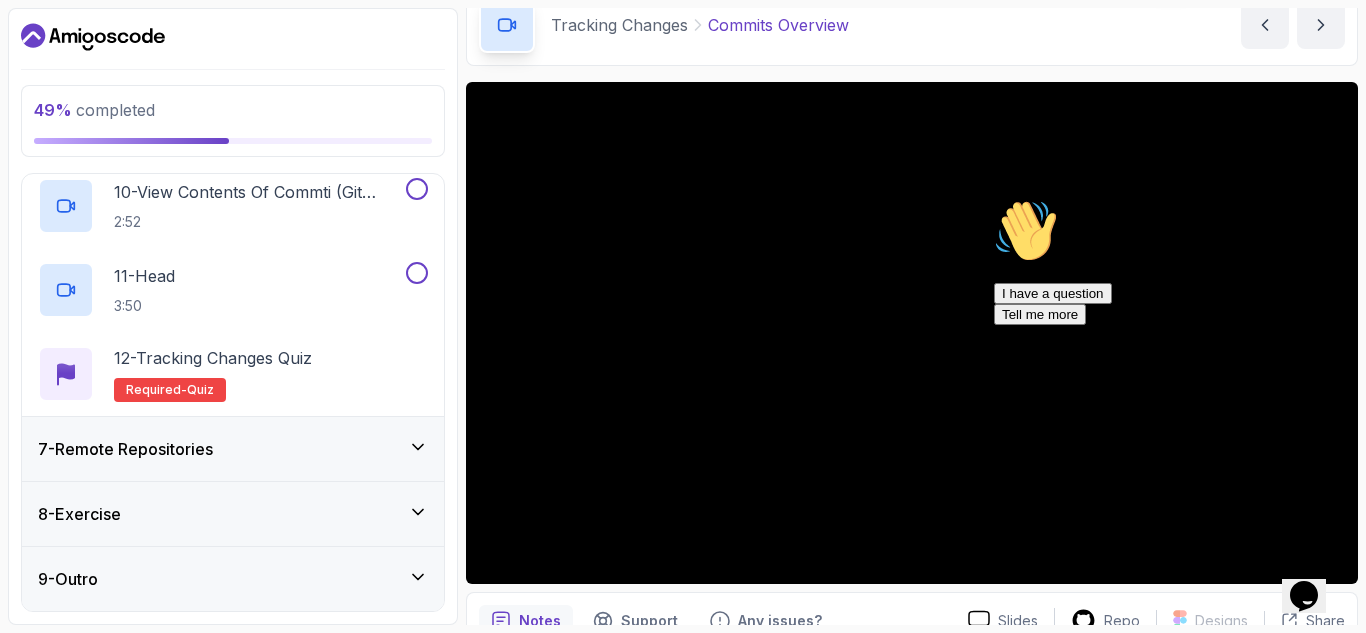 click at bounding box center (994, 199) 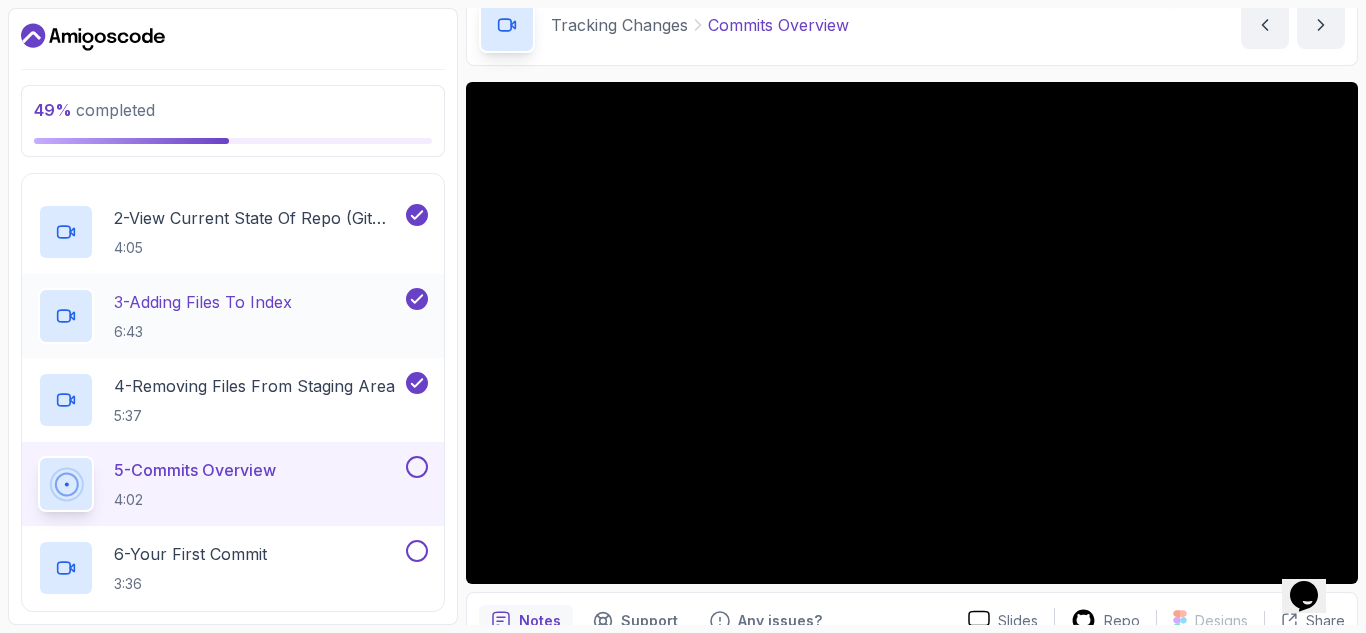 scroll, scrollTop: 456, scrollLeft: 0, axis: vertical 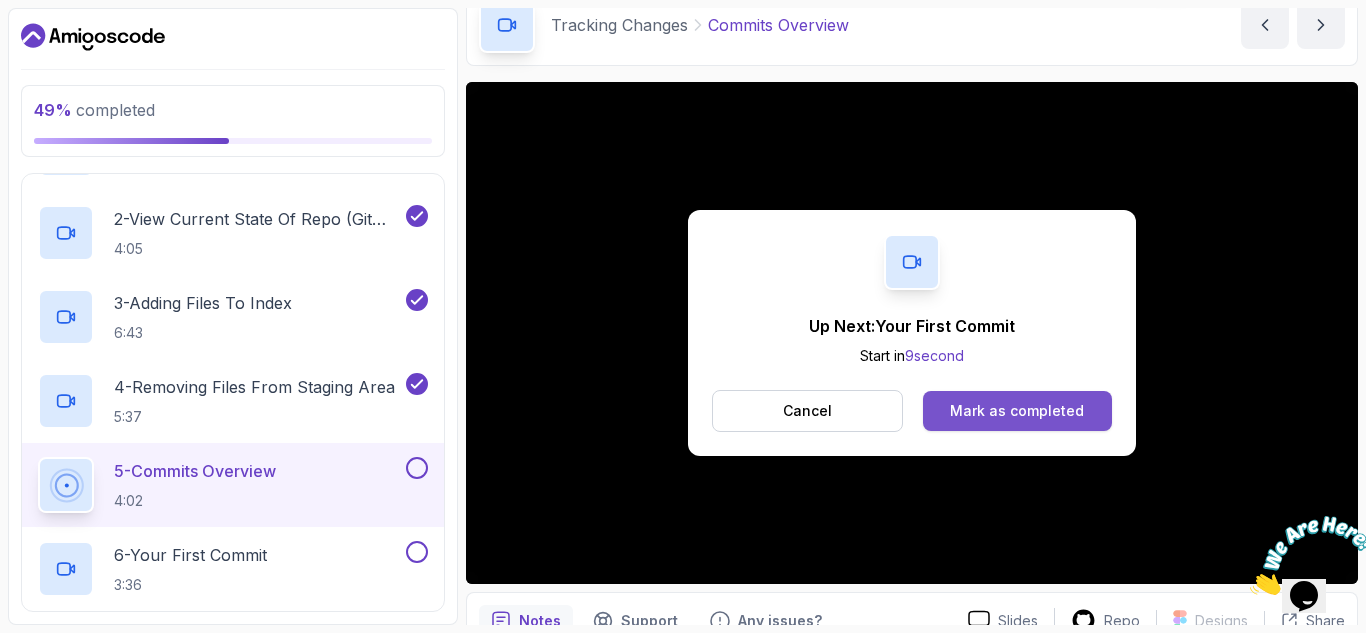 click on "Mark as completed" at bounding box center [1017, 411] 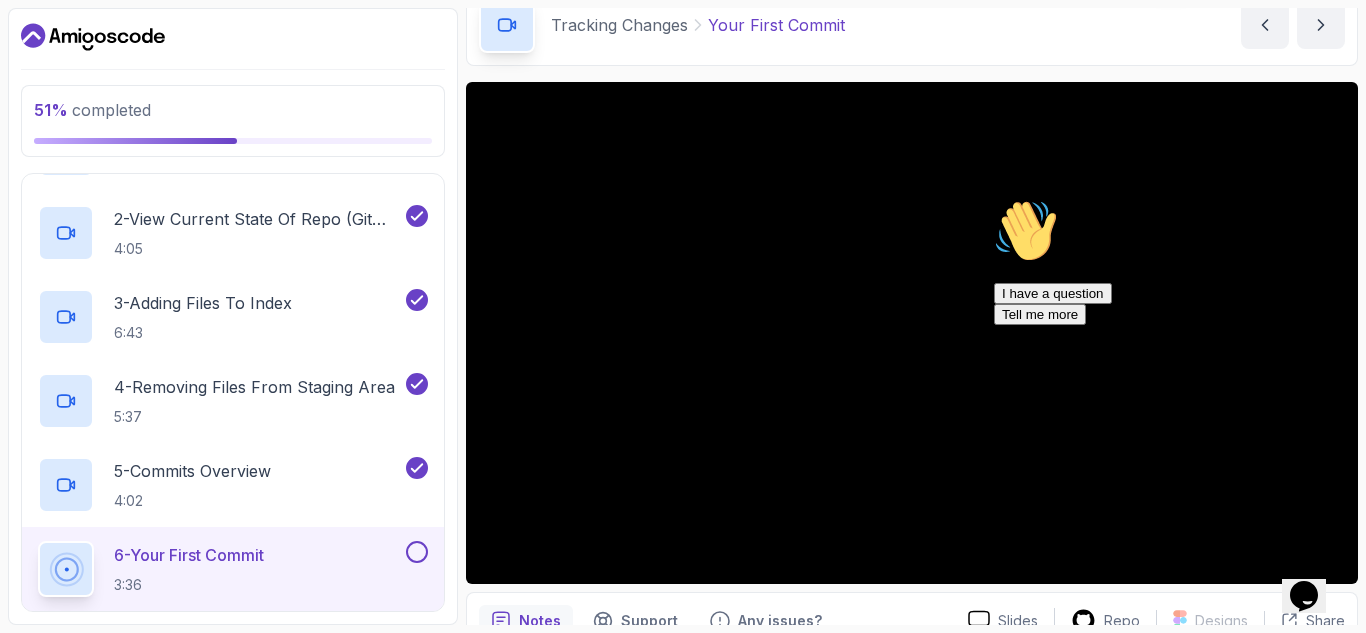 click at bounding box center [994, 199] 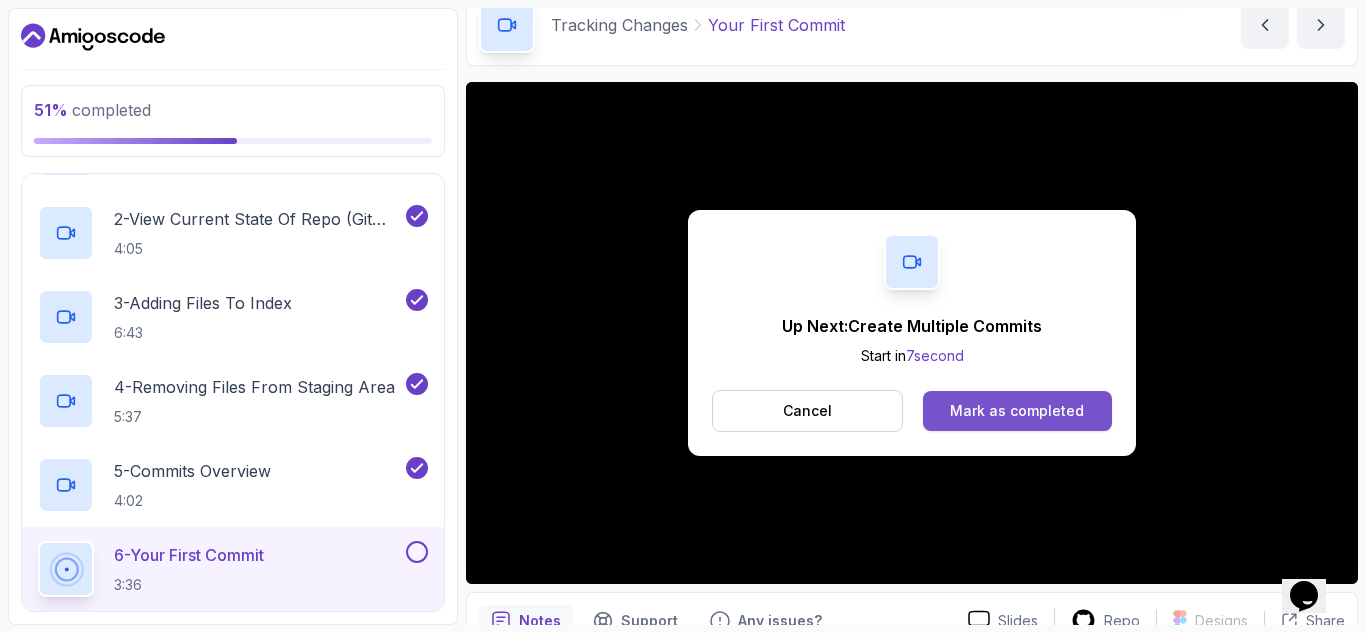 click on "Mark as completed" at bounding box center [1017, 411] 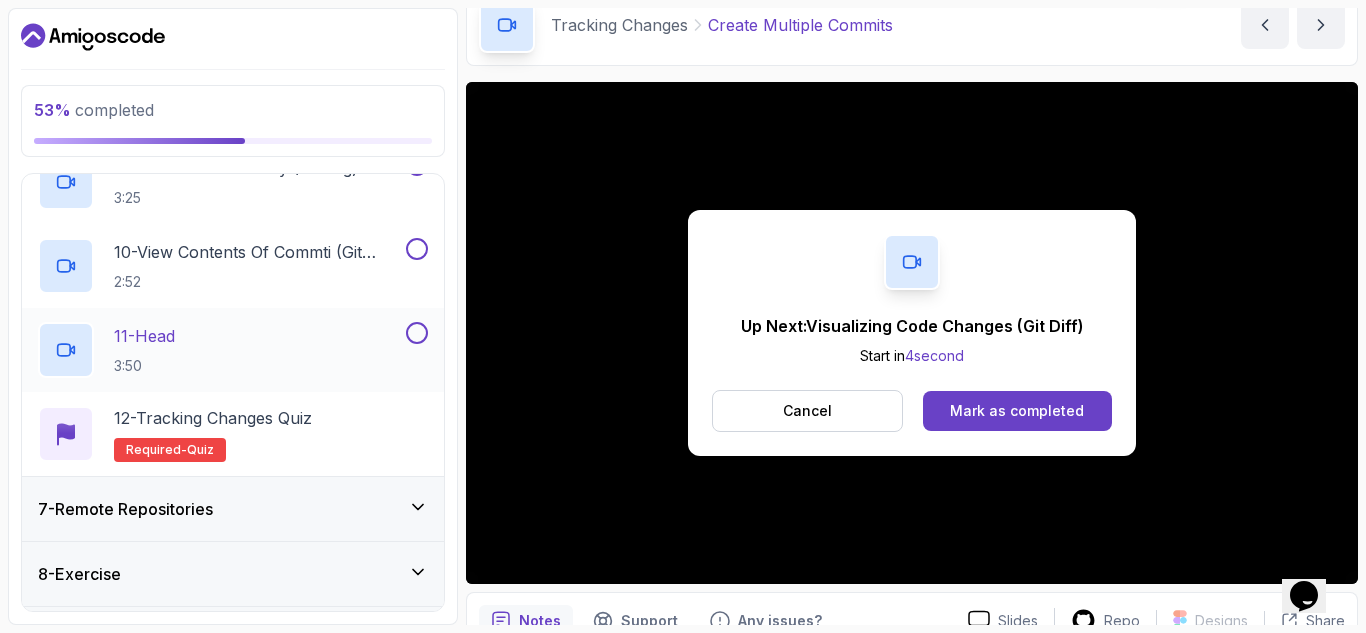 scroll, scrollTop: 1155, scrollLeft: 0, axis: vertical 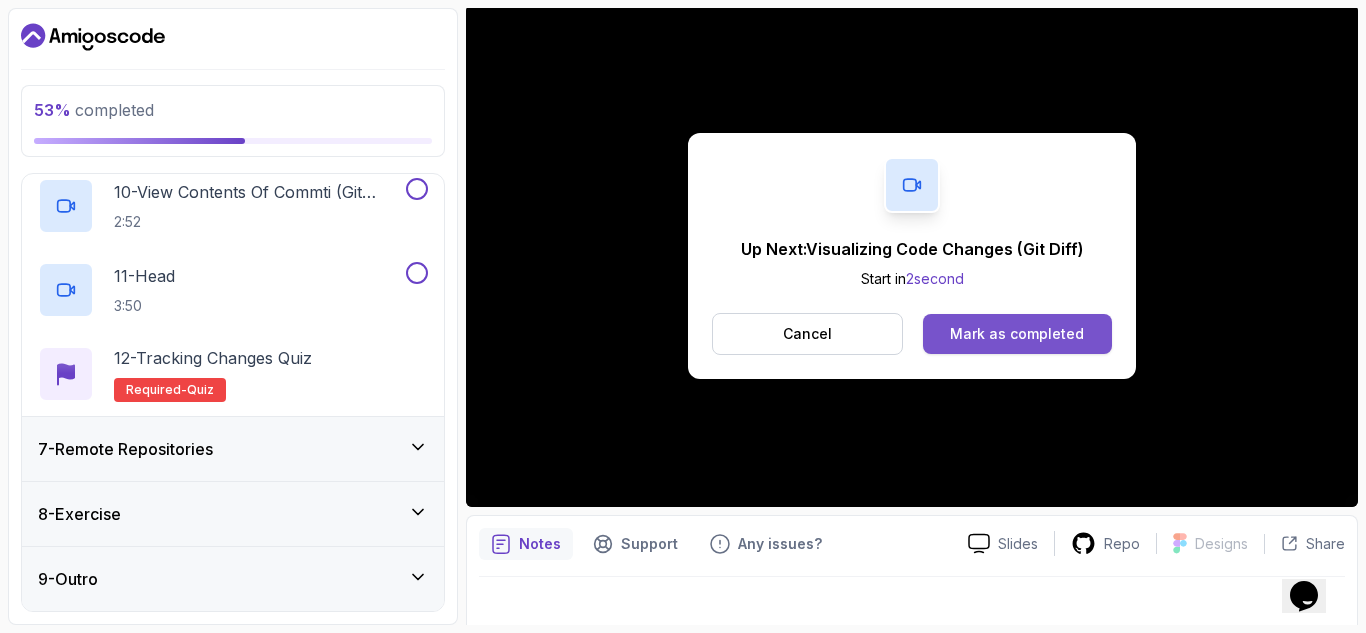 click on "Mark as completed" at bounding box center [1017, 334] 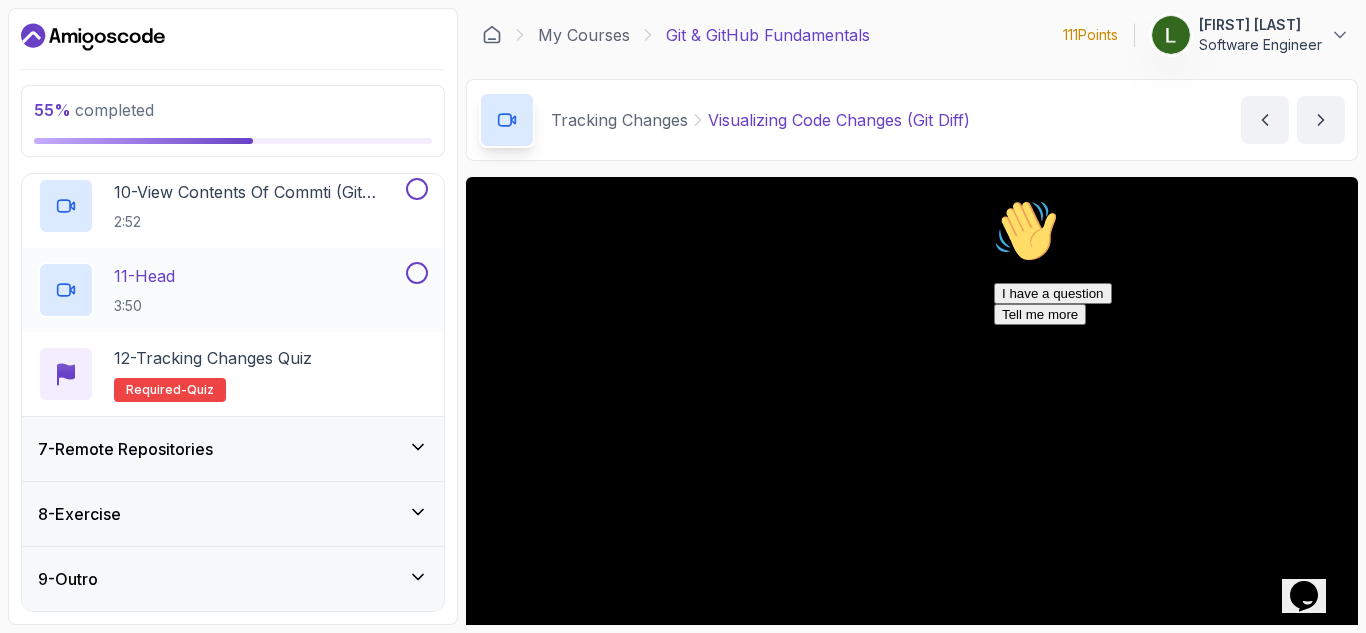 scroll, scrollTop: 0, scrollLeft: 0, axis: both 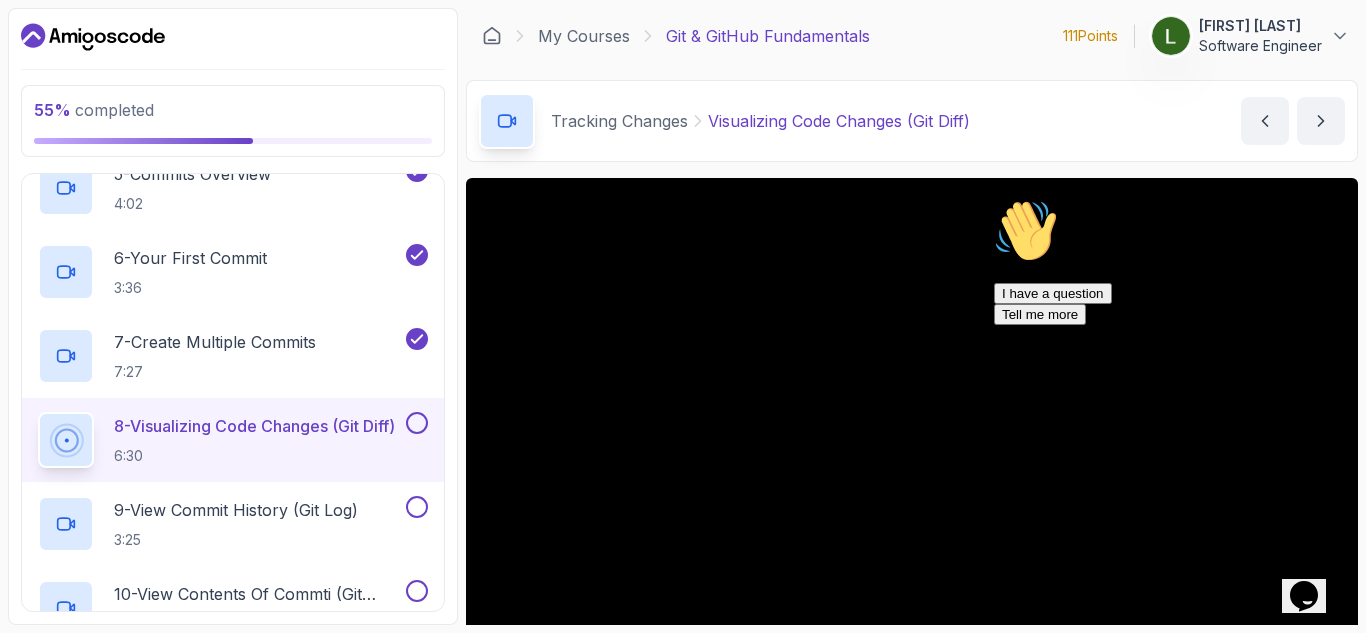 click at bounding box center (1174, 199) 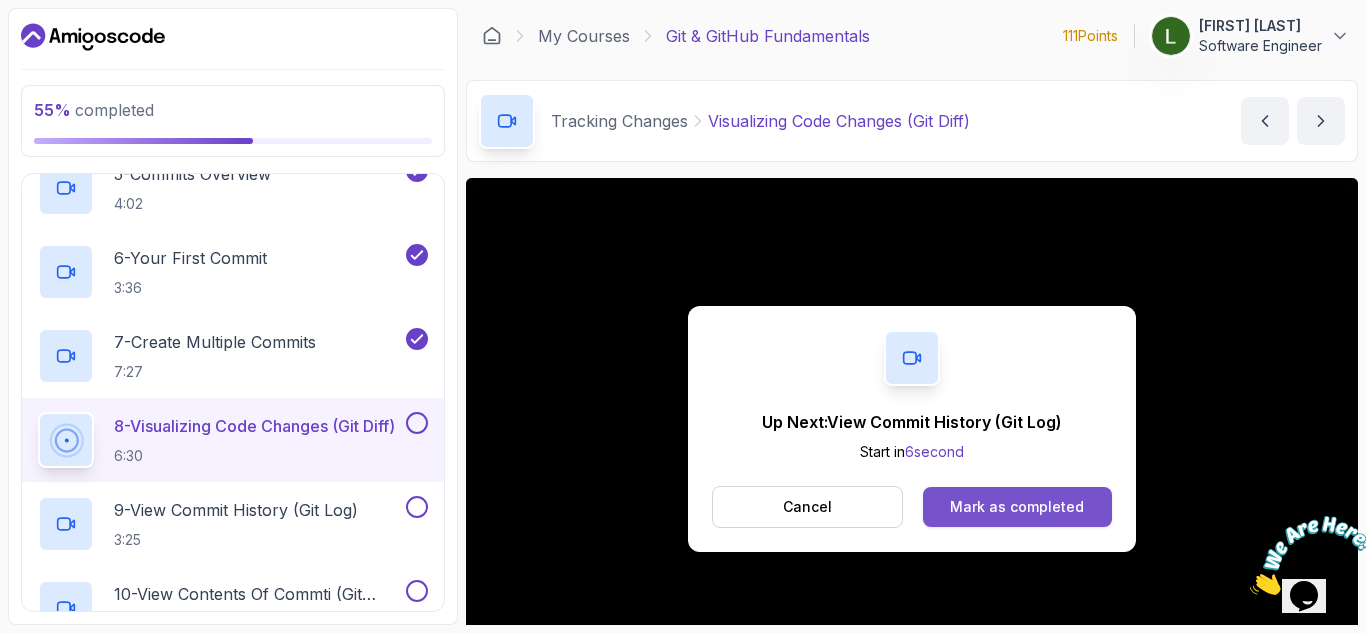 click on "Mark as completed" at bounding box center (1017, 507) 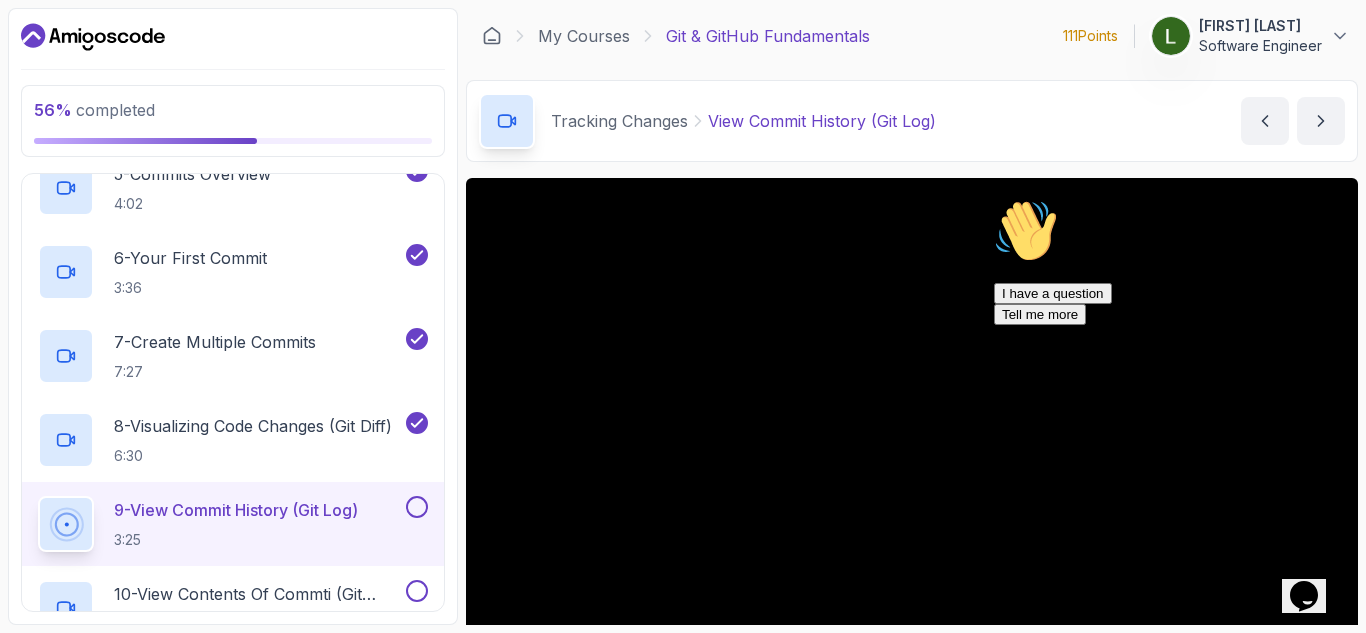 drag, startPoint x: 1322, startPoint y: 343, endPoint x: 2307, endPoint y: 534, distance: 1003.3474 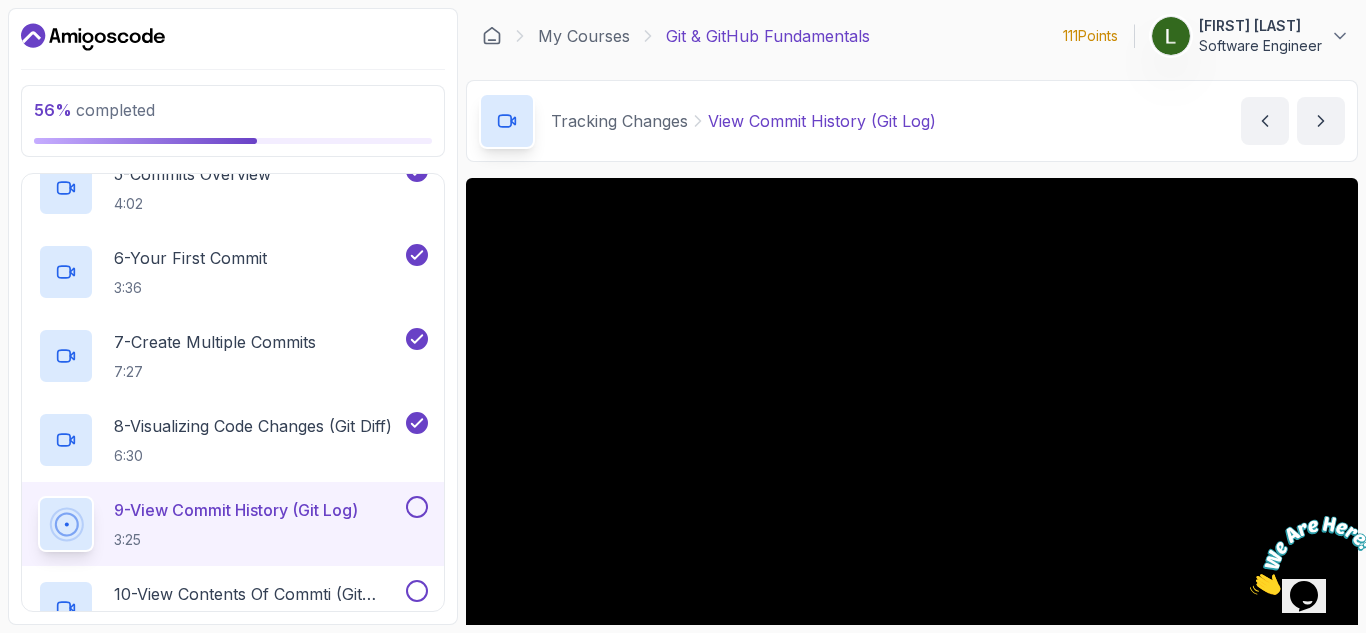 click at bounding box center [1250, 589] 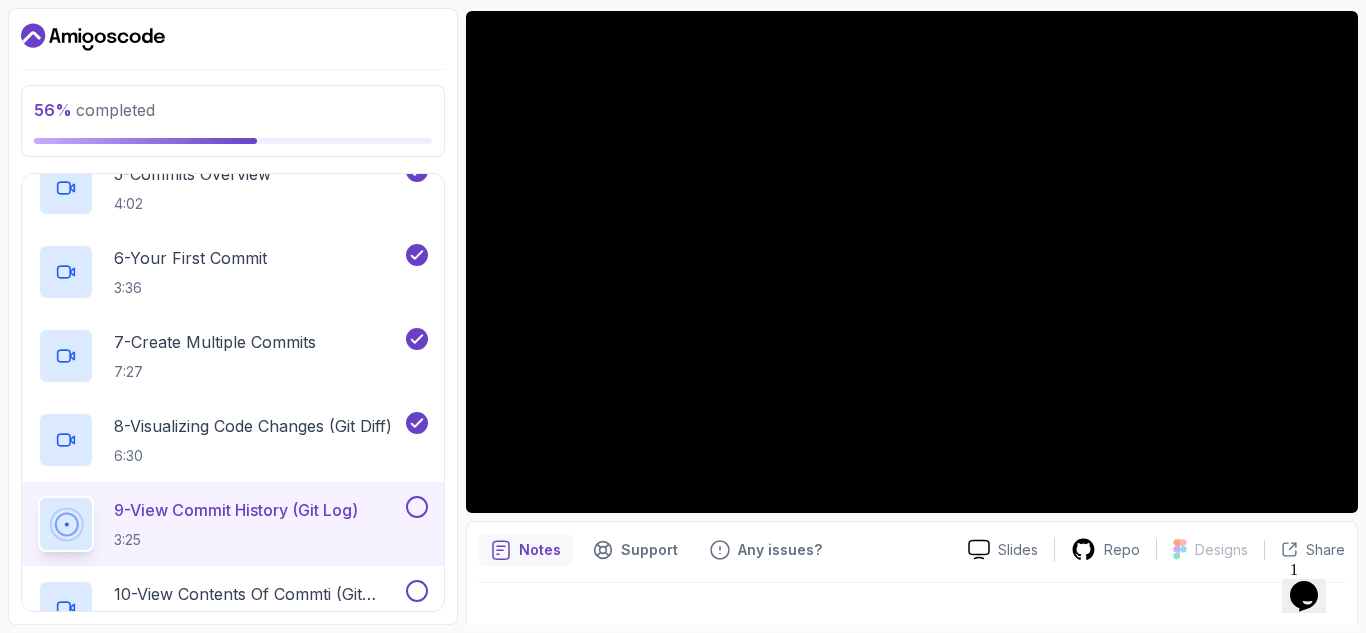 scroll, scrollTop: 194, scrollLeft: 0, axis: vertical 